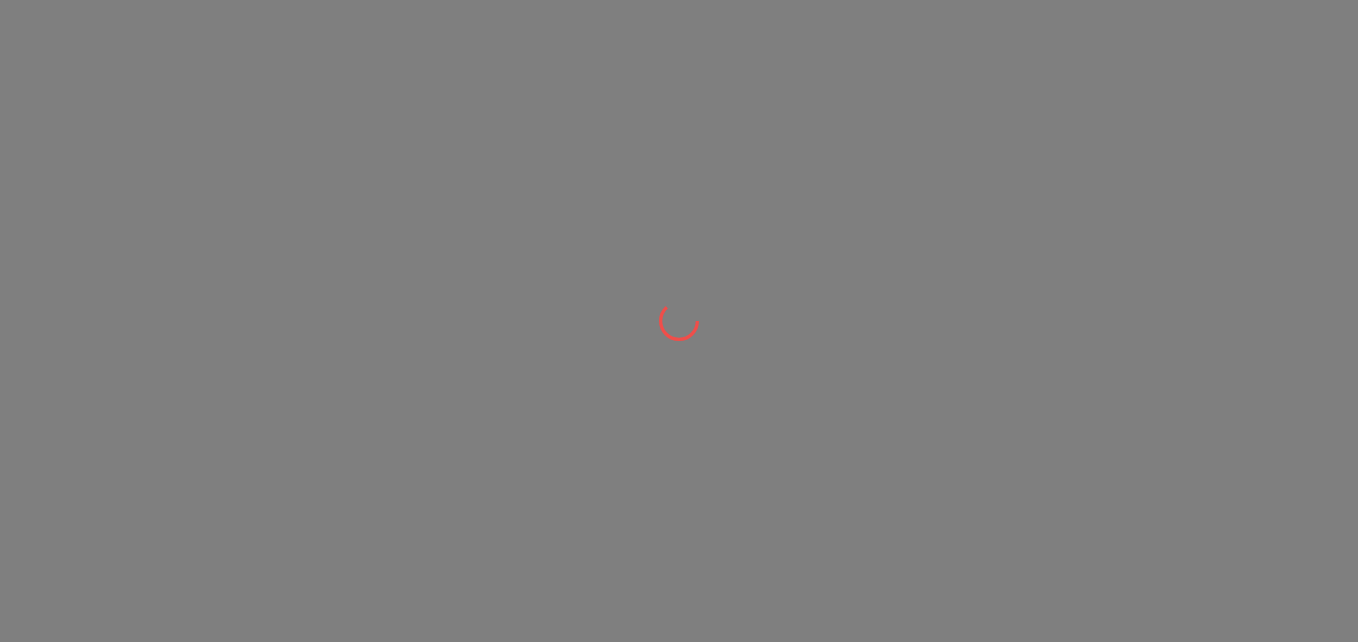 scroll, scrollTop: 0, scrollLeft: 0, axis: both 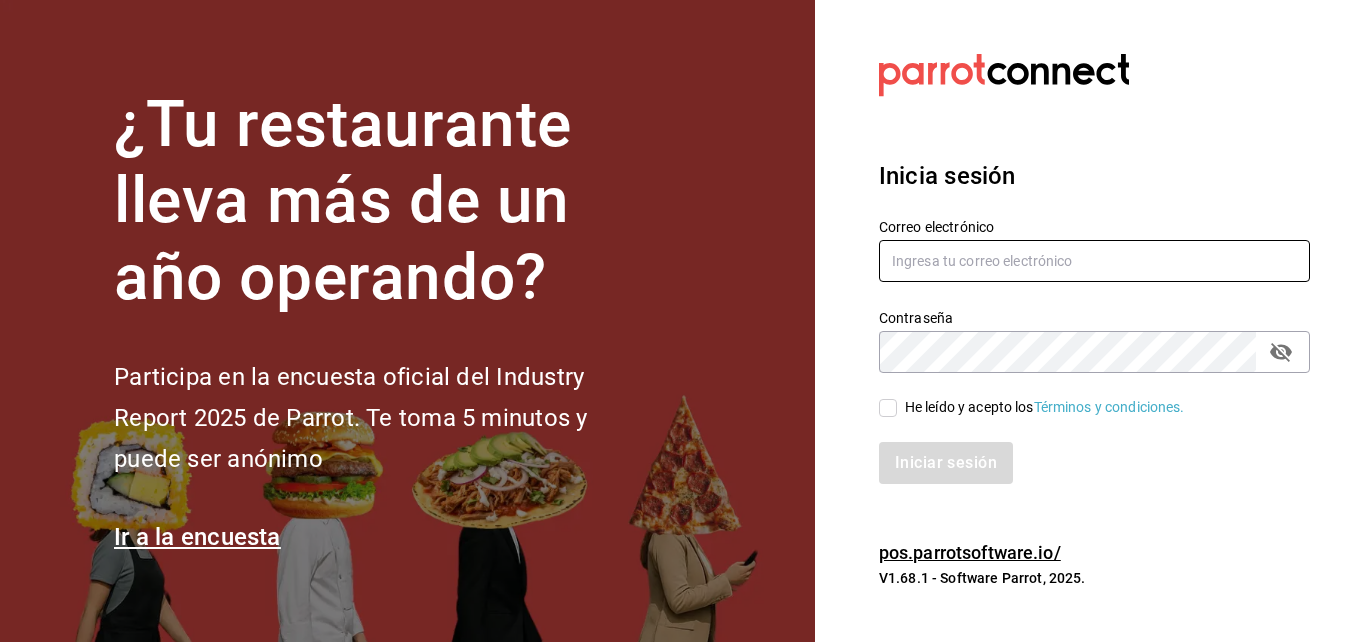 click at bounding box center (1094, 261) 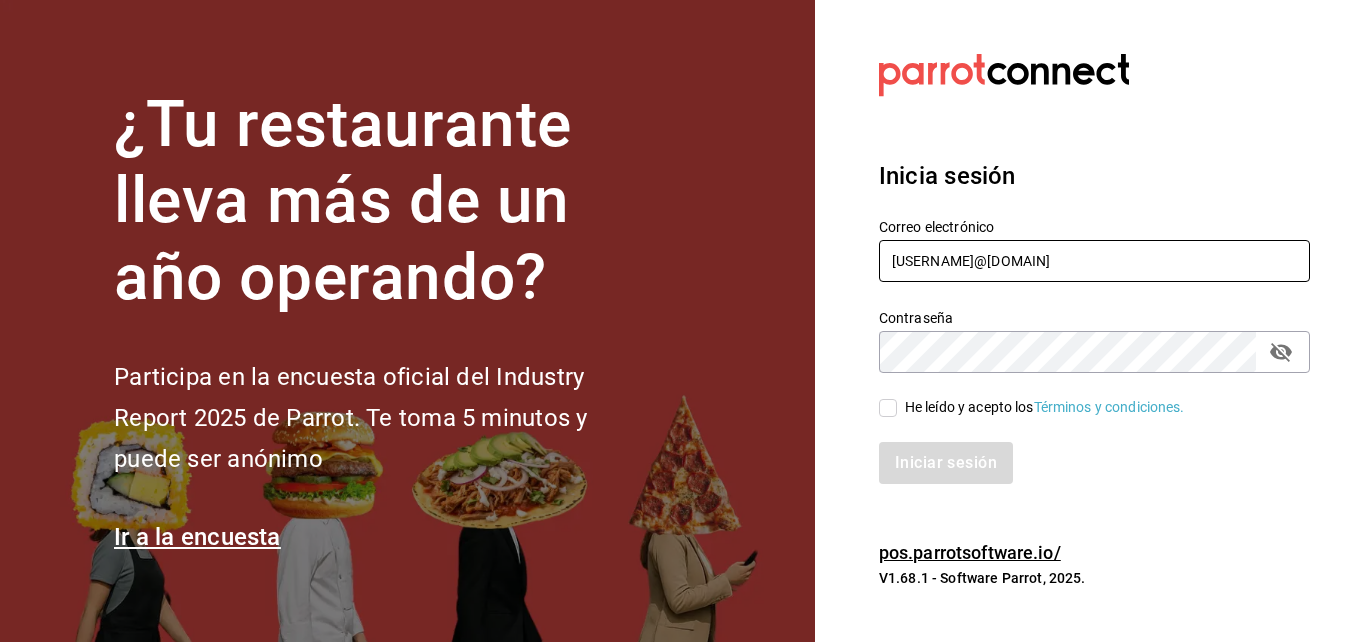 type on "[USERNAME]@[DOMAIN]" 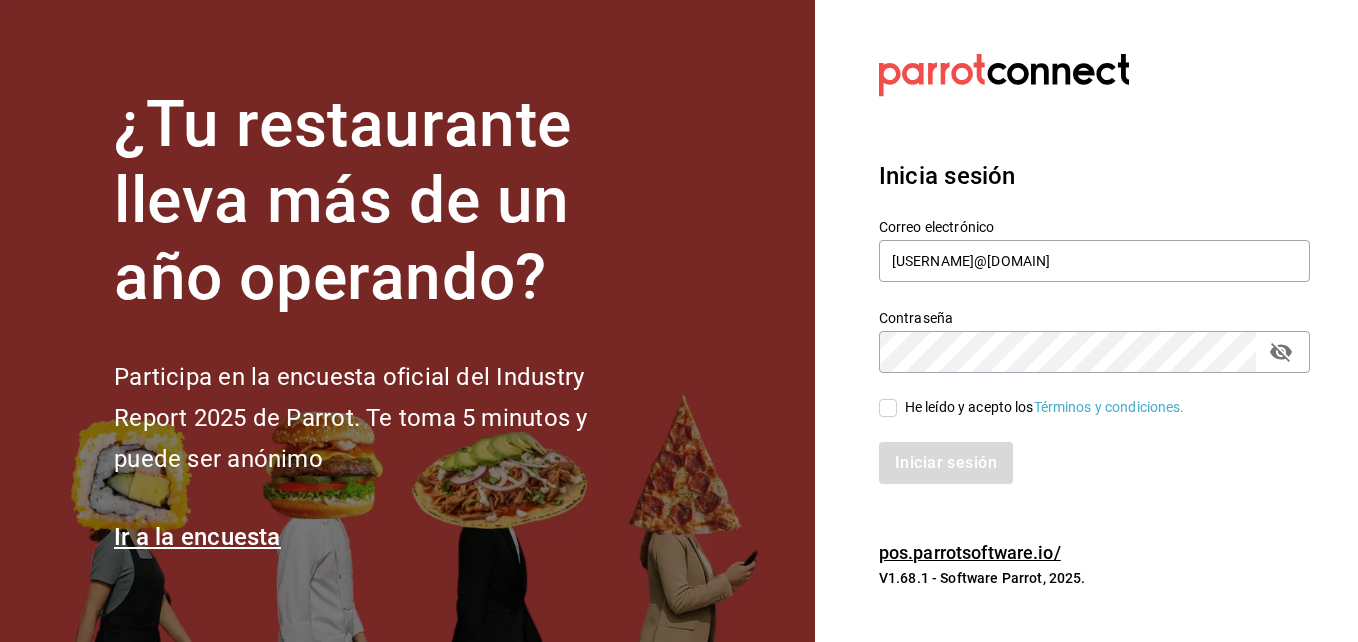 click on "Iniciar sesión" at bounding box center [1082, 451] 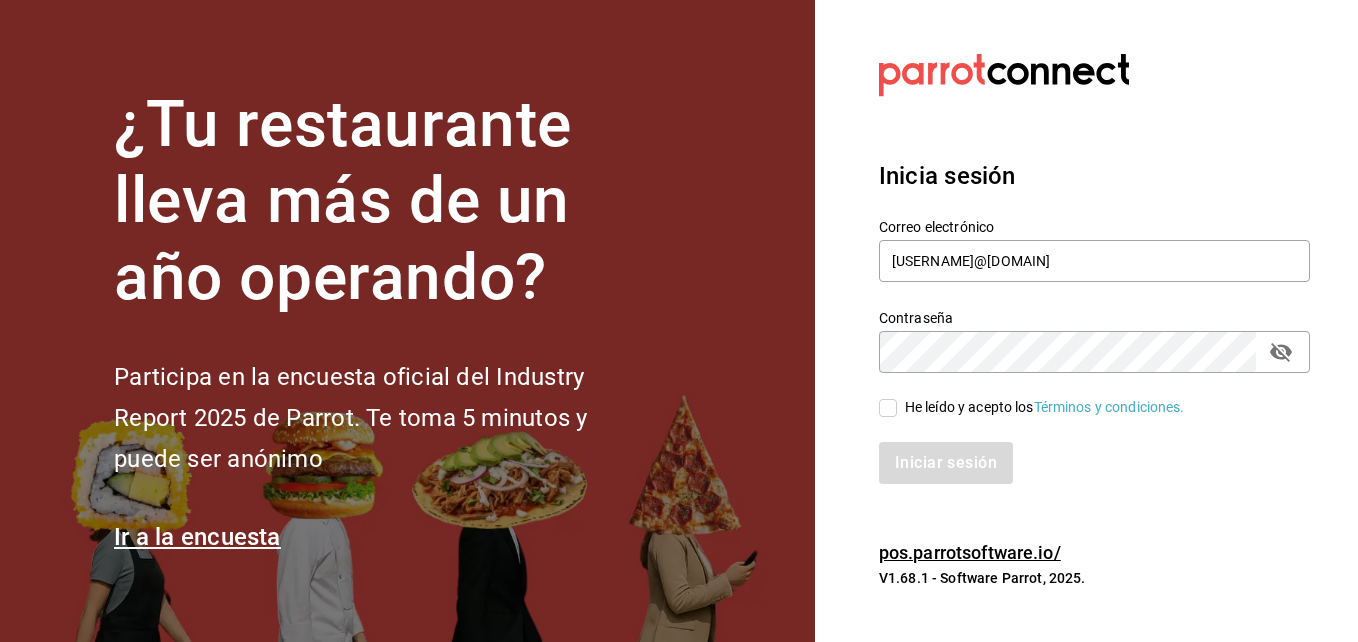 checkbox on "true" 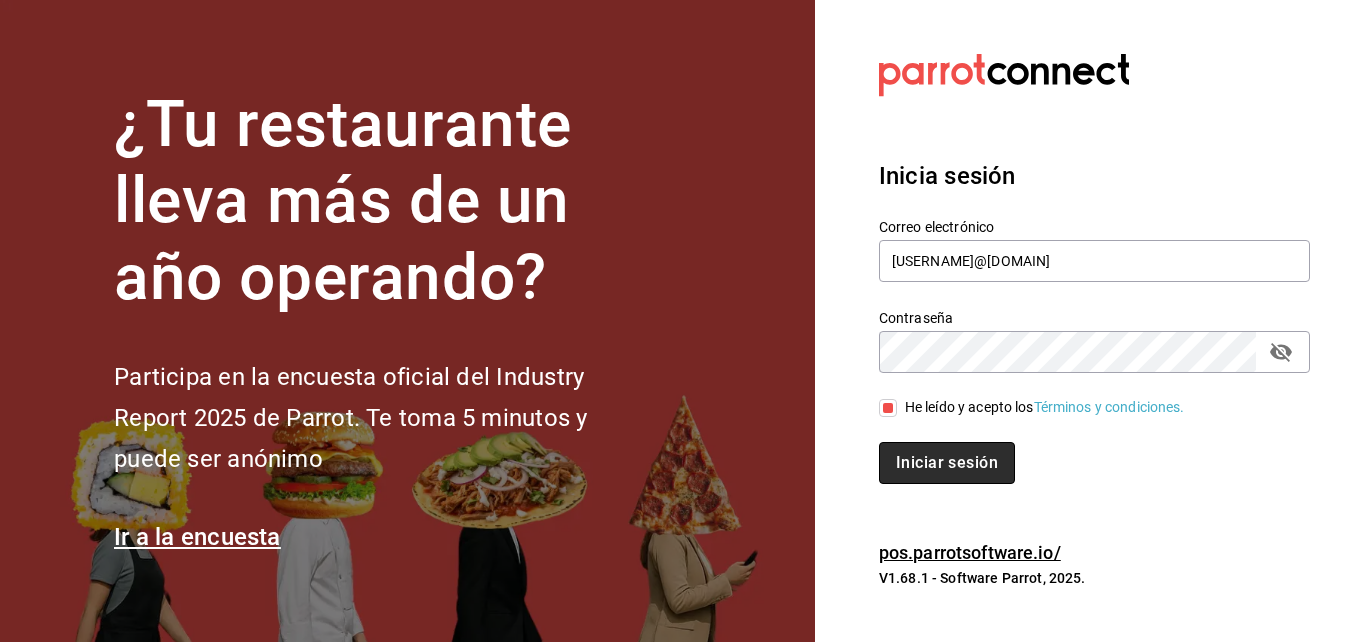 click on "Iniciar sesión" at bounding box center [947, 463] 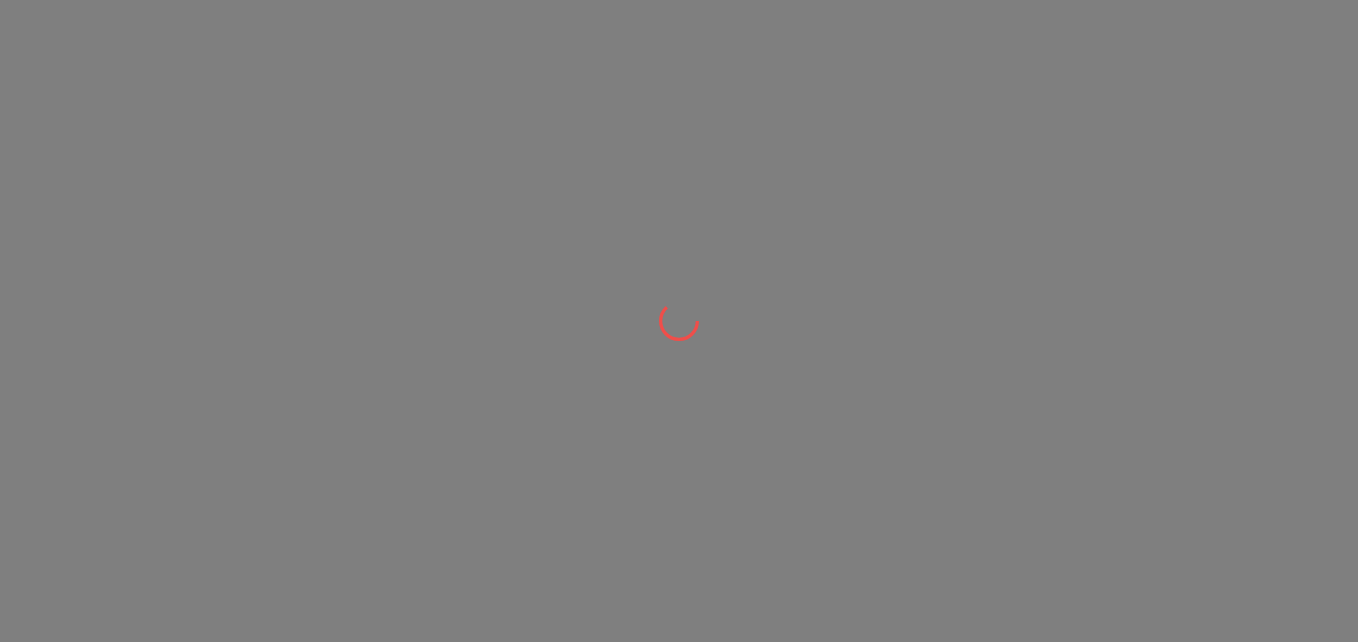 scroll, scrollTop: 0, scrollLeft: 0, axis: both 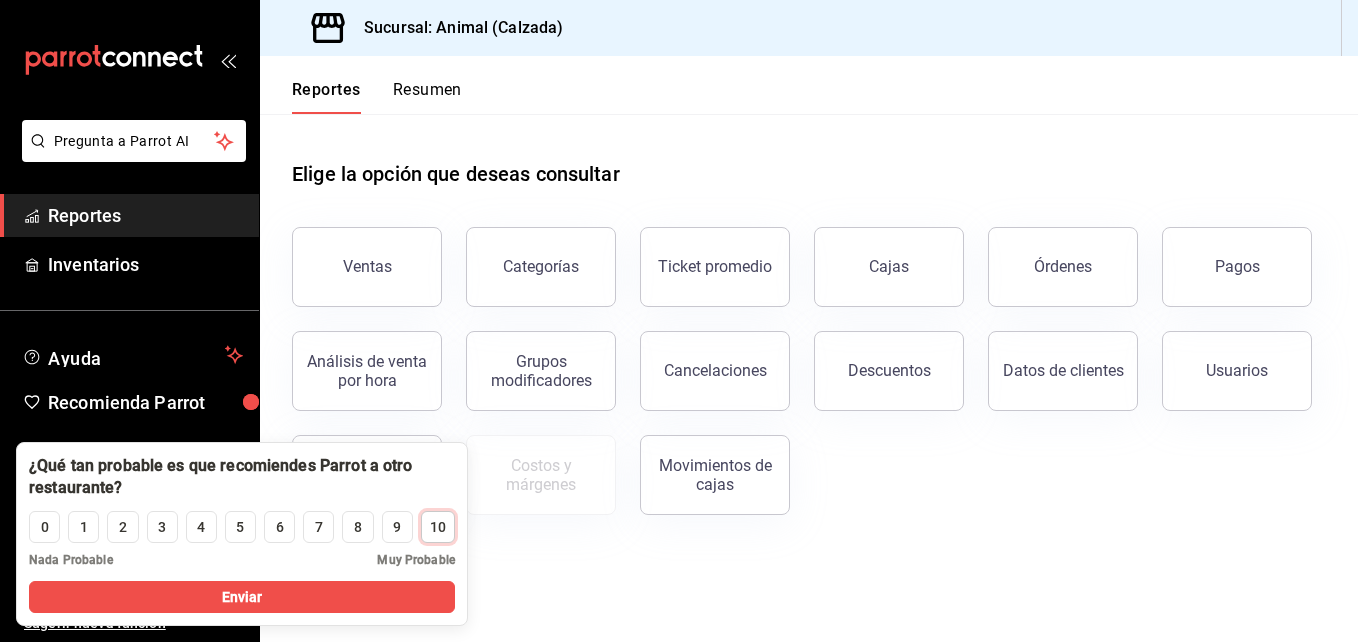 click on "10" at bounding box center (438, 527) 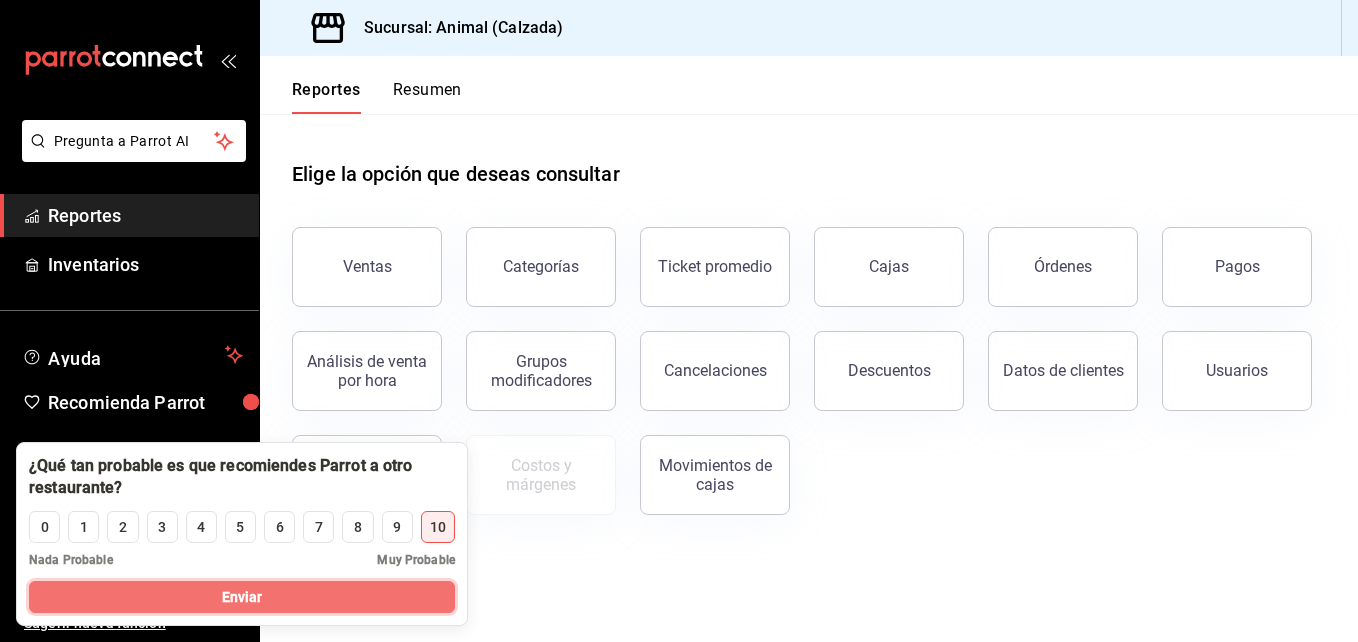click on "Enviar" at bounding box center (242, 597) 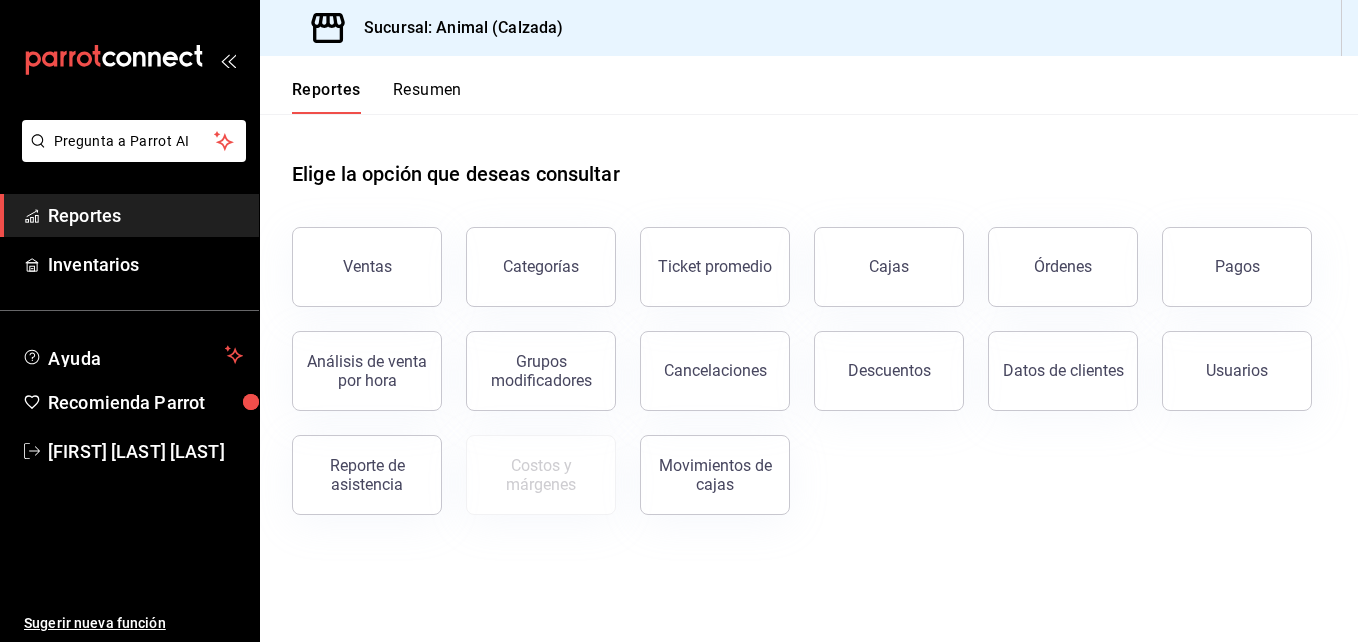 click on "Ventas Categorías Ticket promedio Cajas Órdenes Pagos Análisis de venta por hora Grupos modificadores Cancelaciones Descuentos Datos de clientes Usuarios Reporte de asistencia Costos y márgenes Movimientos de cajas" at bounding box center [797, 359] 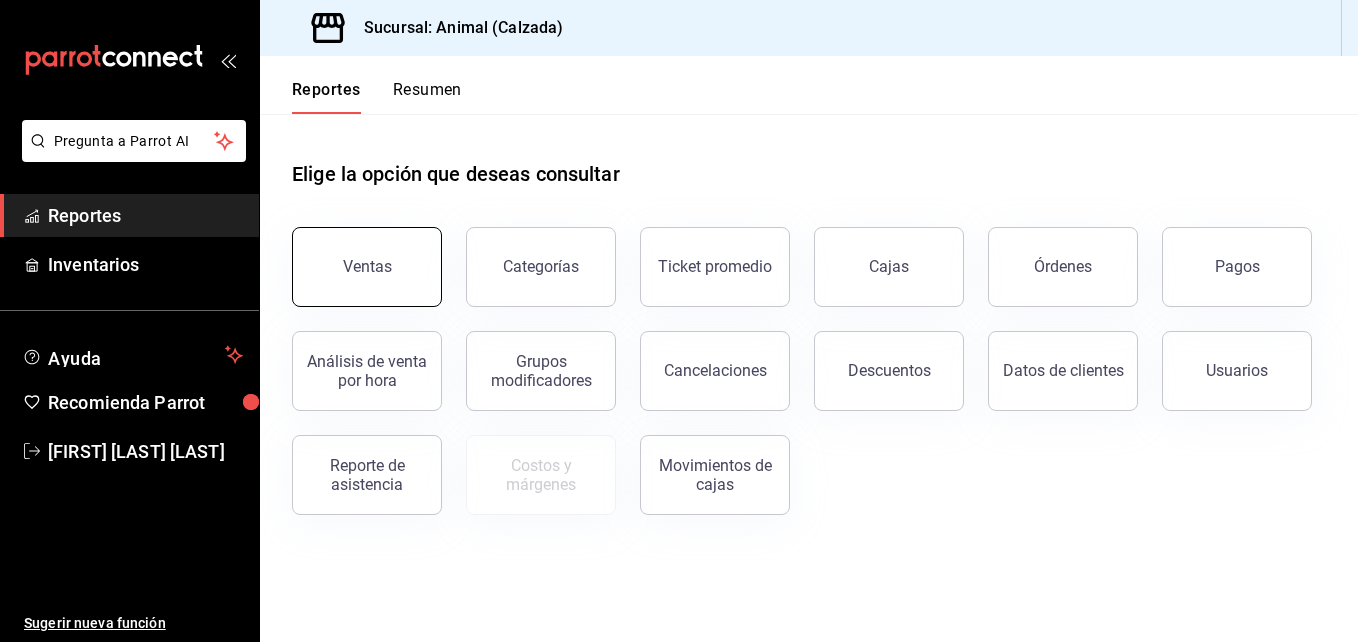 click on "Ventas" at bounding box center [367, 266] 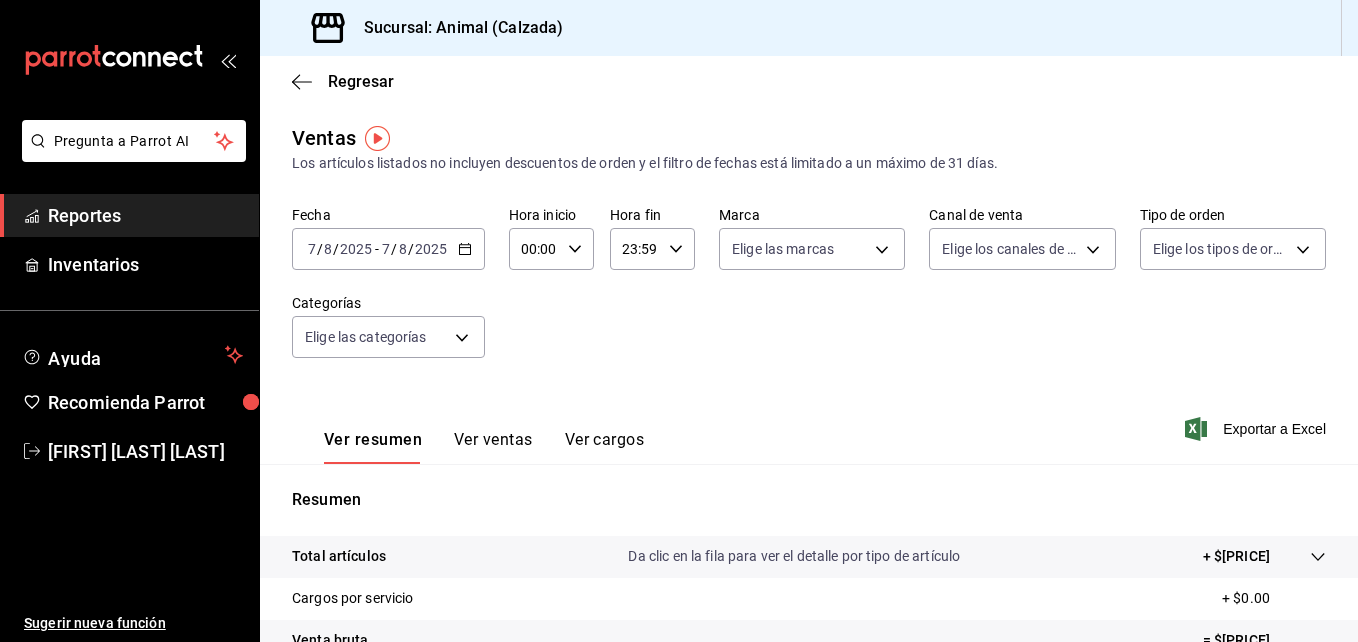 click 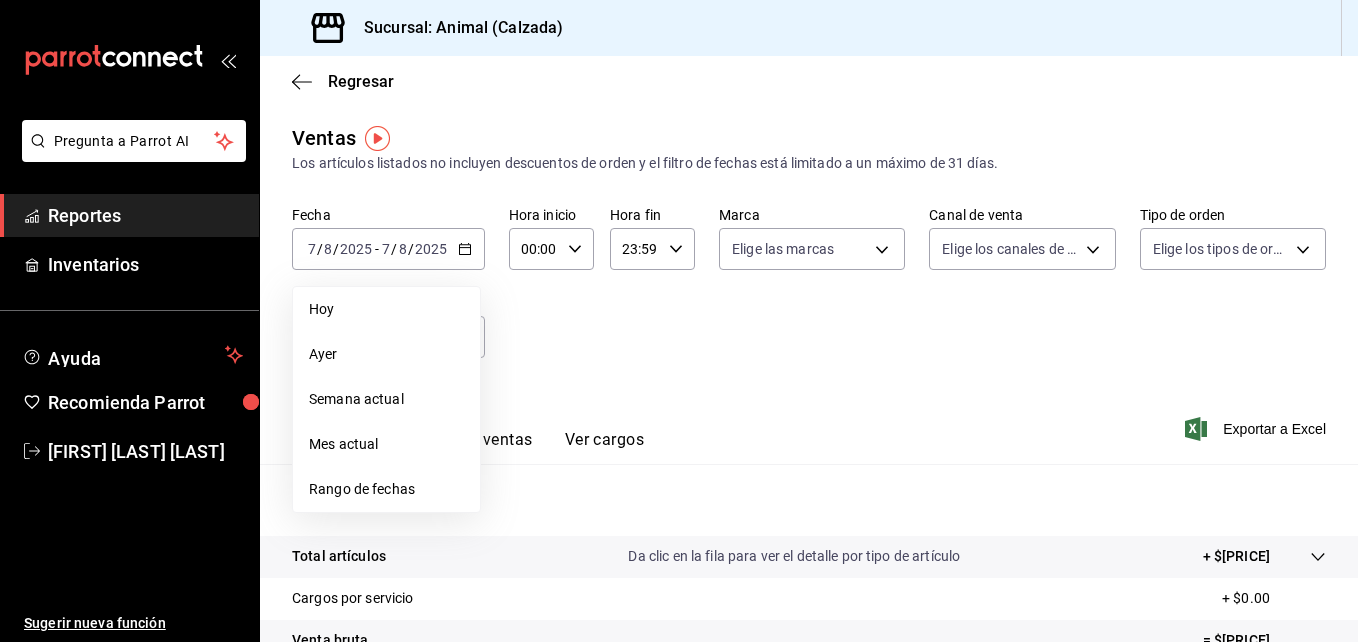 click on "Fecha [DATE] [DATE] - [DATE] [DATE] Hoy Ayer Semana actual Mes actual Rango de fechas Hora inicio [TIME] Hora inicio Hora fin [TIME] Hora fin Marca Elige las marcas Canal de venta Elige los canales de venta Tipo de orden Elige los tipos de orden Categorías Elige las categorías" at bounding box center (809, 294) 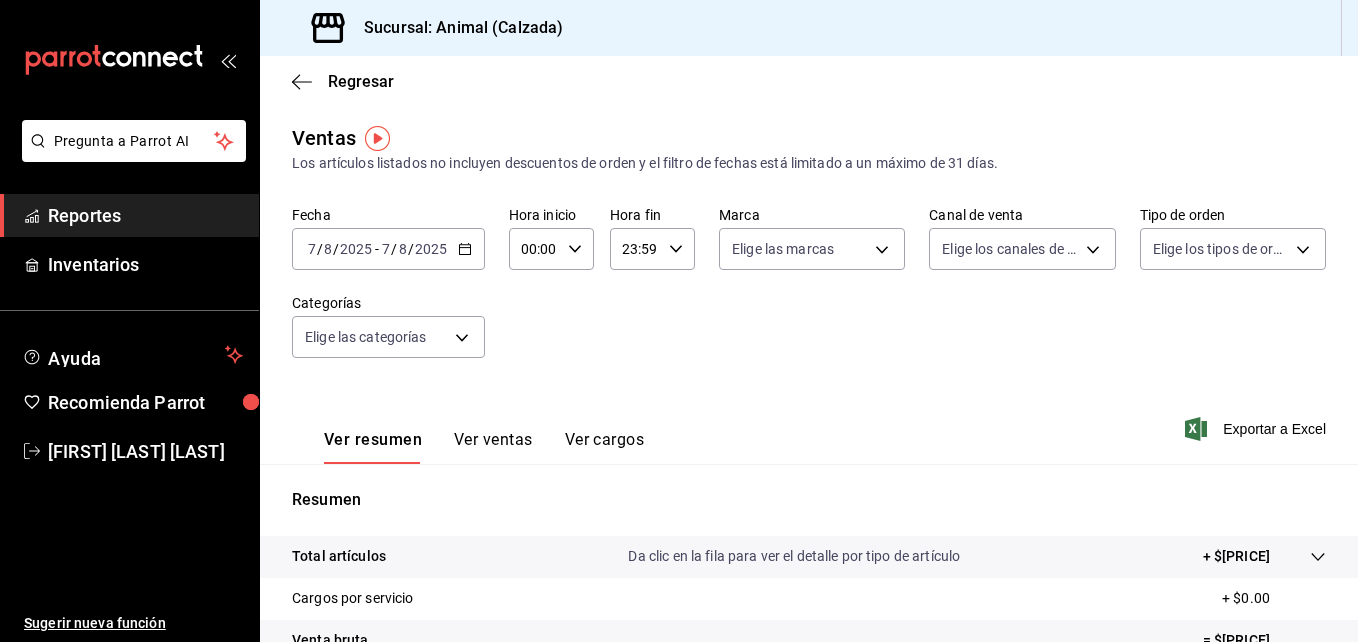click 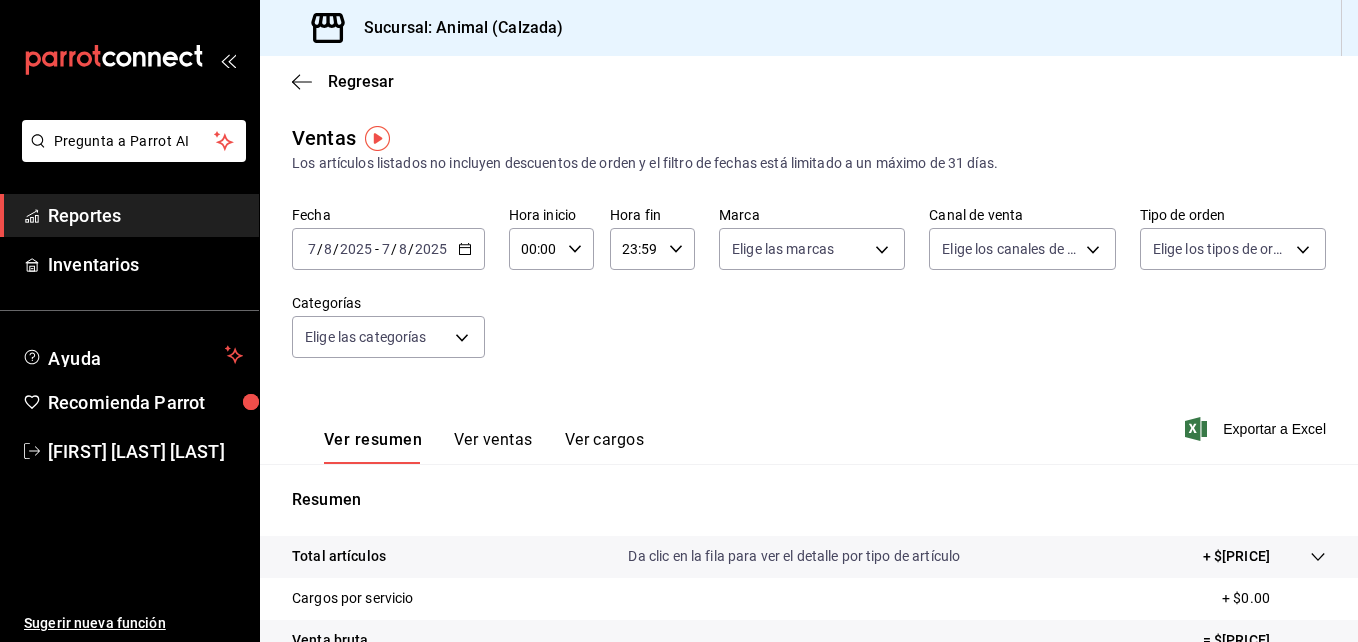 click on "2025-08-07 7 / 8 / 2025 - 2025-08-07 7 / 8 / 2025" at bounding box center [388, 249] 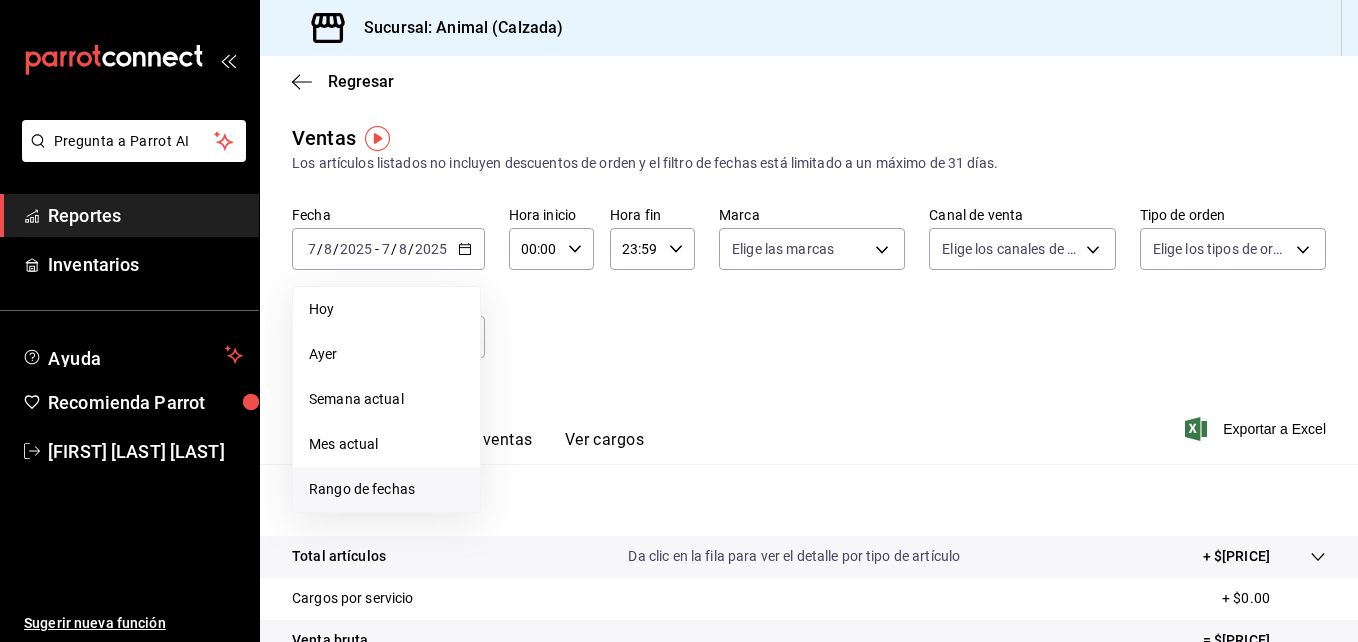 click on "Rango de fechas" at bounding box center [386, 489] 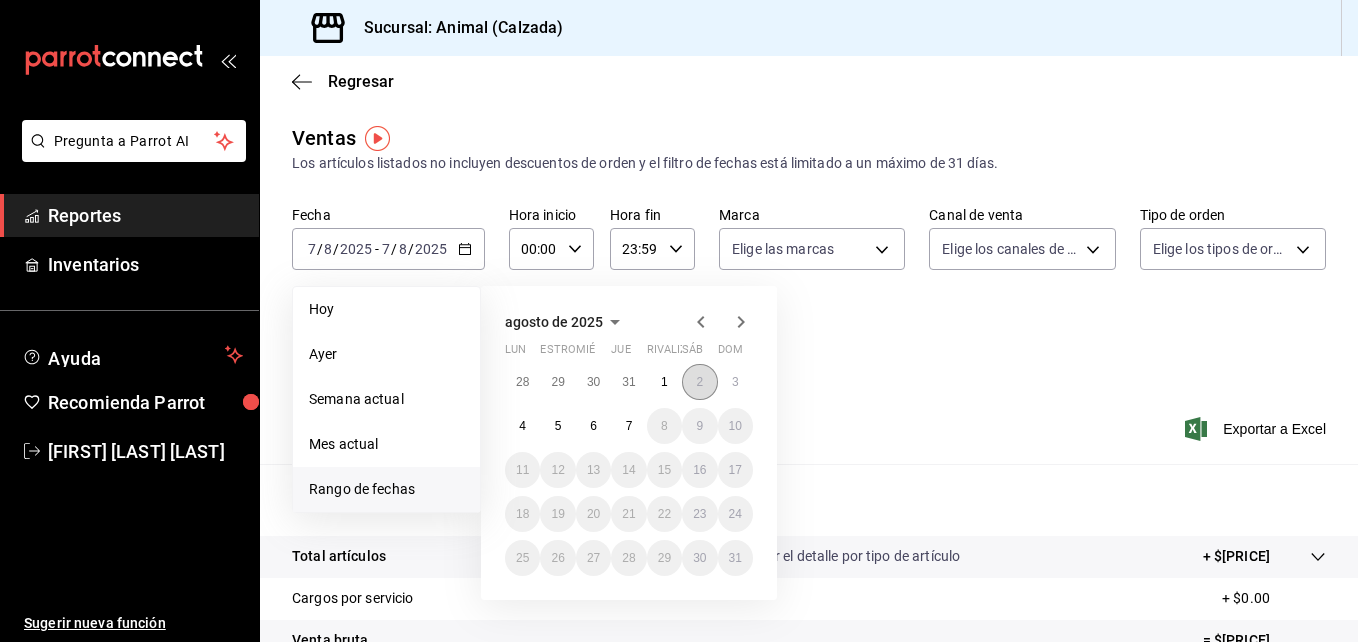 click on "2" at bounding box center (699, 382) 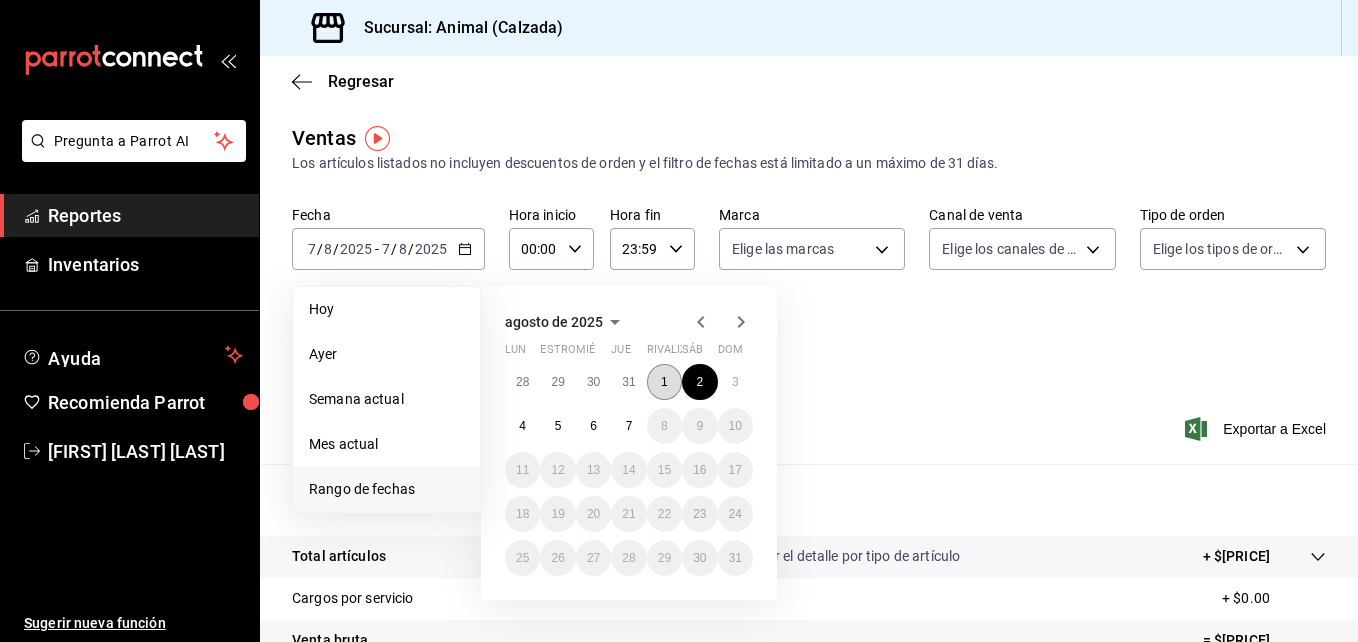 click on "1" at bounding box center (664, 382) 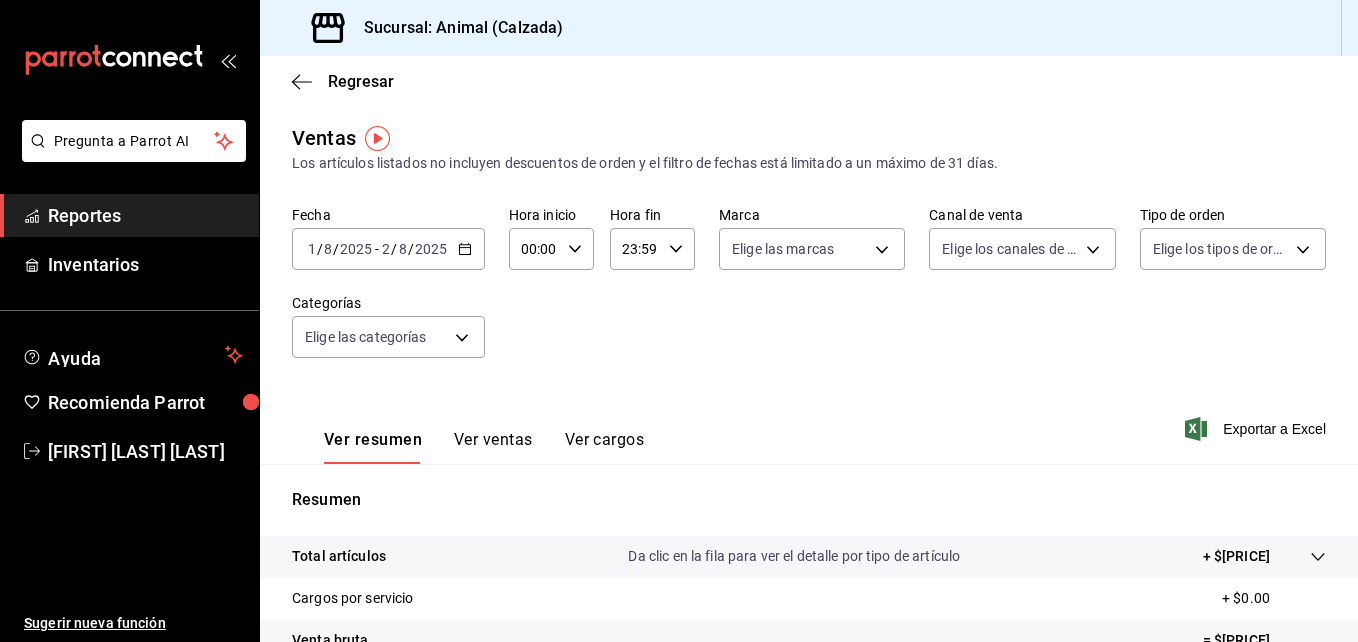 click 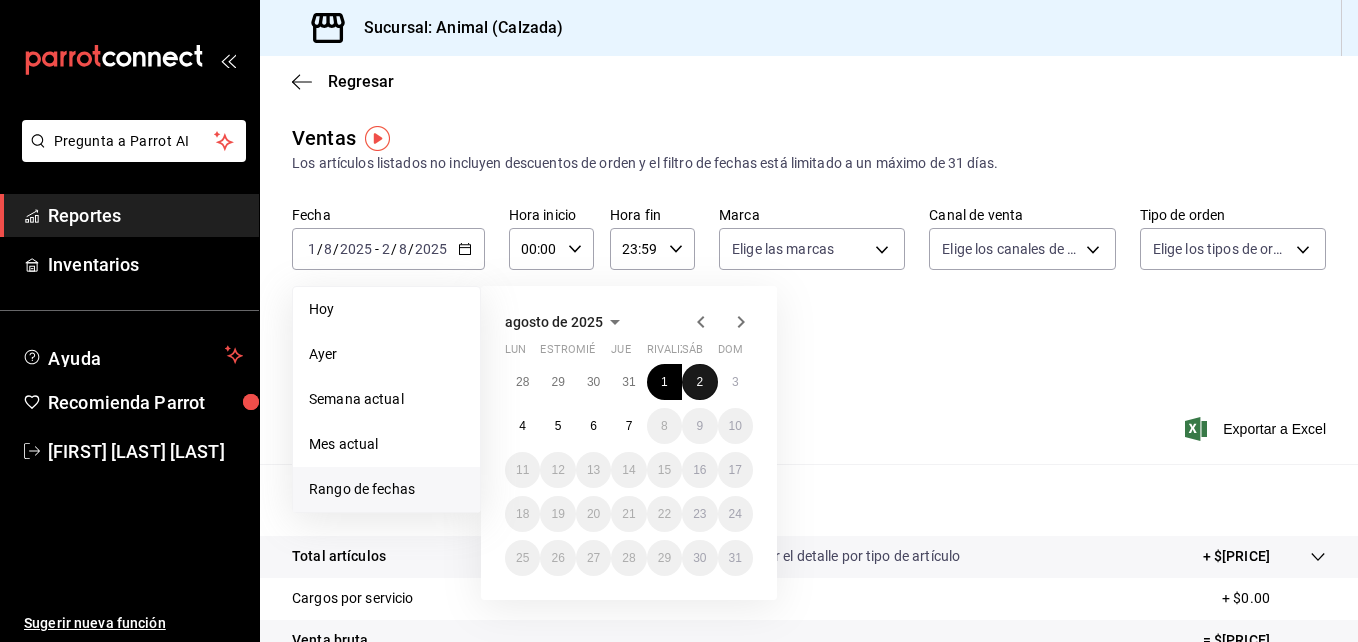 click on "2" at bounding box center [699, 382] 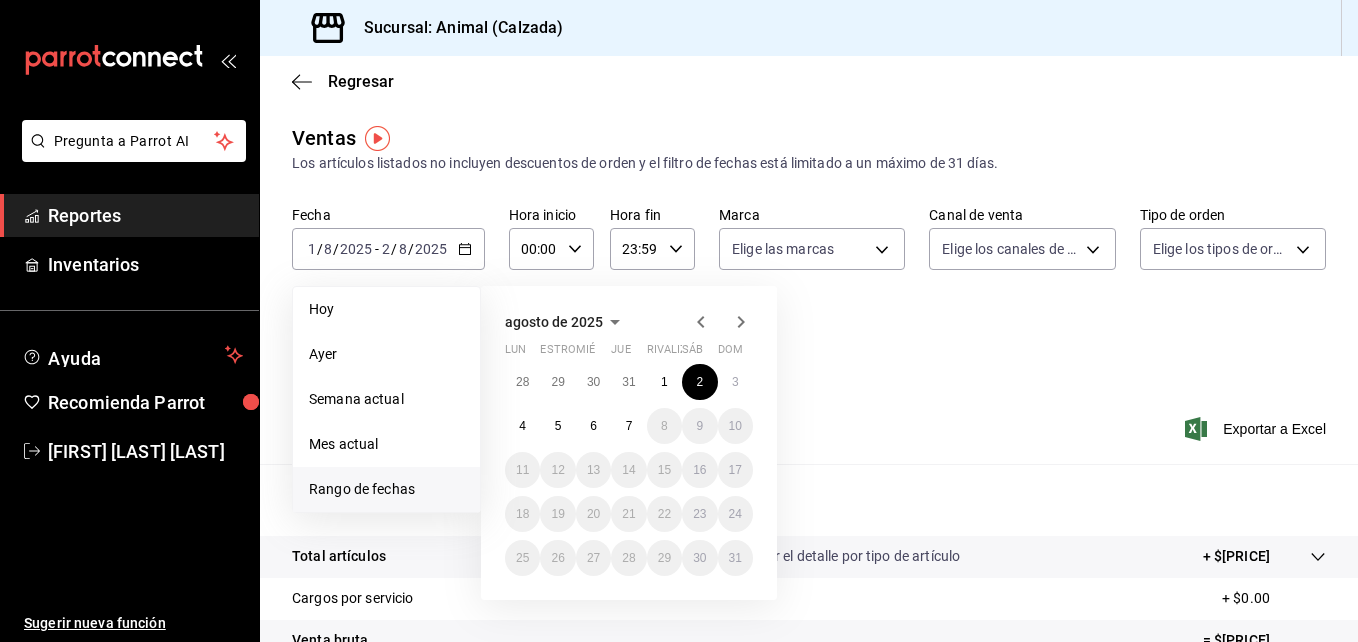 click on "Fecha [DATE] [DATE] - [DATE] [DATE] Hoy Ayer Semana actual Mes actual Rango de fechas agosto de [YEAR] Lun estropear mié jue rivalizar sáb dom 28 29 30 31 1 2 3 4 5 6 7 8 9 10 11 12 13 14 15 16 17 18 19 20 21 22 23 24 25 26 27 28 29 30 31 Hora inicio [TIME] Hora inicio Hora fin [TIME] Hora fin Marca Elige las marcas Canal de venta Elige los canales de venta Tipo de orden Elige los tipos de orden Categorías Elige las categorías" at bounding box center [809, 294] 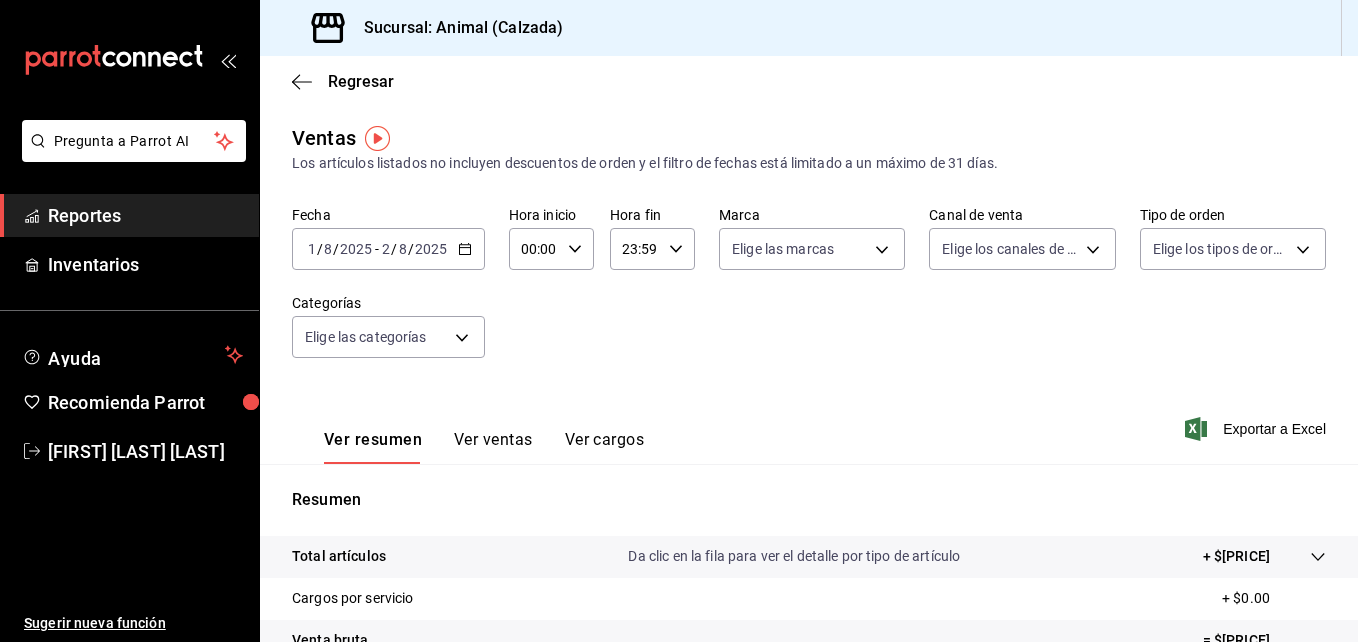click 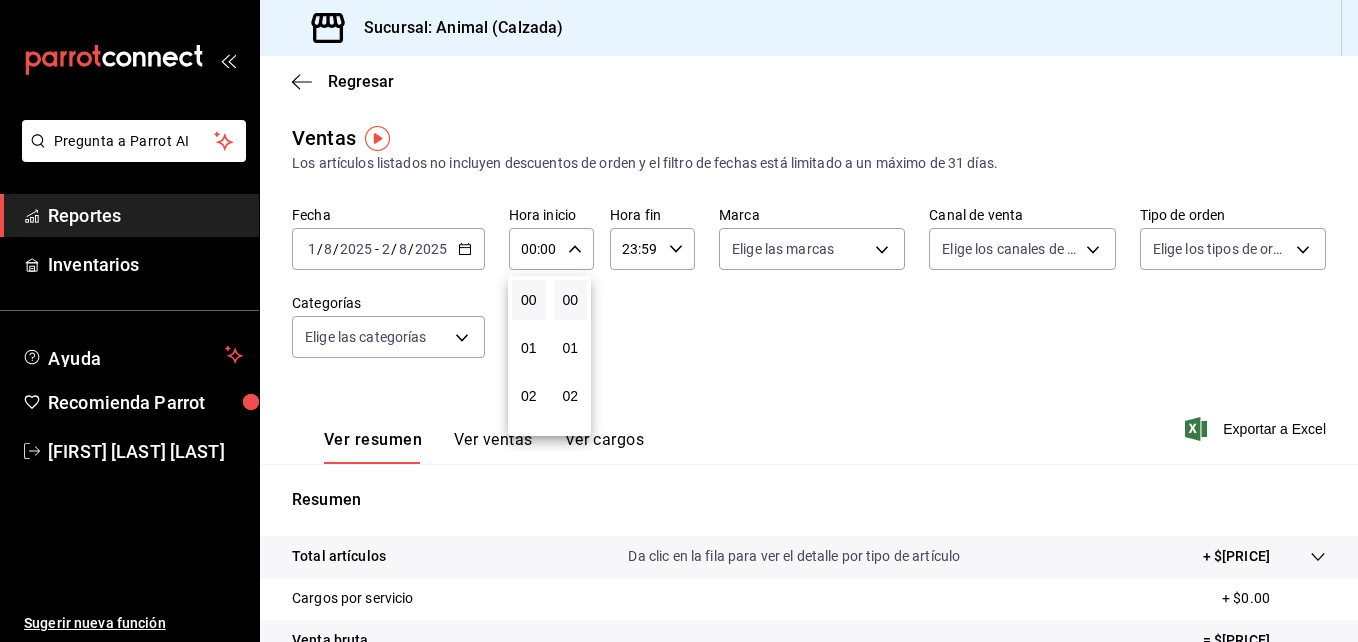 click at bounding box center (679, 321) 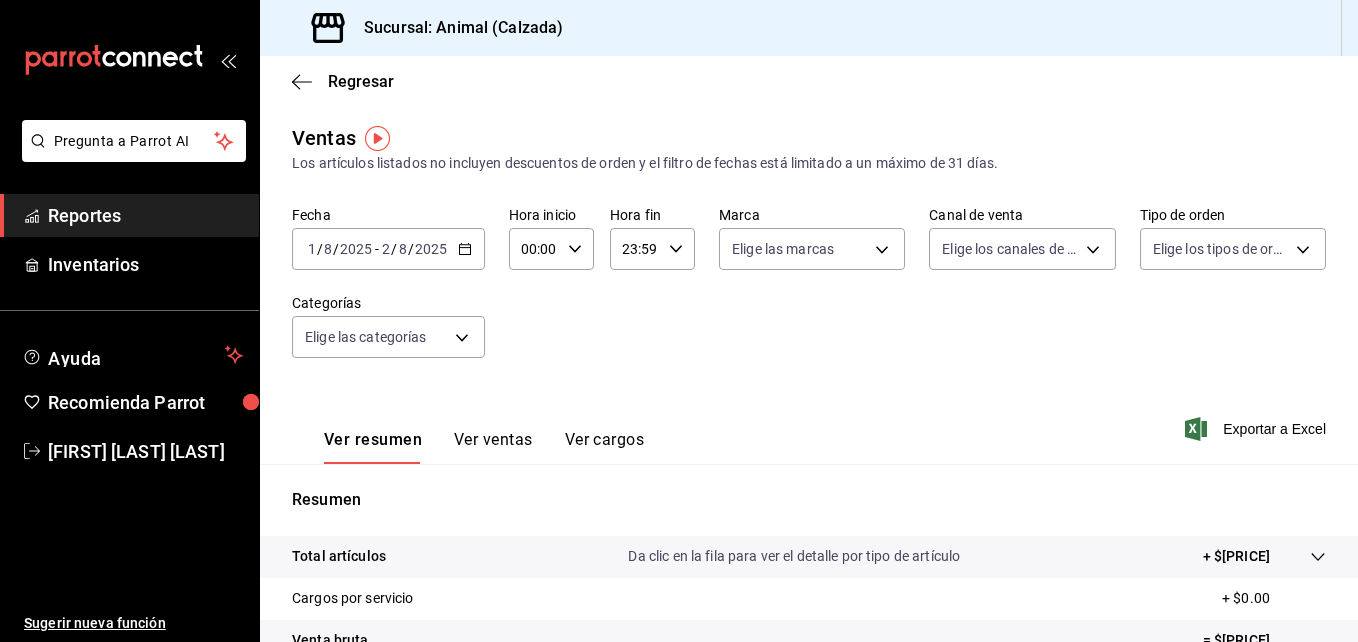 click 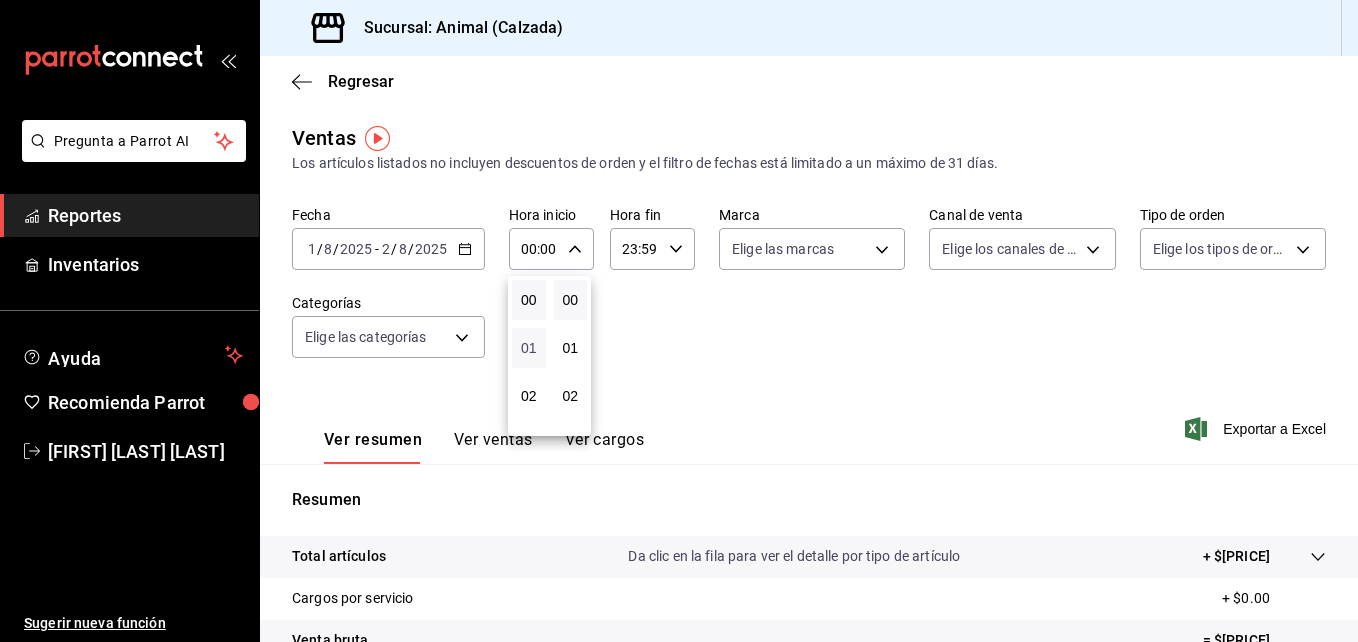 click on "01" at bounding box center (529, 348) 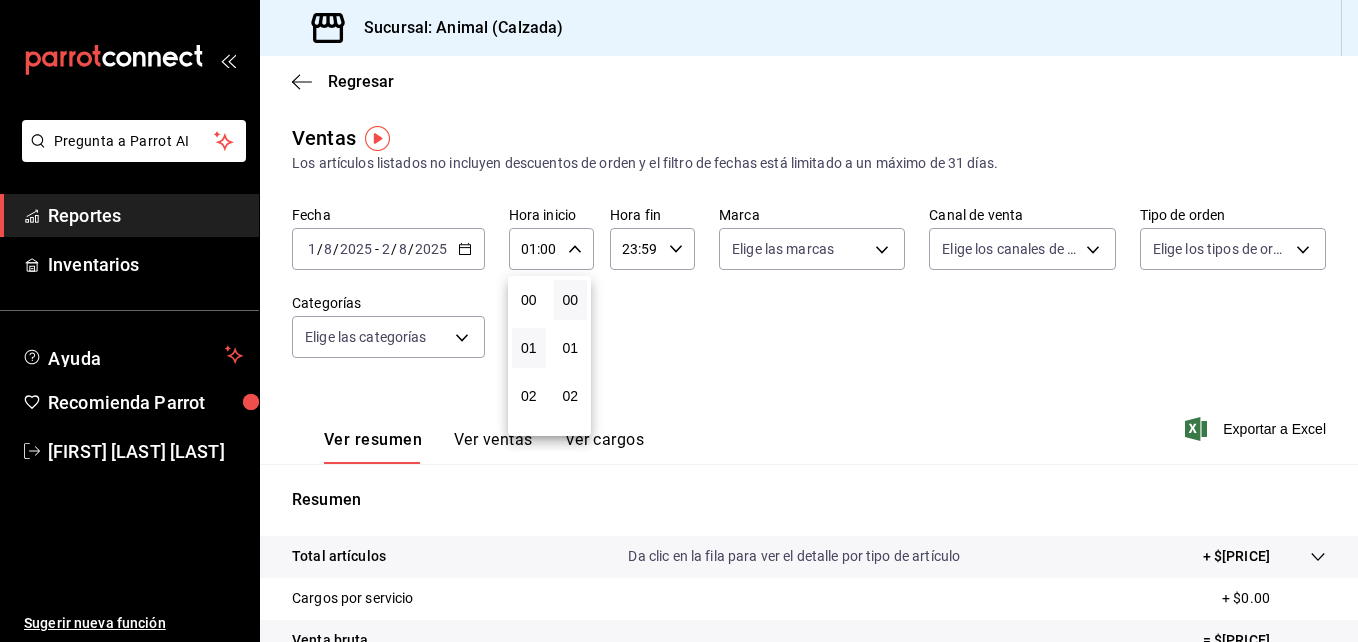 click at bounding box center (679, 321) 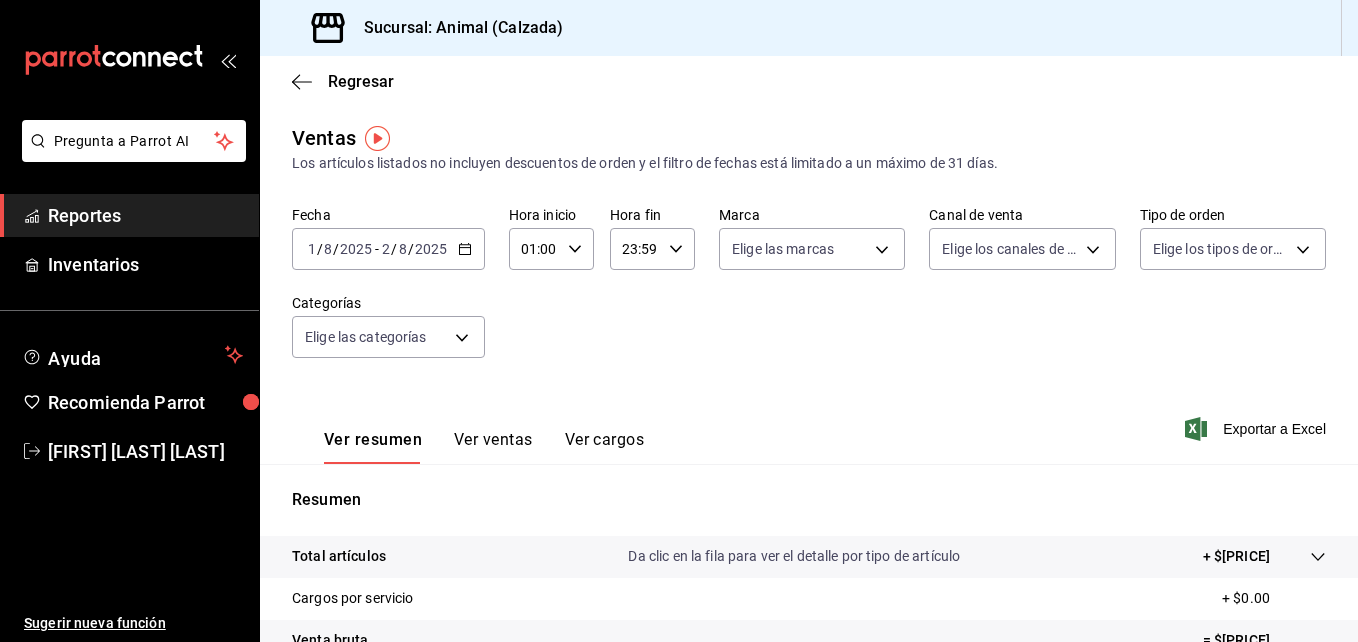 click on "Fecha [DATE] [DATE] - [DATE] [DATE] Hora inicio [TIME] Hora inicio Hora fin [TIME] Hora fin Marca Elige las marcas Canal de venta Elige los canales de venta Tipo de orden Elige los tipos de orden Categorías Elige las categorías" at bounding box center (809, 294) 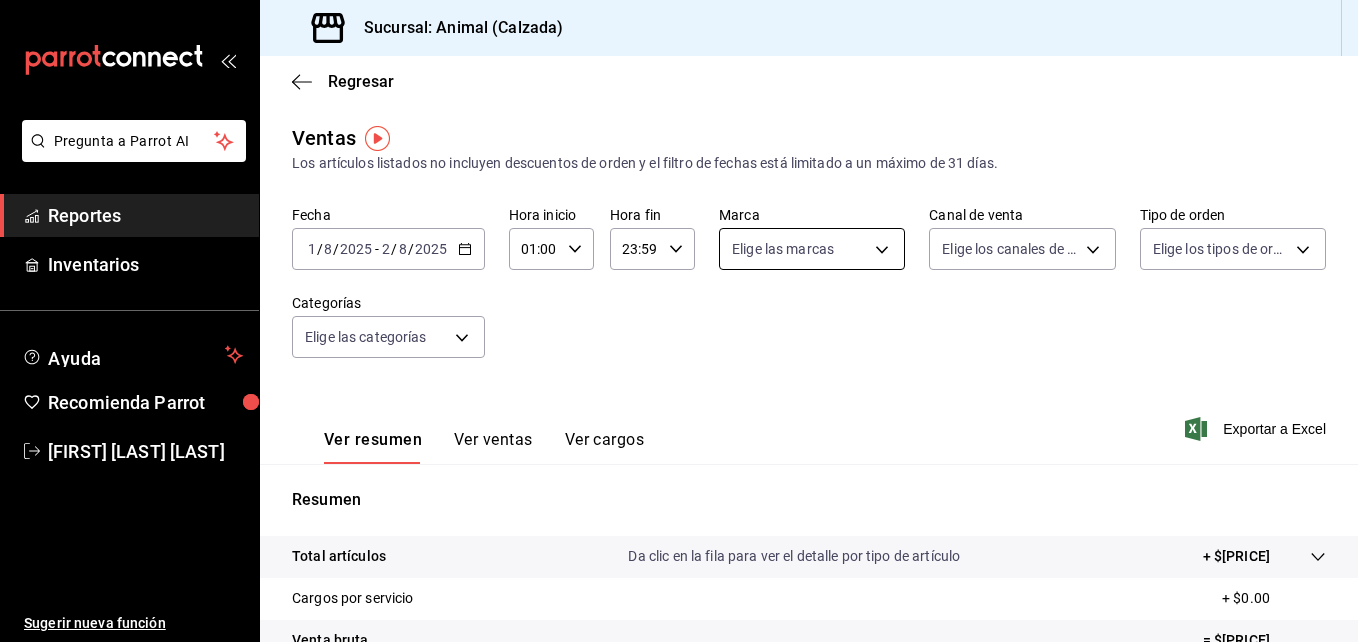 click on "Pregunta a Parrot AI Reportes   Inventarios   Ayuda Recomienda Parrot   [FIRST] [LAST] [LAST]   Sugerir nueva función   Sucursal: Animal (Calzada) Regresar Ventas Los artículos listados no incluyen descuentos de orden y el filtro de fechas está limitado a un máximo de 31 días. Fecha [DATE] [DATE] - [DATE] [DATE] Hora inicio [TIME] Hora inicio Hora fin [TIME] Hora fin Marca Elige las marcas Canal de venta Elige los canales de venta Tipo de orden Elige los tipos de orden Categorías Elige las categorías Ver resumen Ver ventas Ver cargos Exportar a Excel Resumen Total artículos Da clic en la fila para ver el detalle por tipo de artículo + $[PRICE] Cargos por servicio + $[PRICE] Venta bruta = $[PRICE] Descuentos totales - $[PRICE] Certificados de regalo - $[PRICE] Venta total = $[PRICE] Impuestos - [PRICE] dólares Venta neta = $[PRICE] Pregunta a Parrot AI Reportes   Inventarios   Ayuda Recomienda Parrot   [FIRST] [LAST] [LAST]   Sugerir nueva función" at bounding box center [679, 321] 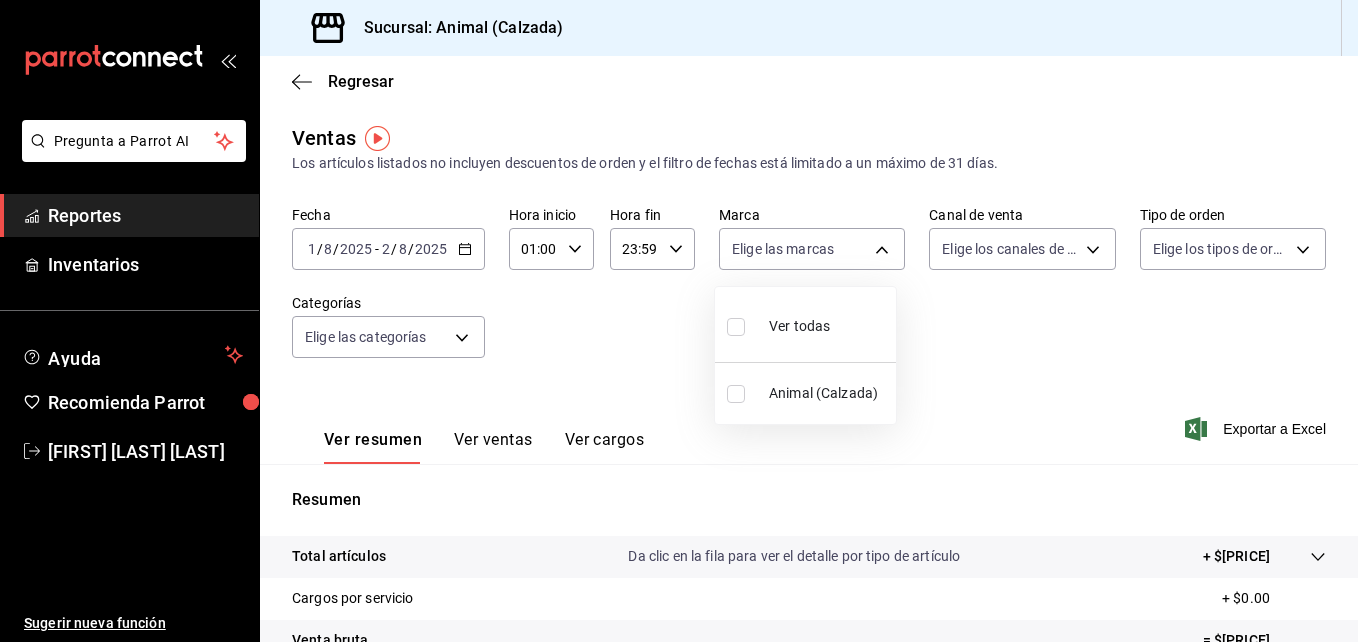 click on "Animal (Calzada)" at bounding box center (805, 393) 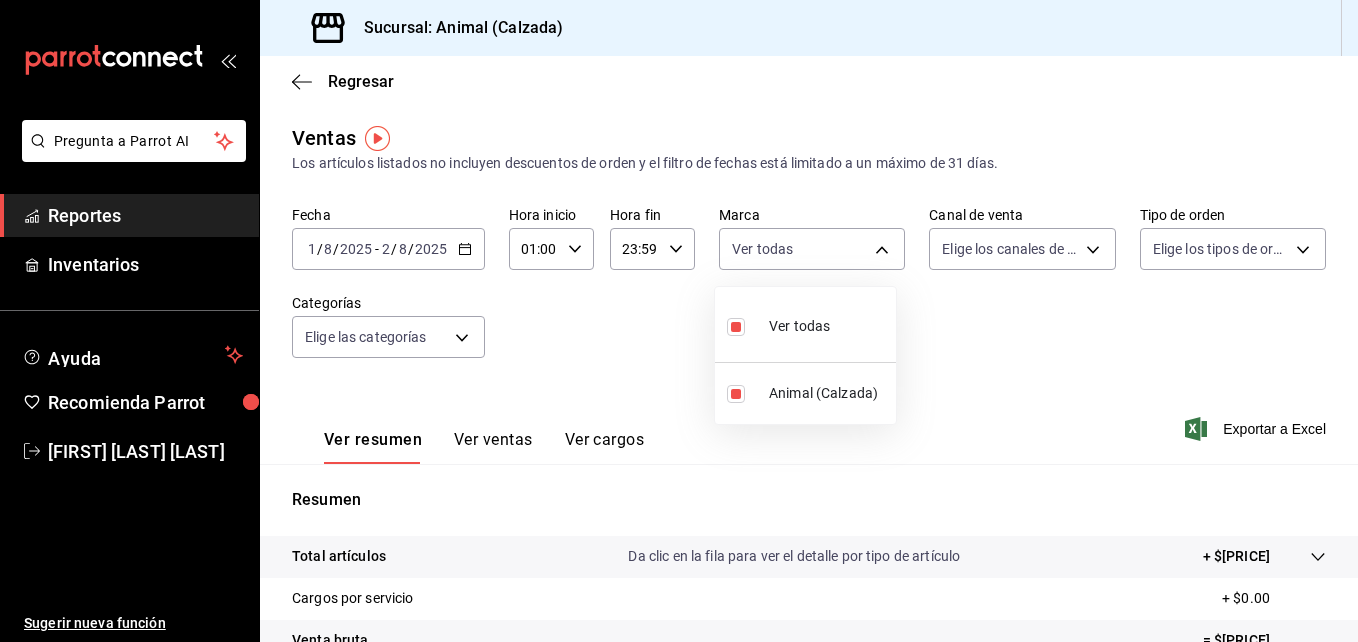 click on "Ver todas" at bounding box center (799, 326) 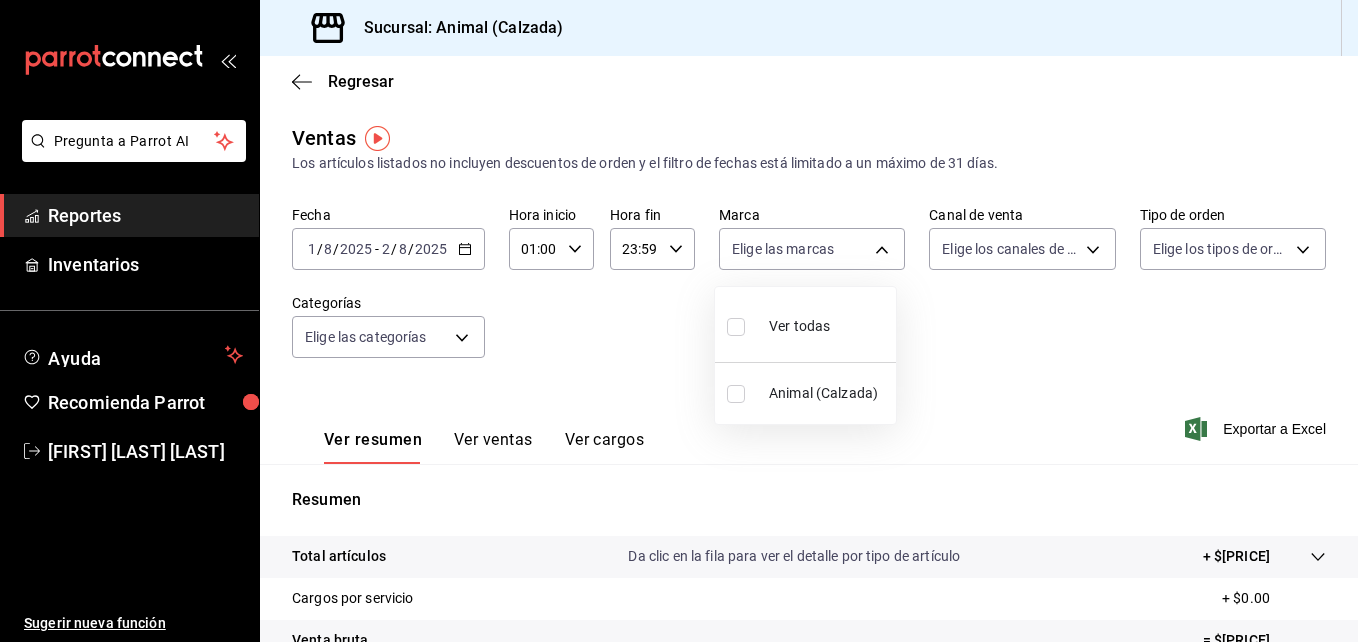 click on "Animal (Calzada)" at bounding box center (828, 393) 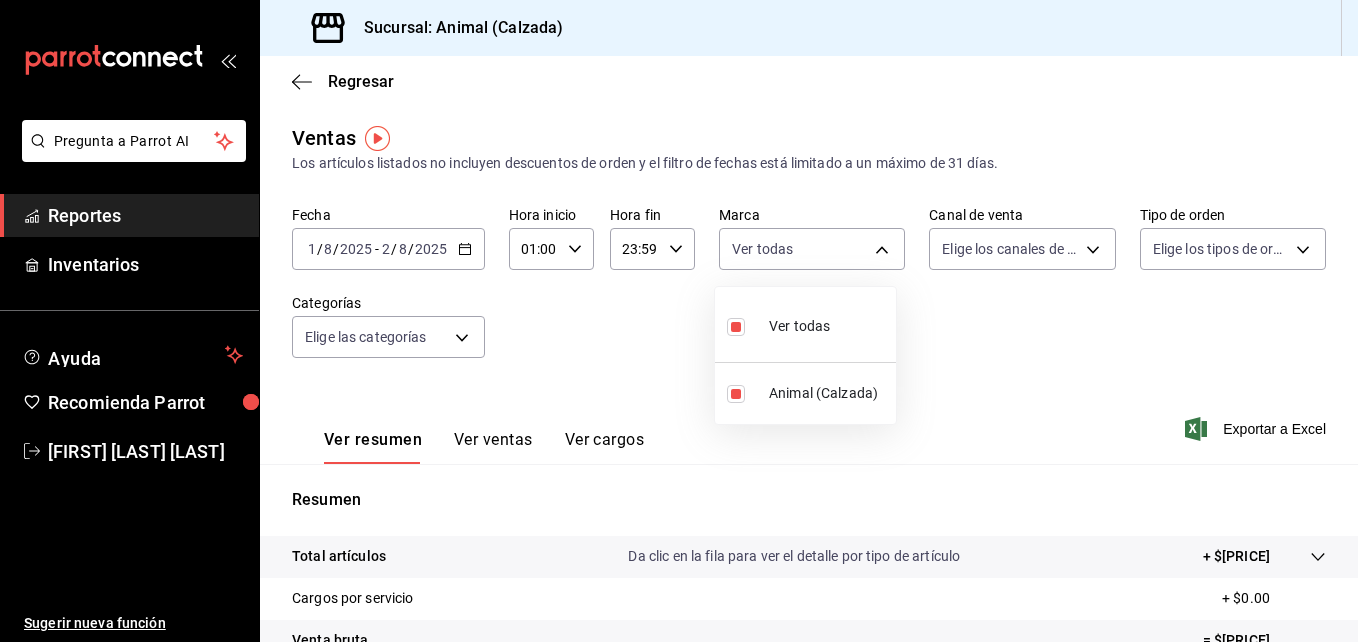 click at bounding box center (679, 321) 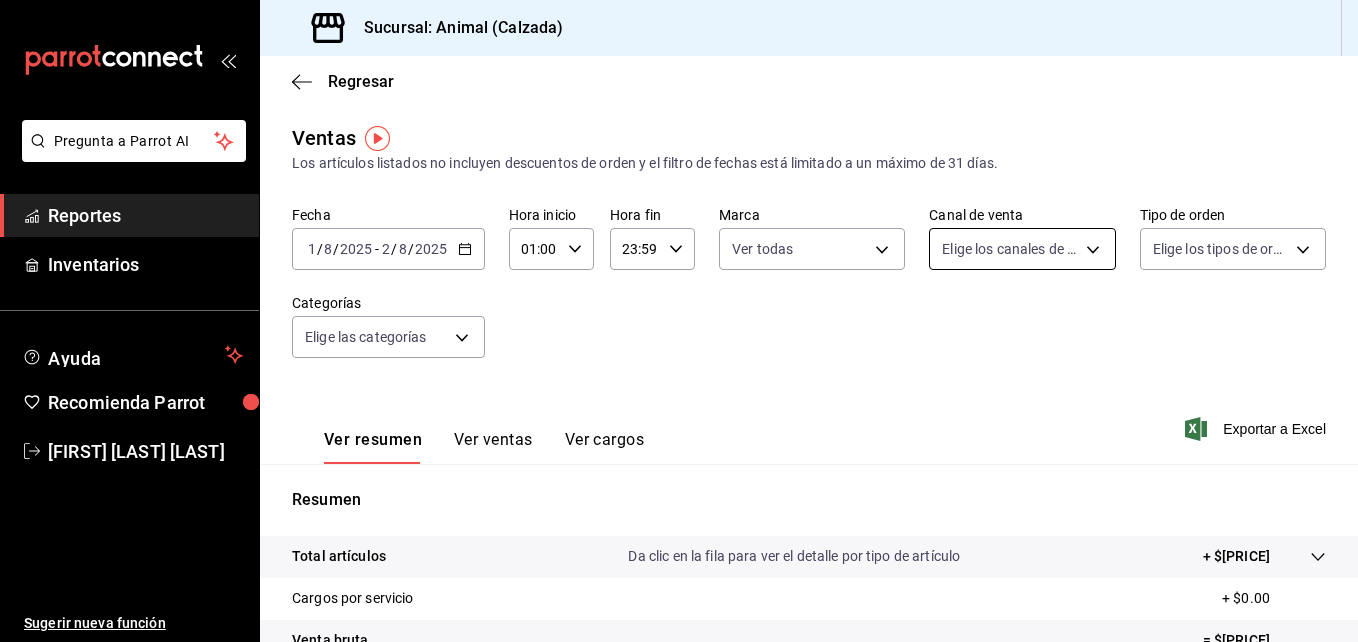 click on "Pregunta a Parrot AI Reportes   Inventarios   Ayuda Recomienda Parrot   [FIRST] [LAST] [LAST]   Sugerir nueva función   Sucursal: Animal (Calzada) Regresar Ventas Los artículos listados no incluyen descuentos de orden y el filtro de fechas está limitado a un máximo de 31 días. Fecha [DATE] [DATE] - [DATE] [DATE] Hora inicio [TIME] Hora inicio Hora fin [TIME] Hora fin Marca Ver todas [UUID] Canal de venta Elige los canales de venta Tipo de orden Elige los tipos de orden Categorías Elige las categorías Ver resumen Ver ventas Ver cargos Exportar a Excel Resumen Total artículos Da clic en la fila para ver el detalle por tipo de artículo + $[PRICE] Cargos por servicio + $[PRICE] Venta bruta = $[PRICE] Descuentos totales - $[PRICE] Certificados de regalo - $[PRICE] Venta total = $[PRICE] Impuestos - [PRICE] dólares Venta neta = $[PRICE] Pregunta a Parrot AI Reportes   Inventarios   Ayuda Recomienda Parrot   [FIRST] [LAST] [LAST]" at bounding box center (679, 321) 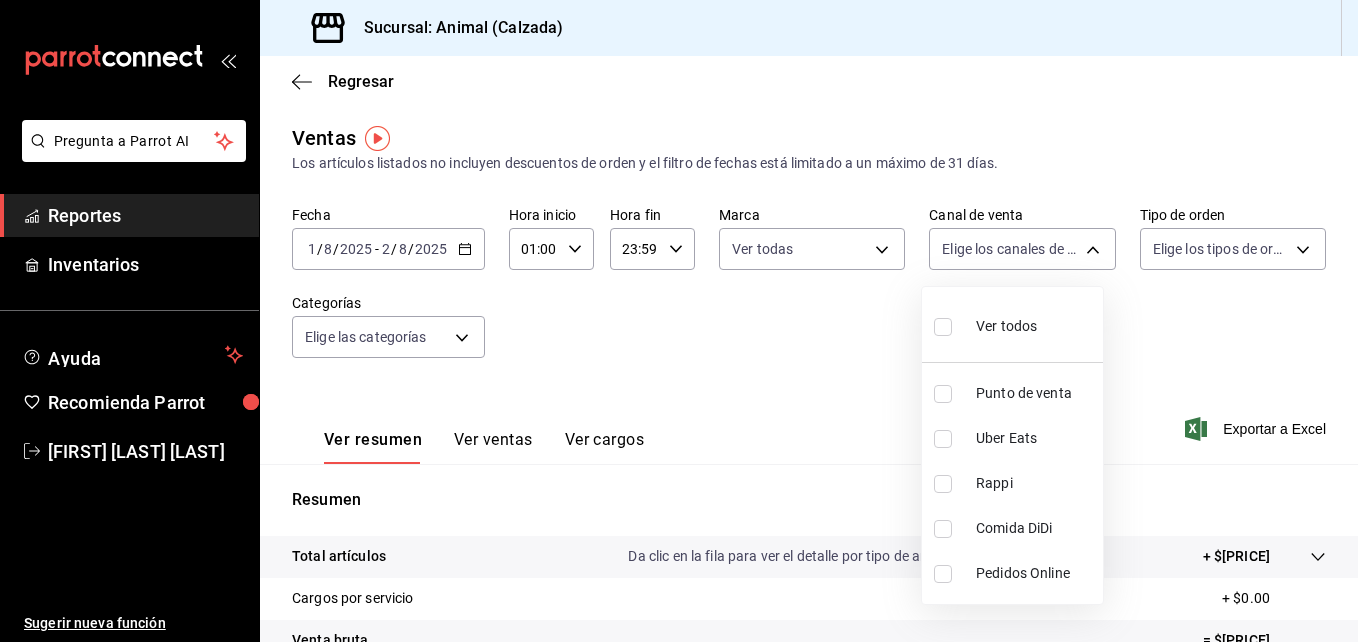 click at bounding box center (679, 321) 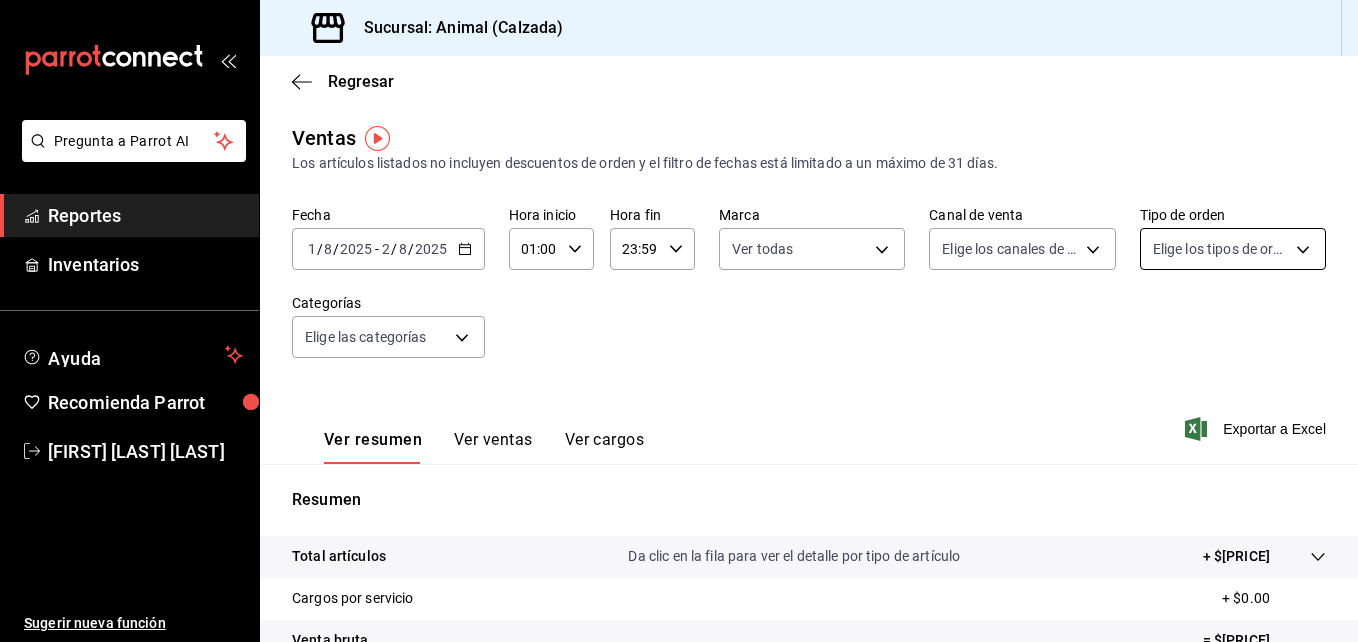 click on "Pregunta a Parrot AI Reportes   Inventarios   Ayuda Recomienda Parrot   [FIRST] [LAST] [LAST]   Sugerir nueva función   Sucursal: Animal (Calzada) Regresar Ventas Los artículos listados no incluyen descuentos de orden y el filtro de fechas está limitado a un máximo de 31 días. Fecha [DATE] [DATE] - [DATE] [DATE] Hora inicio [TIME] Hora inicio Hora fin [TIME] Hora fin Marca Ver todas [UUID] Canal de venta Elige los canales de venta Tipo de orden Elige los tipos de orden Categorías Elige las categorías Ver resumen Ver ventas Ver cargos Exportar a Excel Resumen Total artículos Da clic en la fila para ver el detalle por tipo de artículo + $[PRICE] Cargos por servicio + $[PRICE] Venta bruta = $[PRICE] Descuentos totales - $[PRICE] Certificados de regalo - $[PRICE] Venta total = $[PRICE] Impuestos - [PRICE] dólares Venta neta = $[PRICE] Pregunta a Parrot AI Reportes   Inventarios   Ayuda Recomienda Parrot   [FIRST] [LAST] [LAST]" at bounding box center (679, 321) 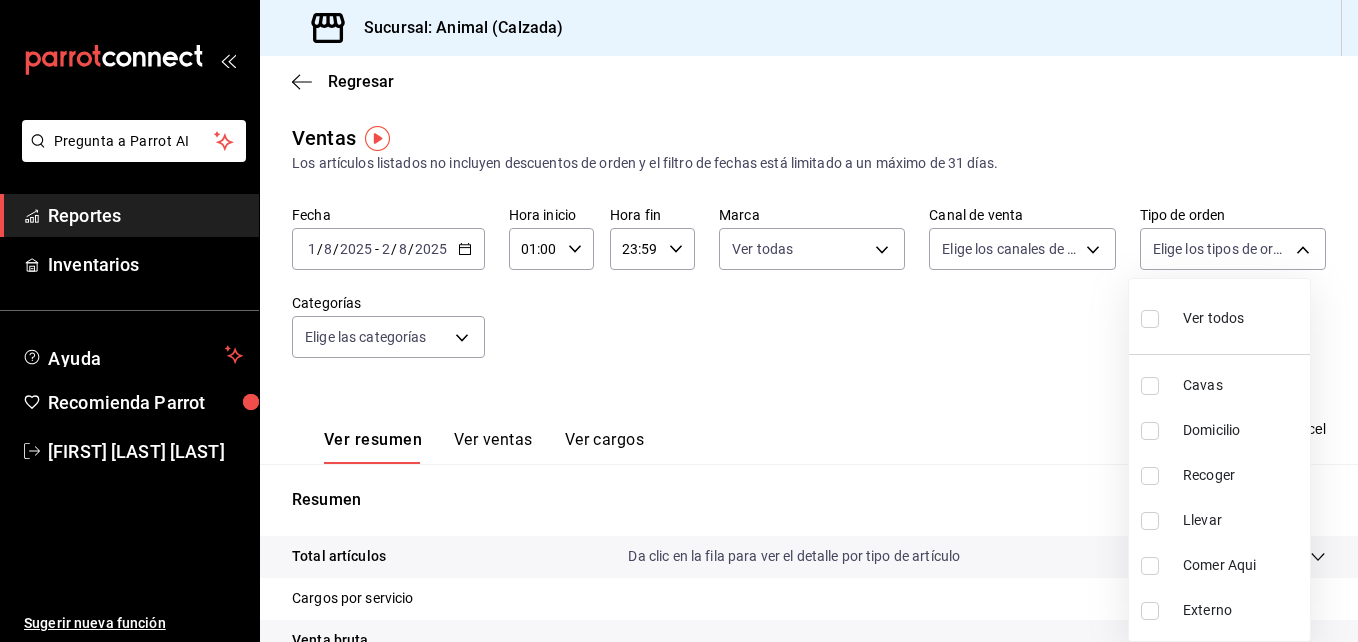 click at bounding box center (679, 321) 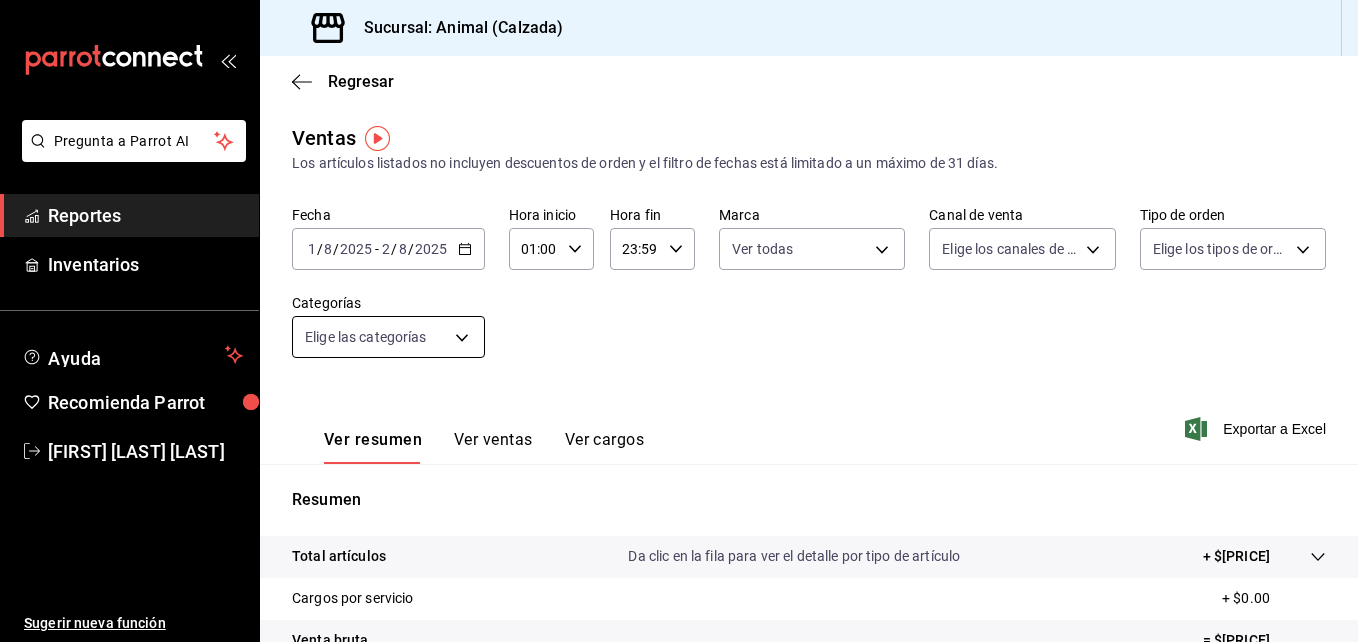 click on "Pregunta a Parrot AI Reportes   Inventarios   Ayuda Recomienda Parrot   [FIRST] [LAST] [LAST]   Sugerir nueva función   Sucursal: Animal (Calzada) Regresar Ventas Los artículos listados no incluyen descuentos de orden y el filtro de fechas está limitado a un máximo de 31 días. Fecha [DATE] [DATE] - [DATE] [DATE] Hora inicio [TIME] Hora inicio Hora fin [TIME] Hora fin Marca Ver todas [UUID] Canal de venta Elige los canales de venta Tipo de orden Elige los tipos de orden Categorías Elige las categorías Ver resumen Ver ventas Ver cargos Exportar a Excel Resumen Total artículos Da clic en la fila para ver el detalle por tipo de artículo + $[PRICE] Cargos por servicio + $[PRICE] Venta bruta = $[PRICE] Descuentos totales - $[PRICE] Certificados de regalo - $[PRICE] Venta total = $[PRICE] Impuestos - [PRICE] dólares Venta neta = $[PRICE] Pregunta a Parrot AI Reportes   Inventarios   Ayuda Recomienda Parrot   [FIRST] [LAST] [LAST]" at bounding box center (679, 321) 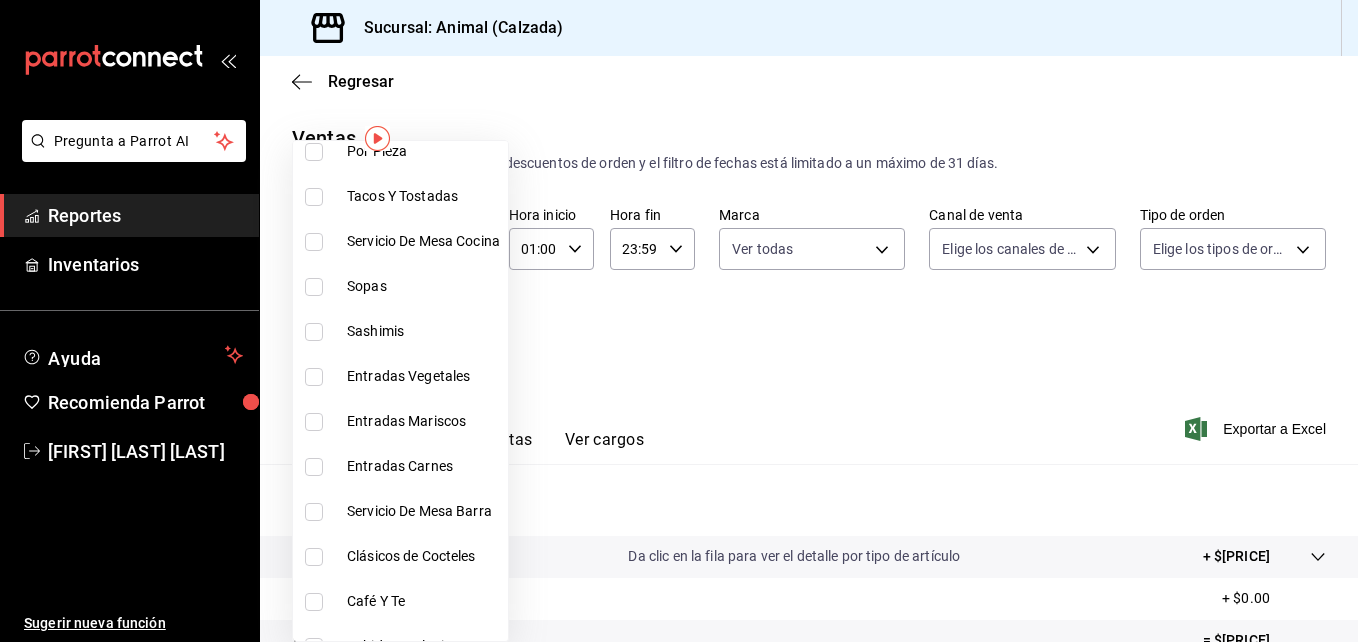 scroll, scrollTop: 0, scrollLeft: 0, axis: both 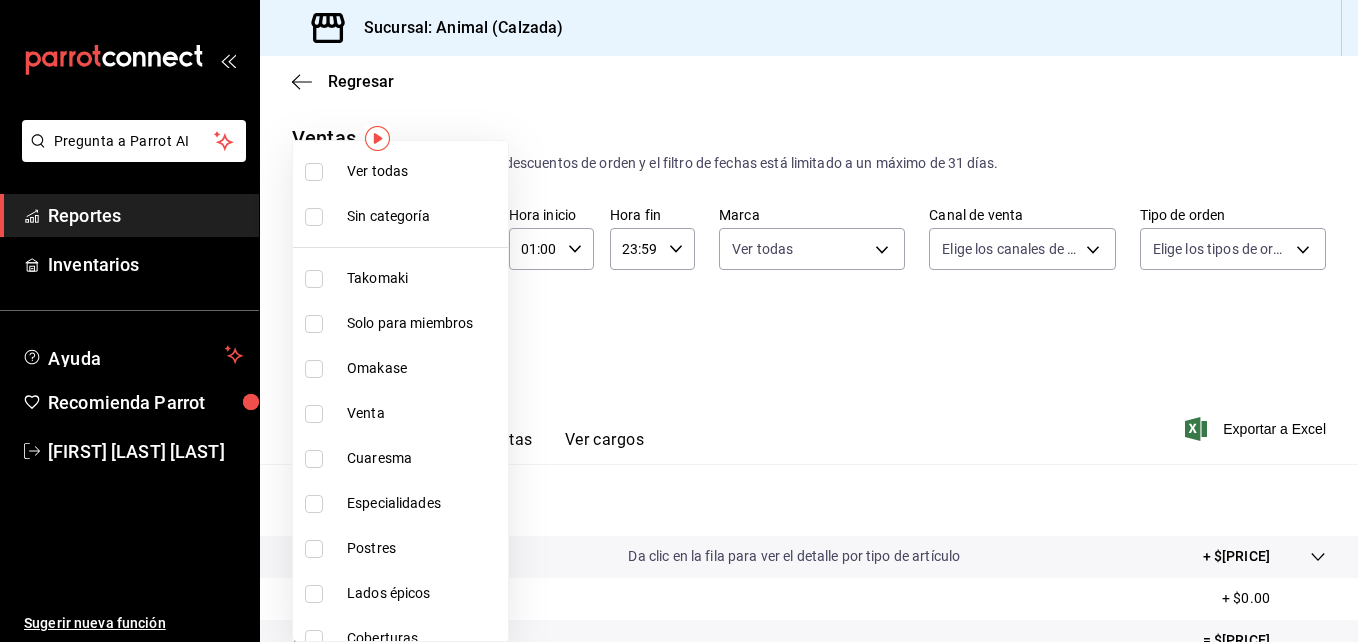 click at bounding box center (679, 321) 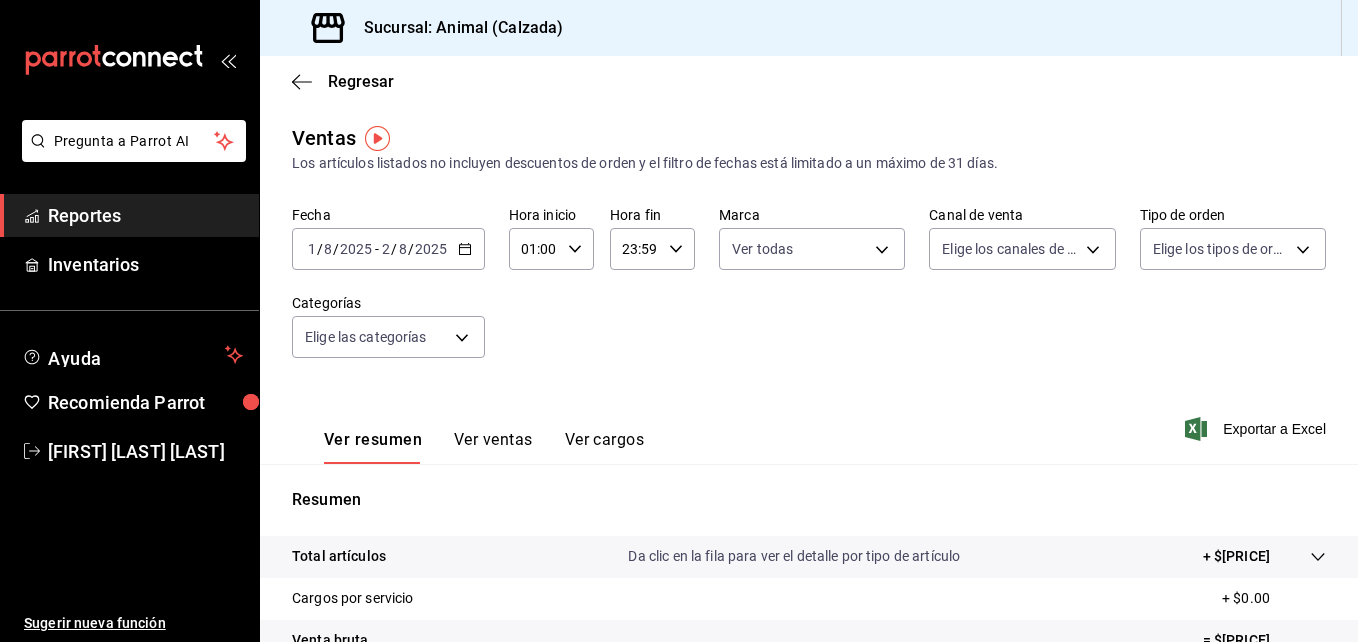 click 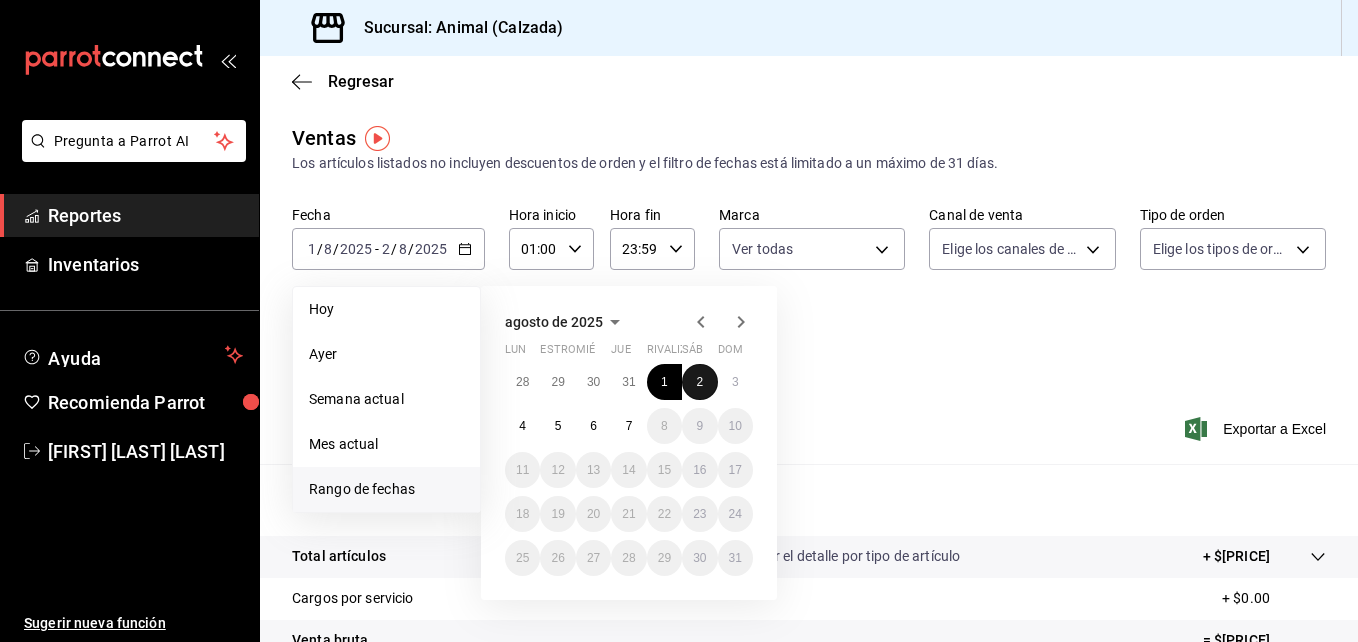 click on "2" at bounding box center (699, 382) 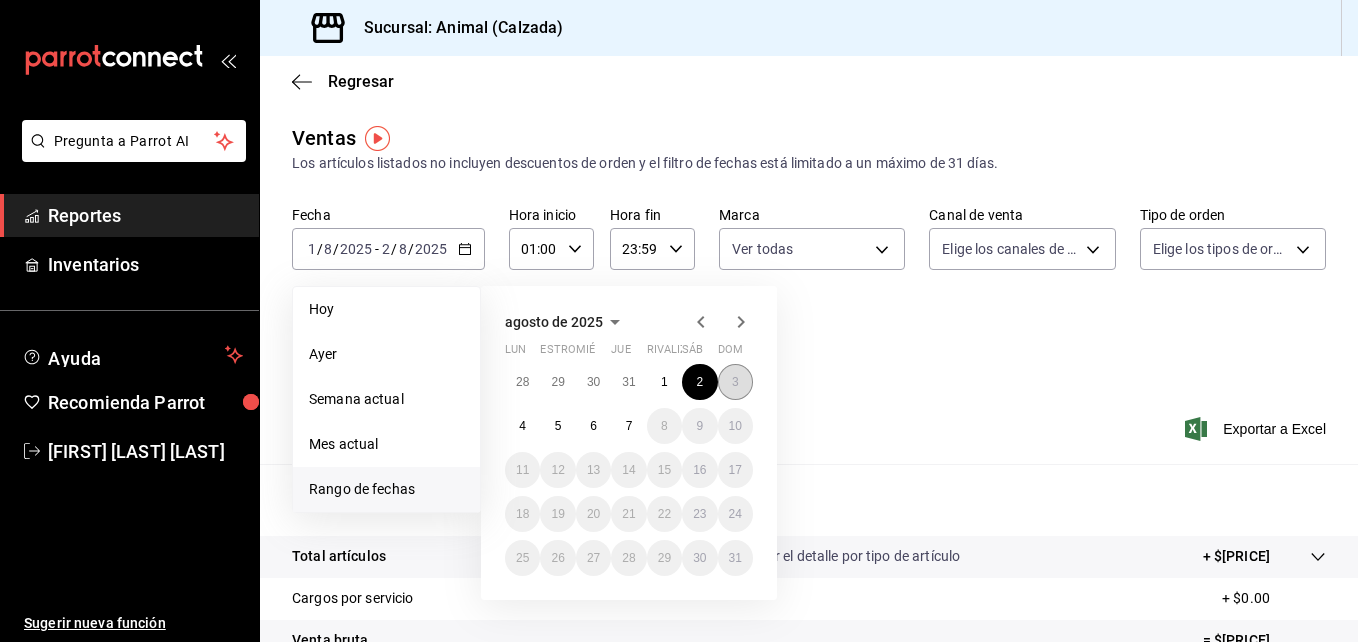 click on "3" at bounding box center (735, 382) 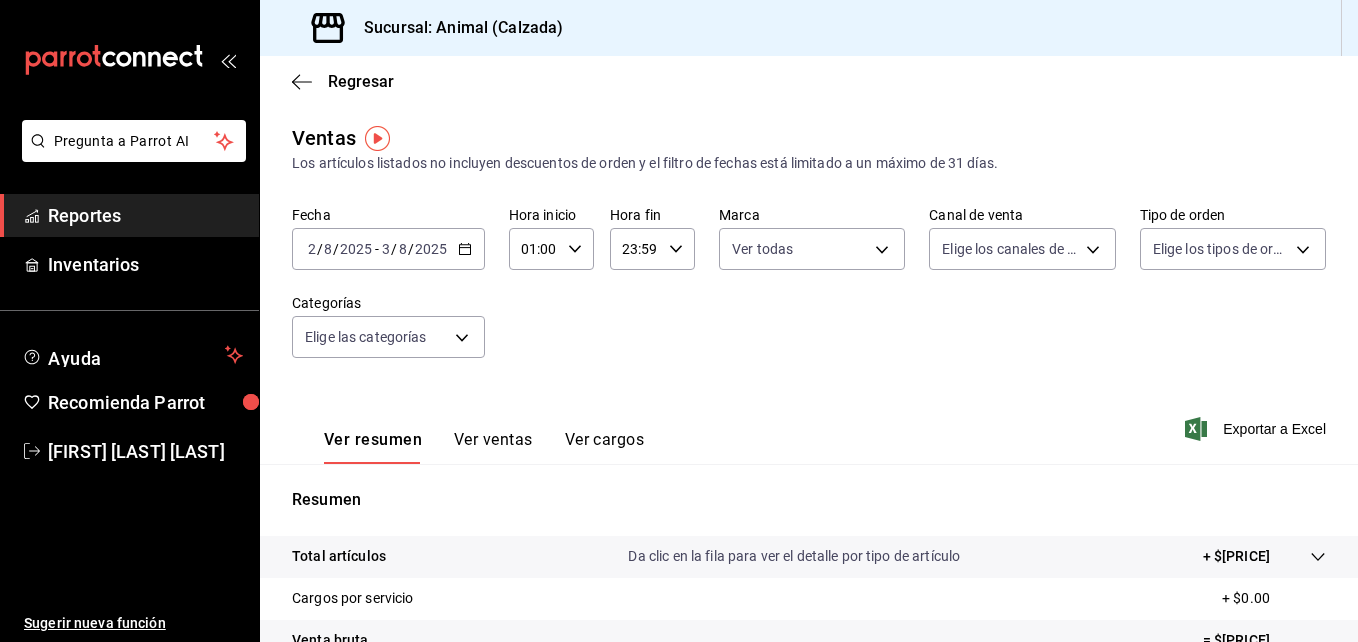 click 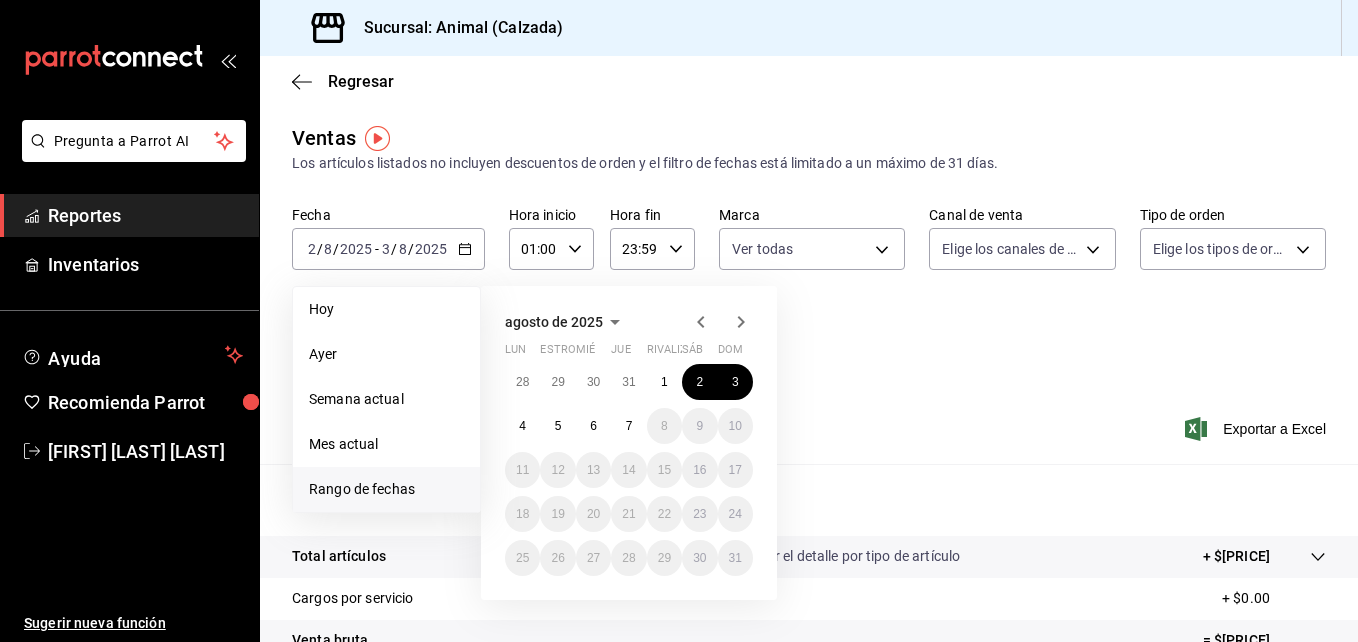 click on "Fecha [DATE] [DATE] - [DATE] [DATE] Hoy Ayer Semana actual Mes actual Rango de fechas agosto de [YEAR] Lun estropear mié jue rivalizar sáb dom 28 29 30 31 1 2 3 4 5 6 7 8 9 10 11 12 13 14 15 16 17 18 19 20 21 22 23 24 25 26 27 28 29 30 31 Hora inicio [TIME] Hora inicio Hora fin [TIME] Hora fin Marca Ver todas [UUID] Canal de venta Elige los canales de venta Tipo de orden Elige los tipos de orden Categorías Elige las categorías" at bounding box center (809, 294) 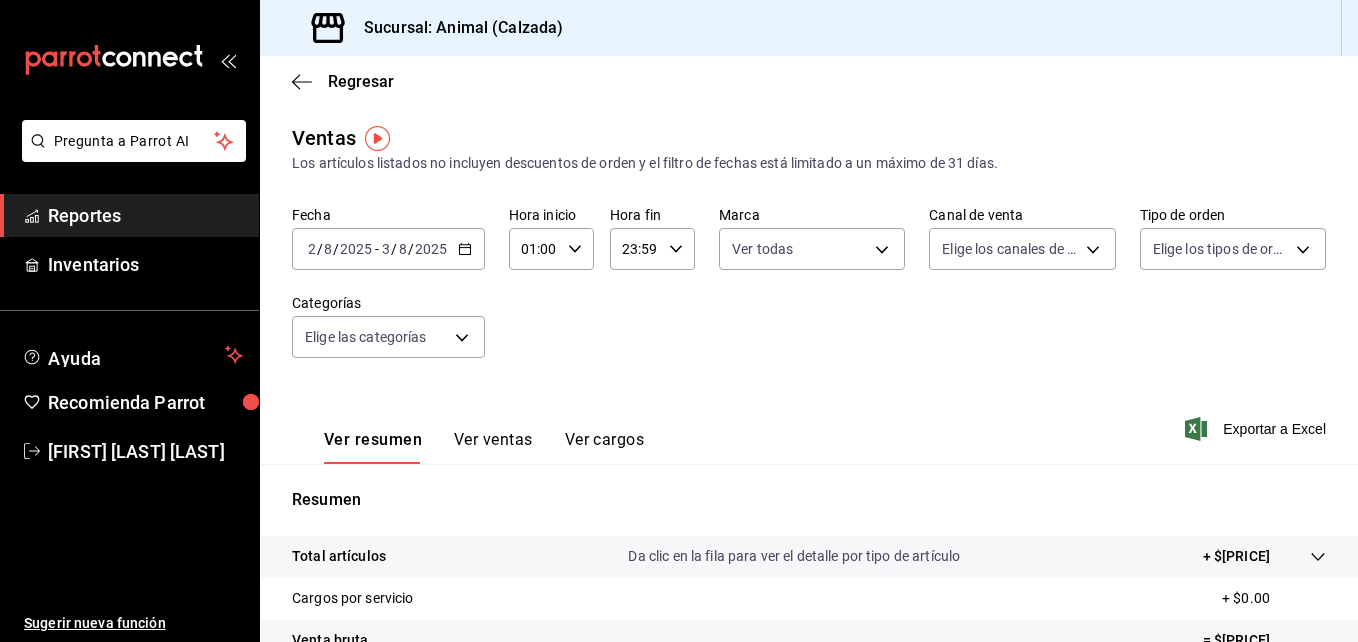 click on "23:59 Hora fin" at bounding box center [652, 249] 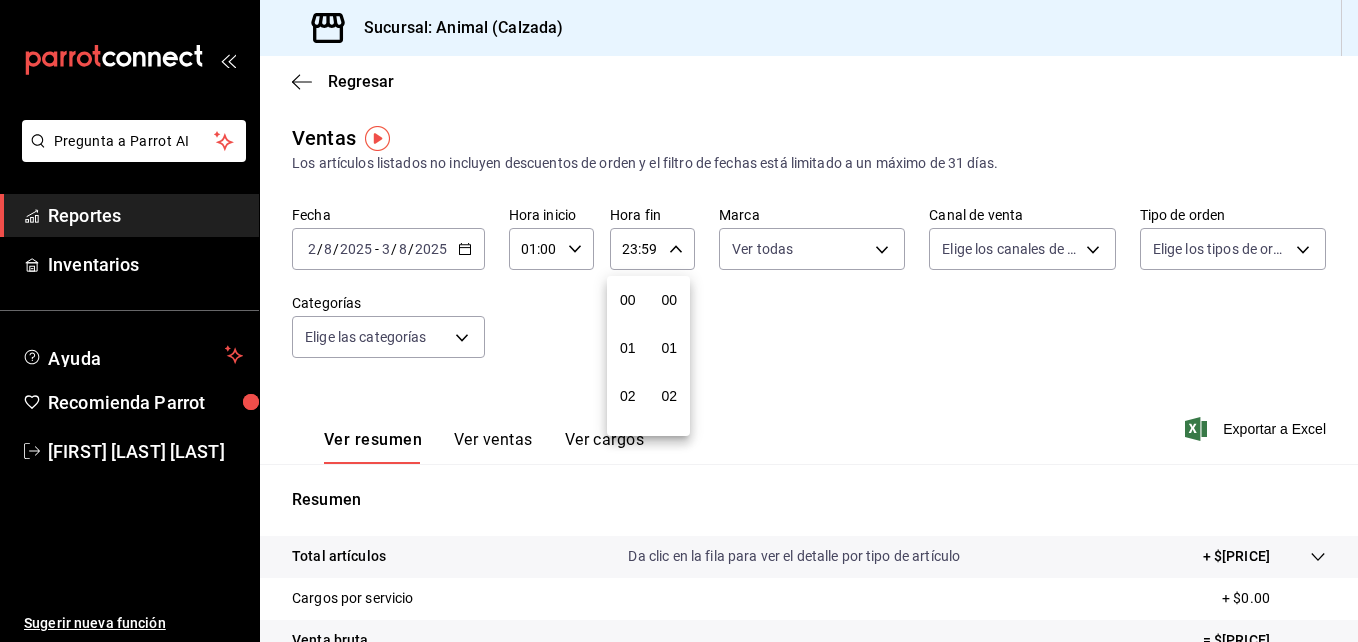 scroll, scrollTop: 992, scrollLeft: 0, axis: vertical 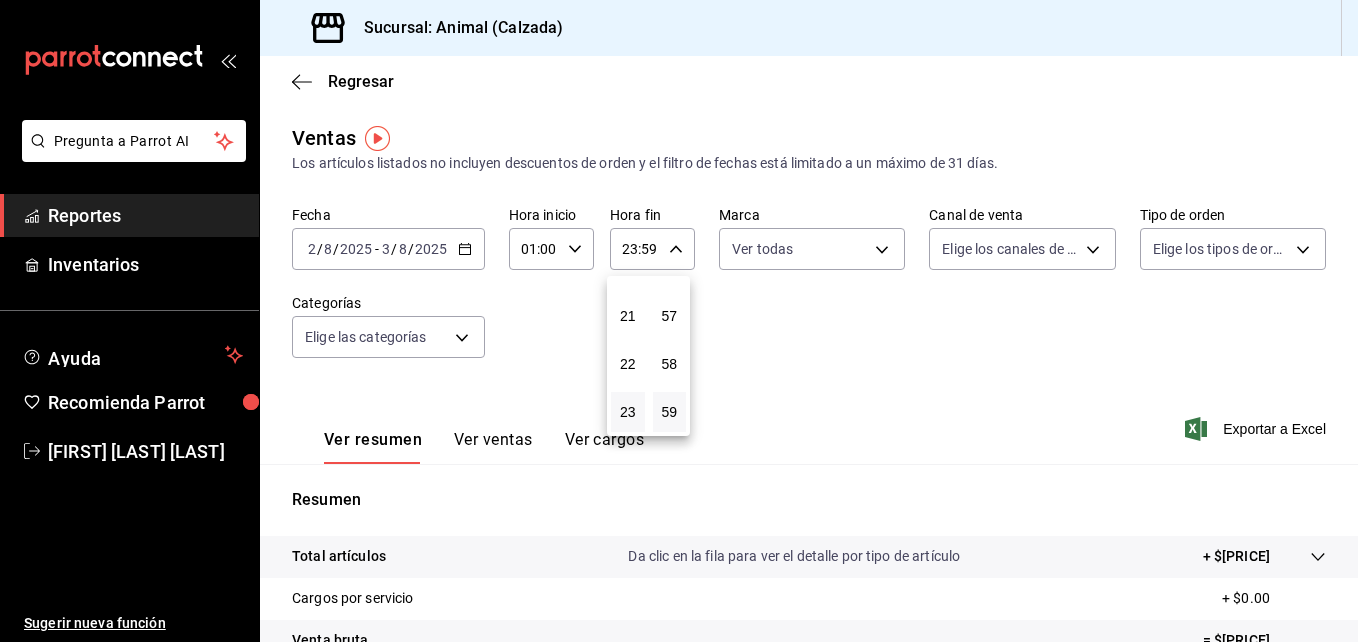 click at bounding box center [679, 321] 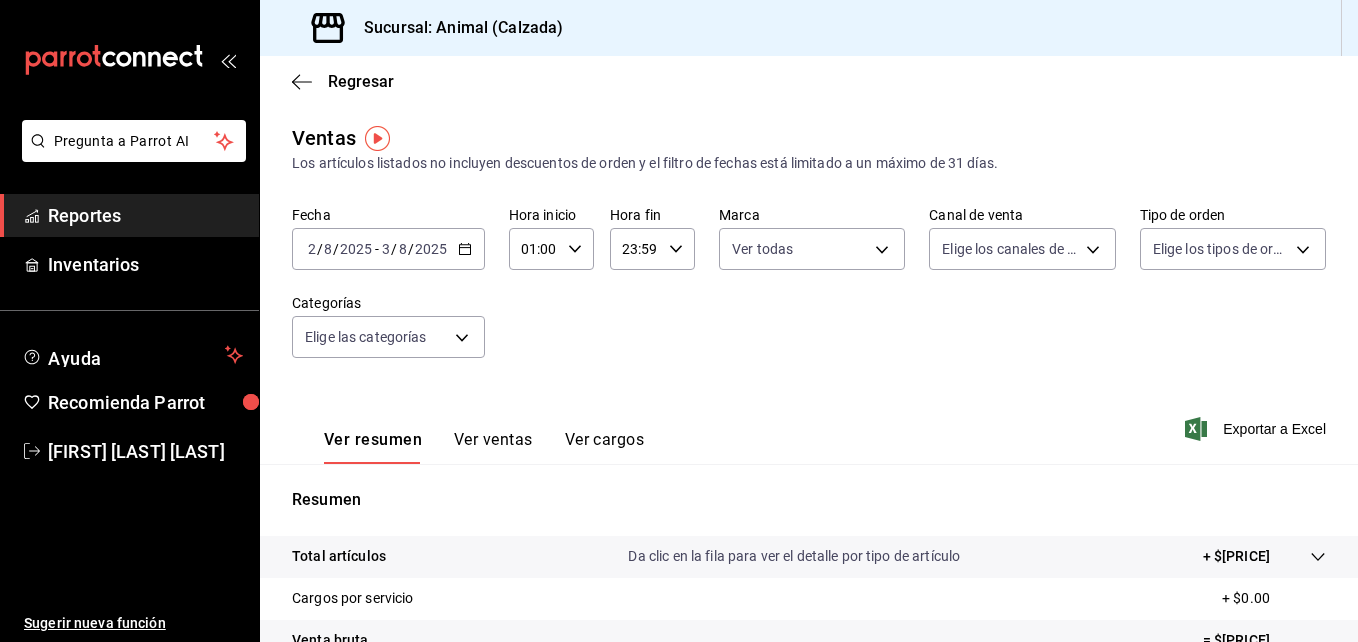 click 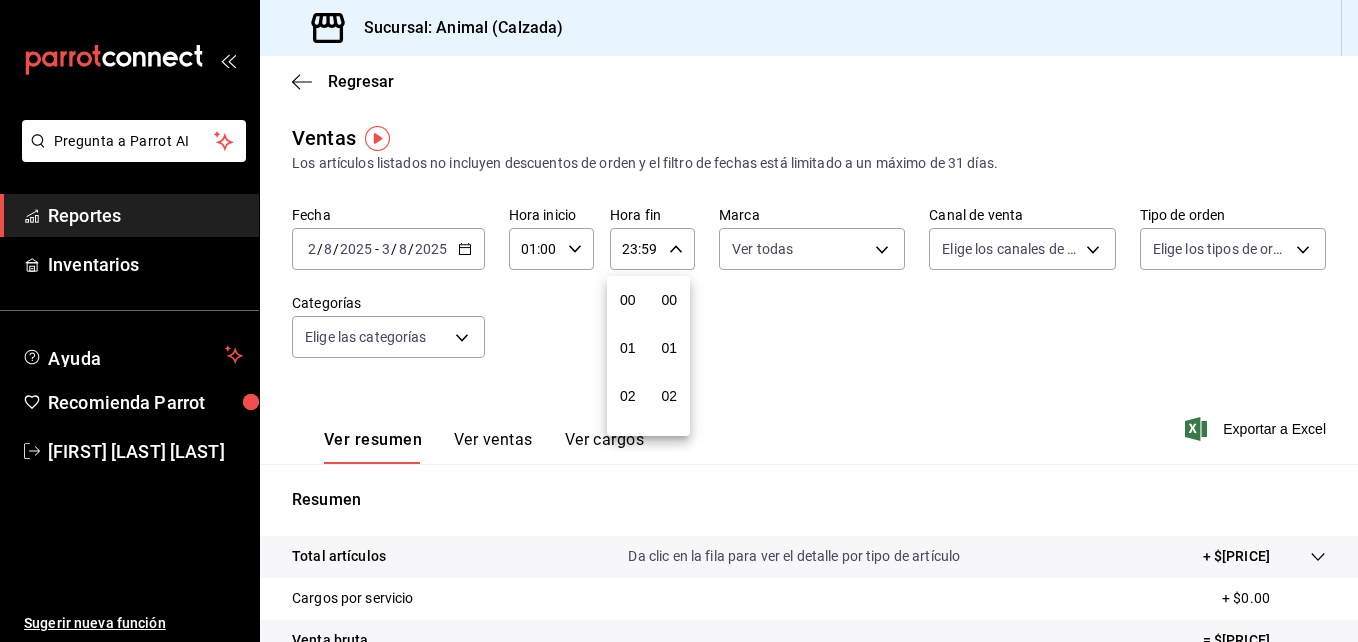 scroll, scrollTop: 992, scrollLeft: 0, axis: vertical 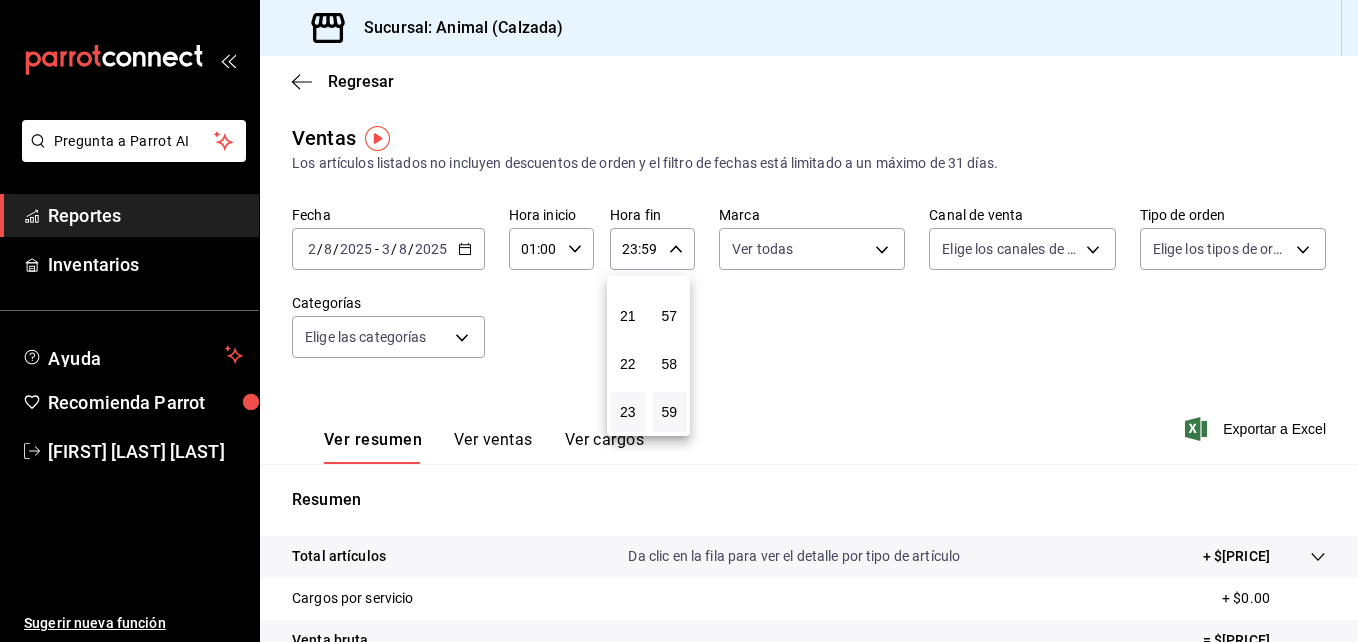 click at bounding box center [679, 321] 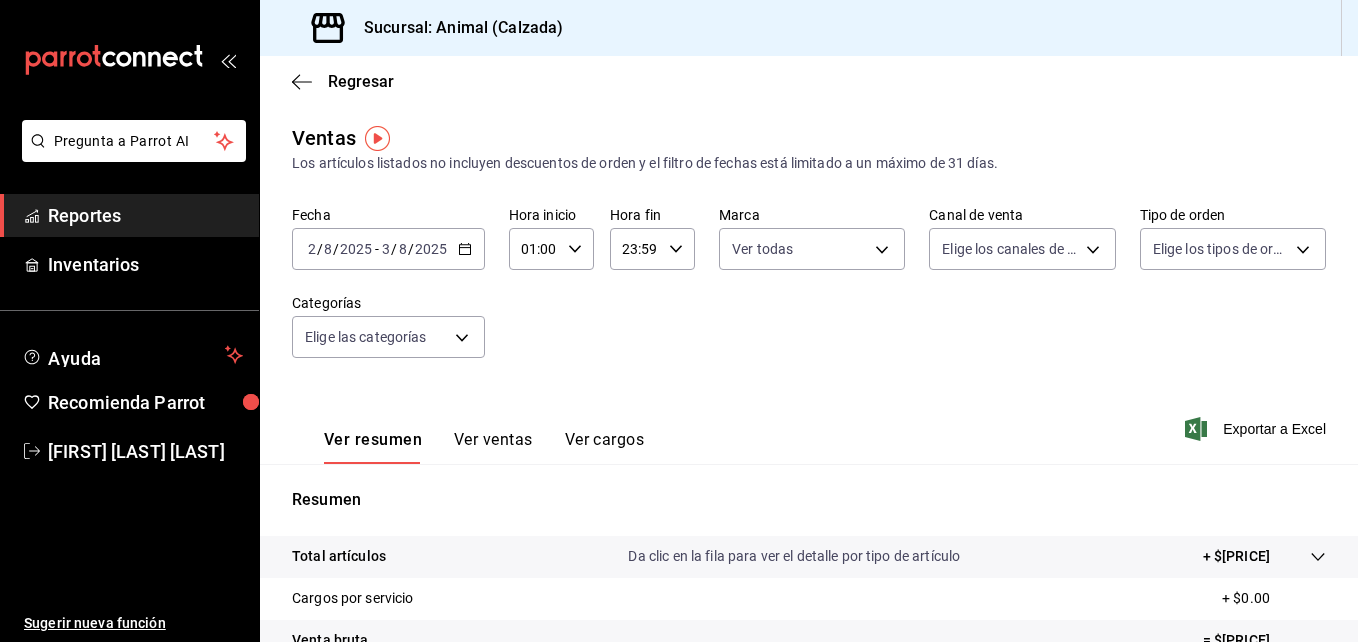 click 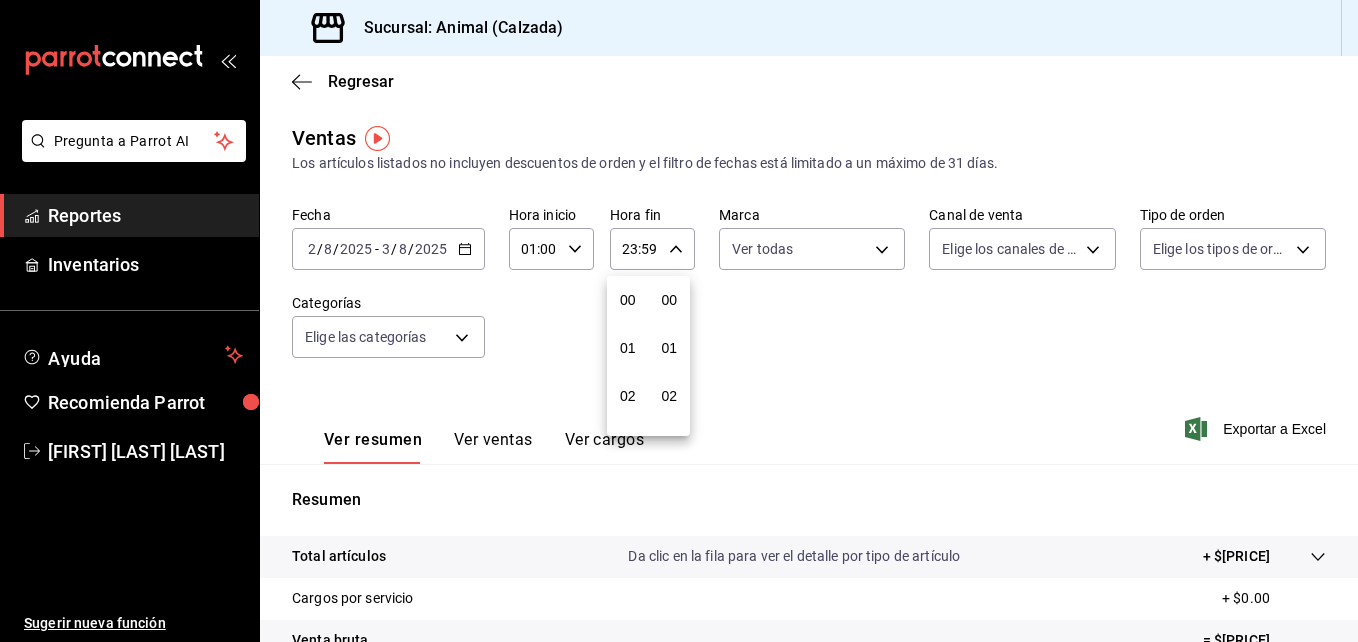 scroll, scrollTop: 992, scrollLeft: 0, axis: vertical 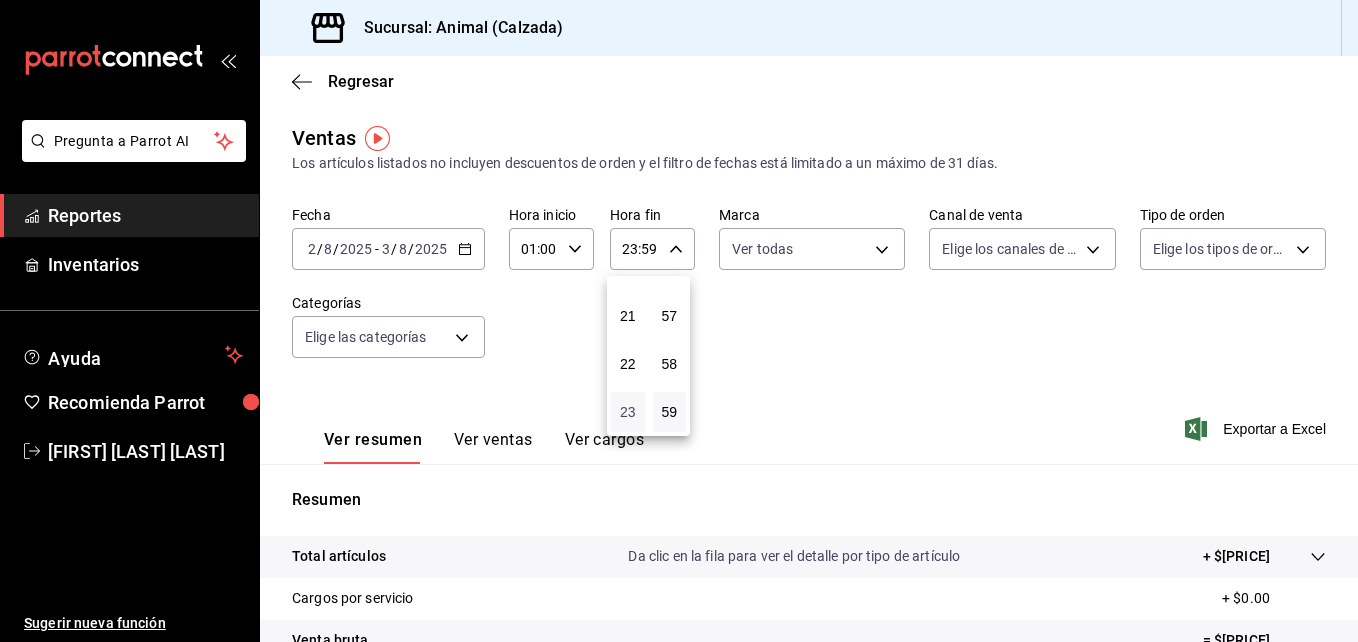 click on "23" at bounding box center (628, 412) 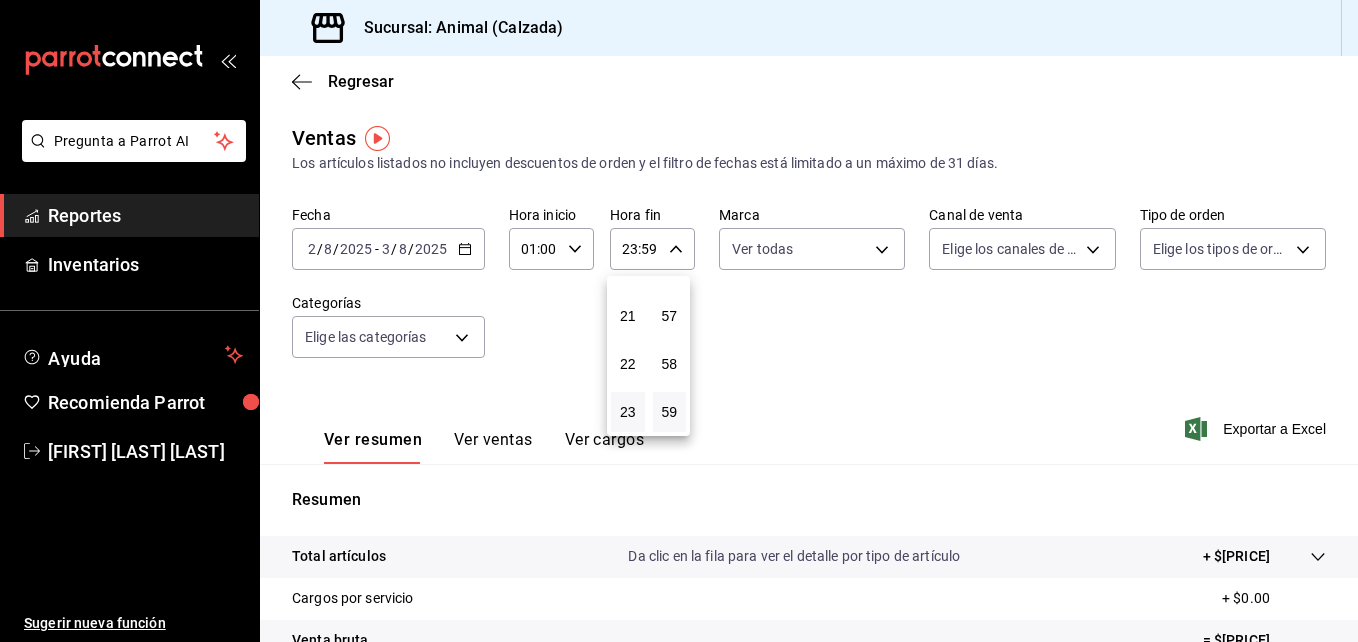click at bounding box center [679, 321] 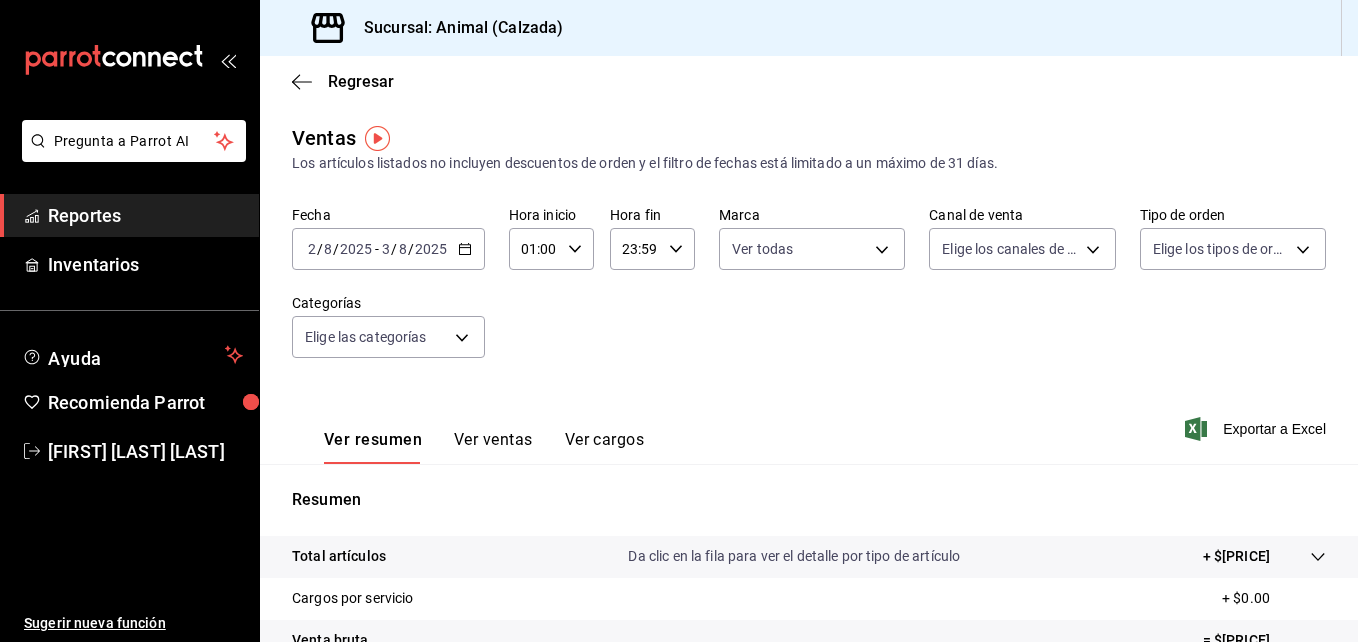 click 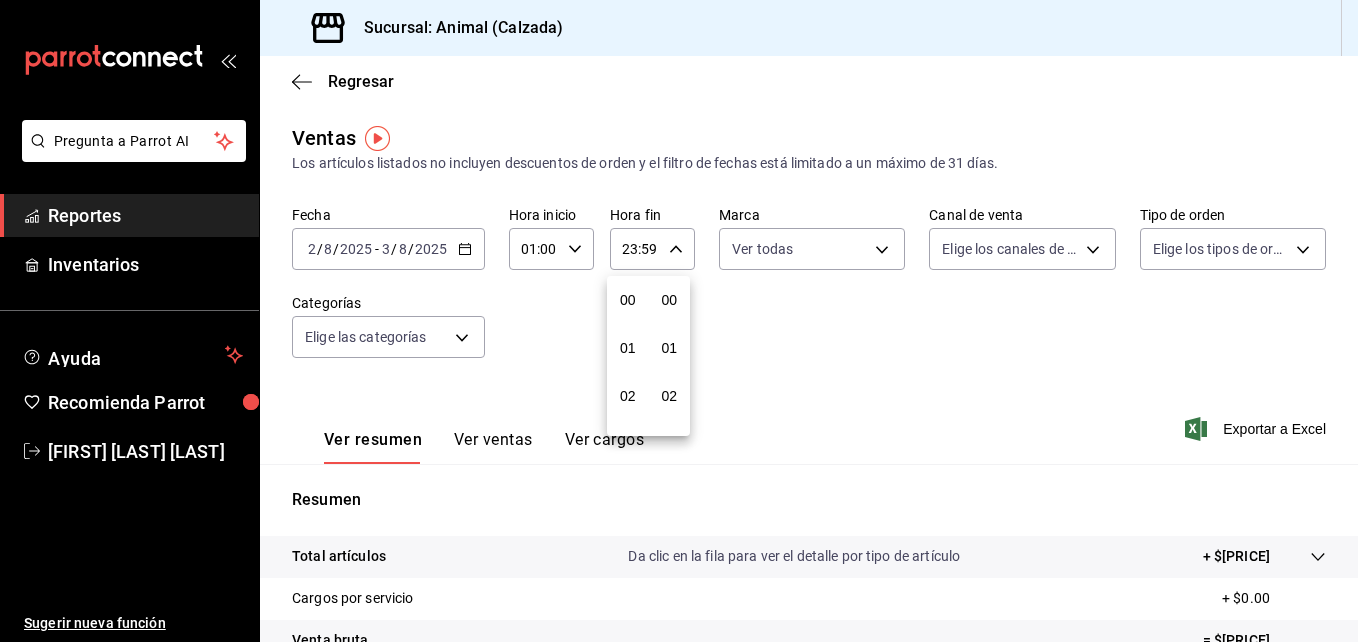 scroll, scrollTop: 992, scrollLeft: 0, axis: vertical 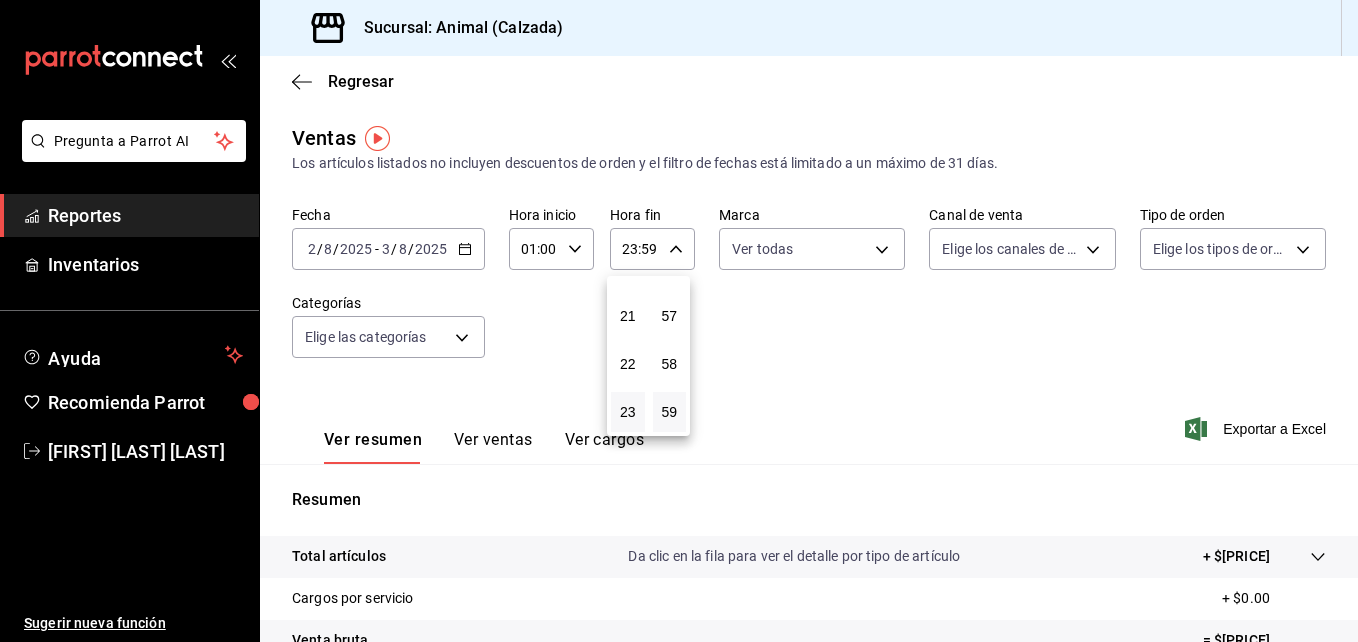 click at bounding box center (679, 321) 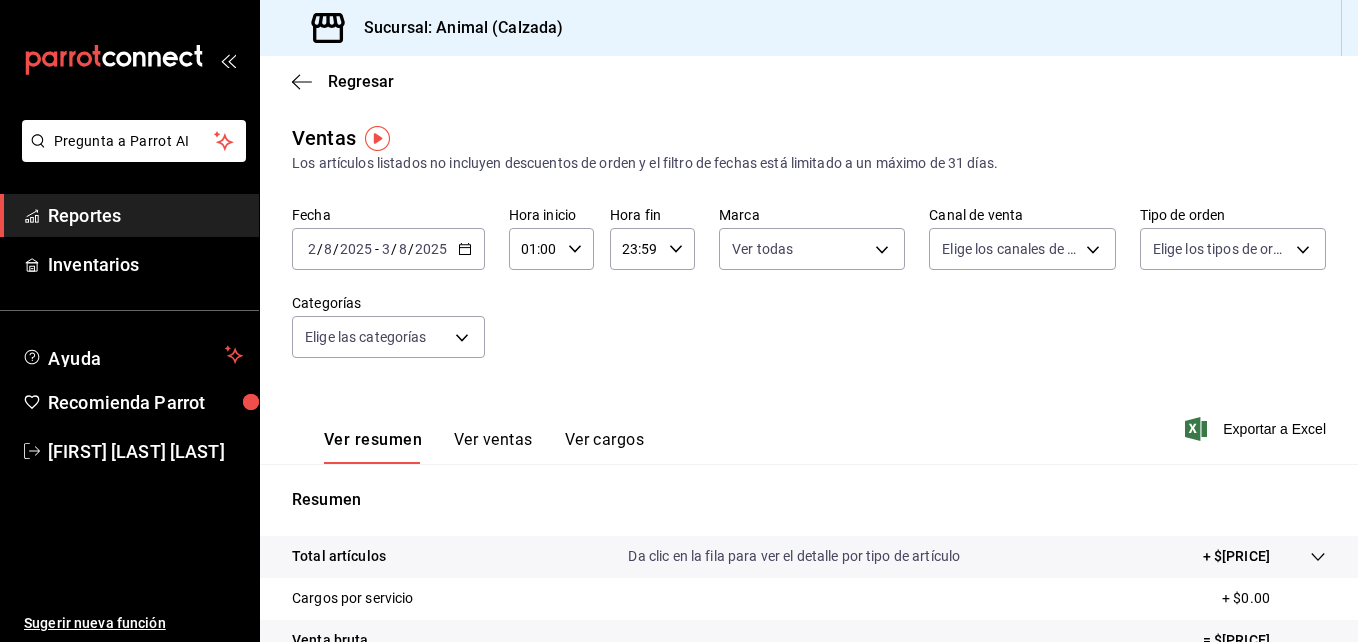 click 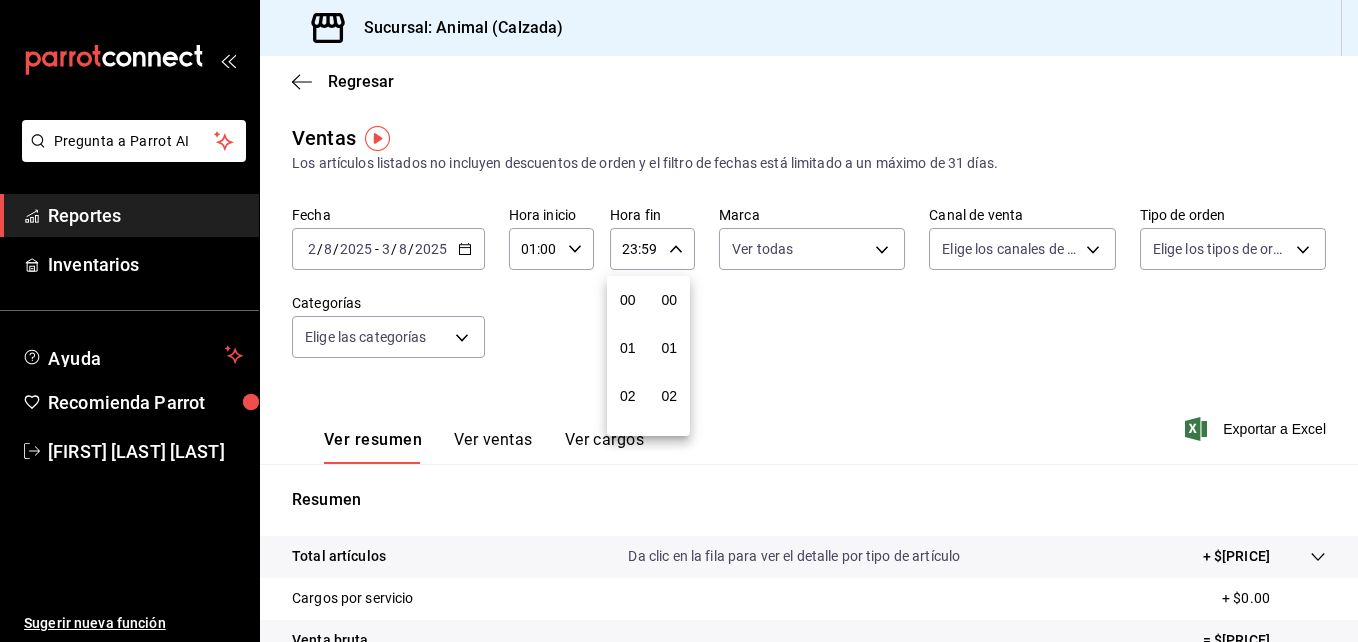 scroll, scrollTop: 992, scrollLeft: 0, axis: vertical 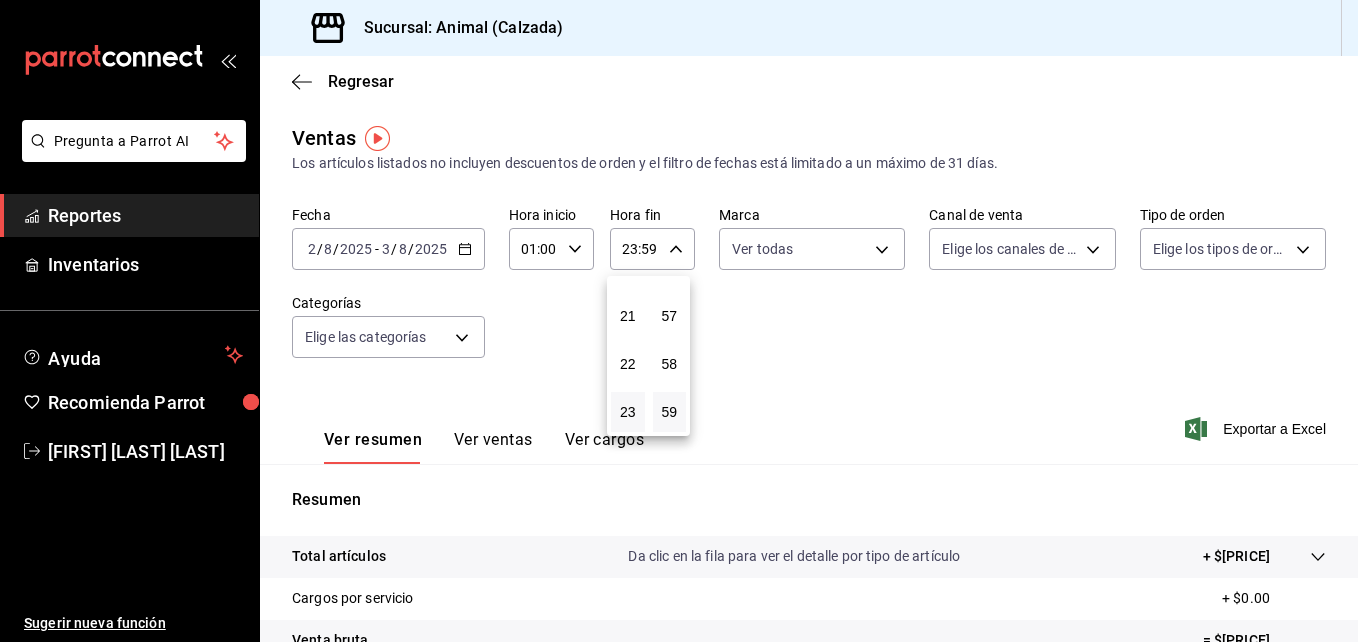click at bounding box center [679, 321] 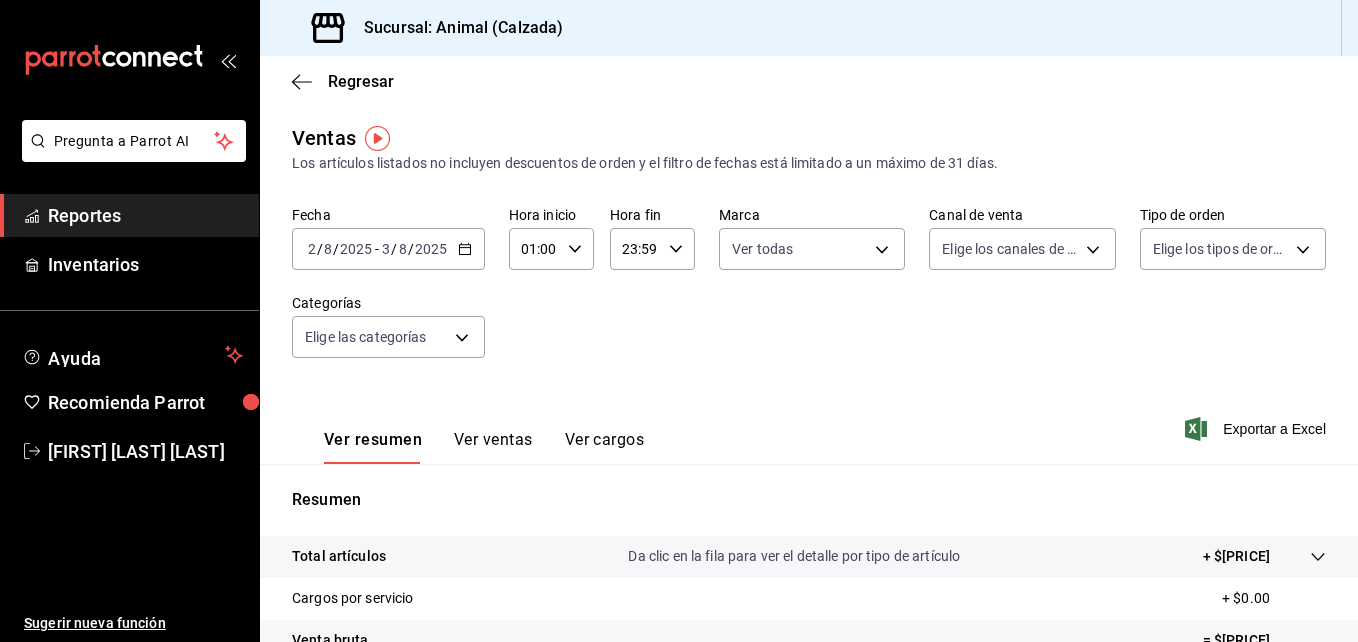 click on "23:59 Hora fin" at bounding box center [652, 249] 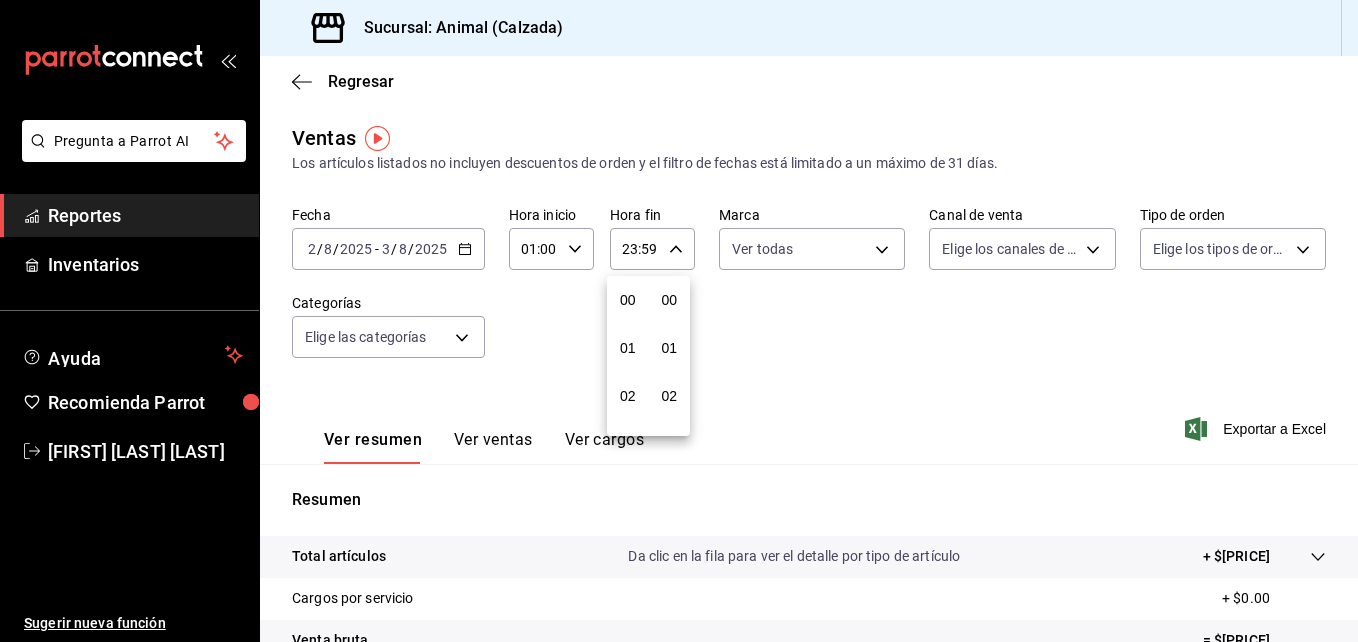 scroll, scrollTop: 992, scrollLeft: 0, axis: vertical 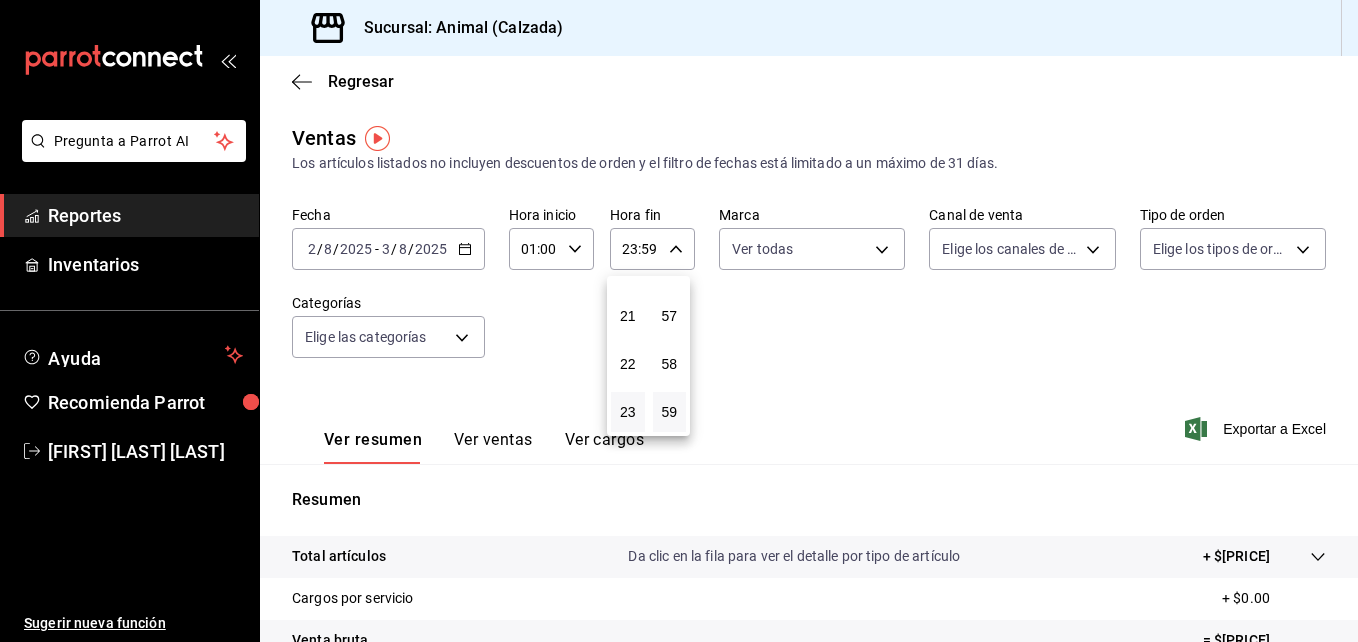 click at bounding box center (679, 321) 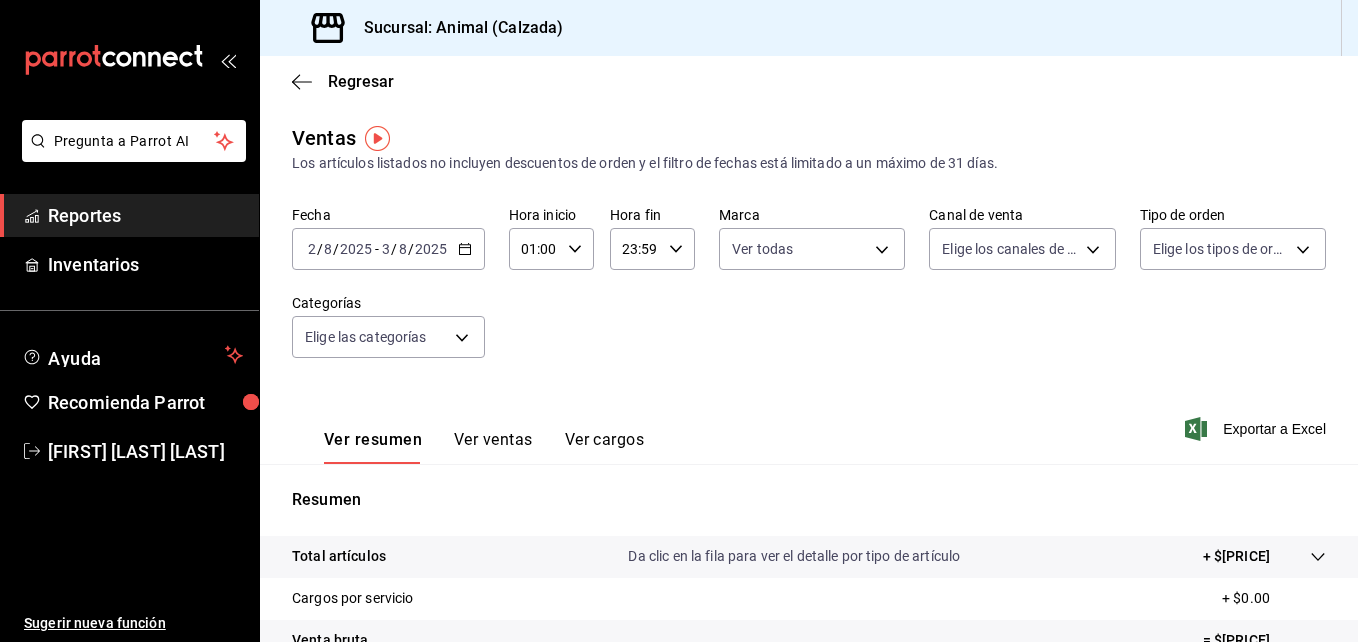 click 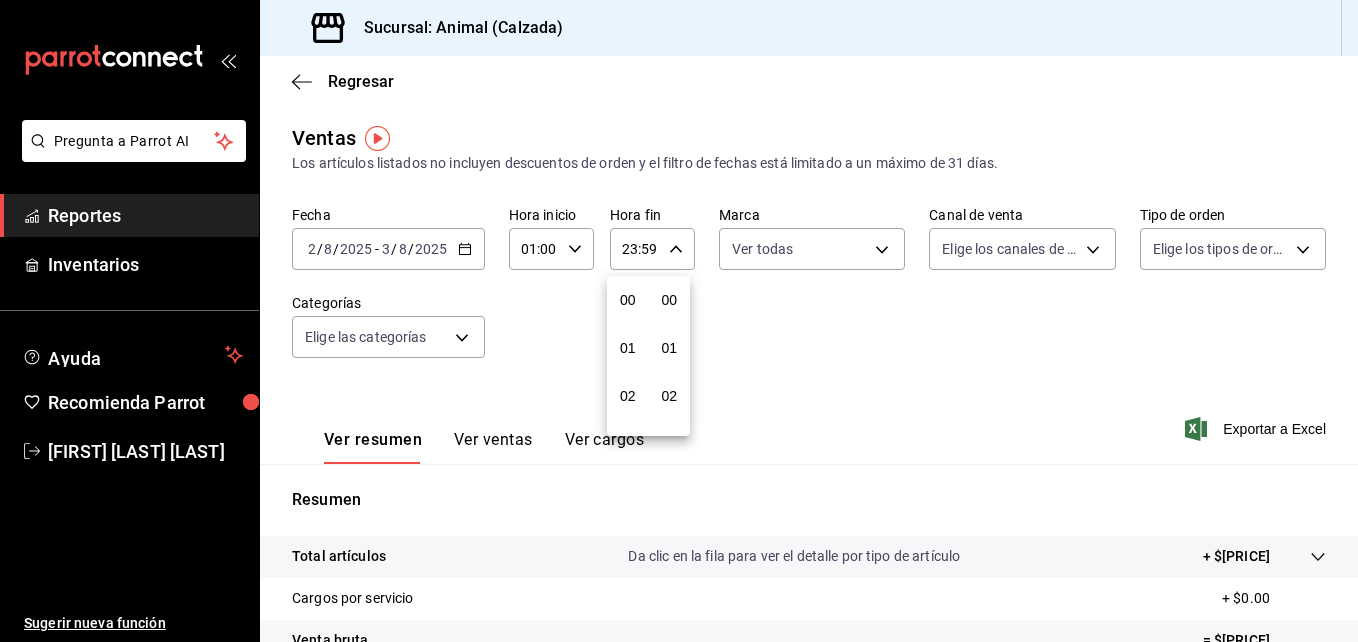 scroll, scrollTop: 992, scrollLeft: 0, axis: vertical 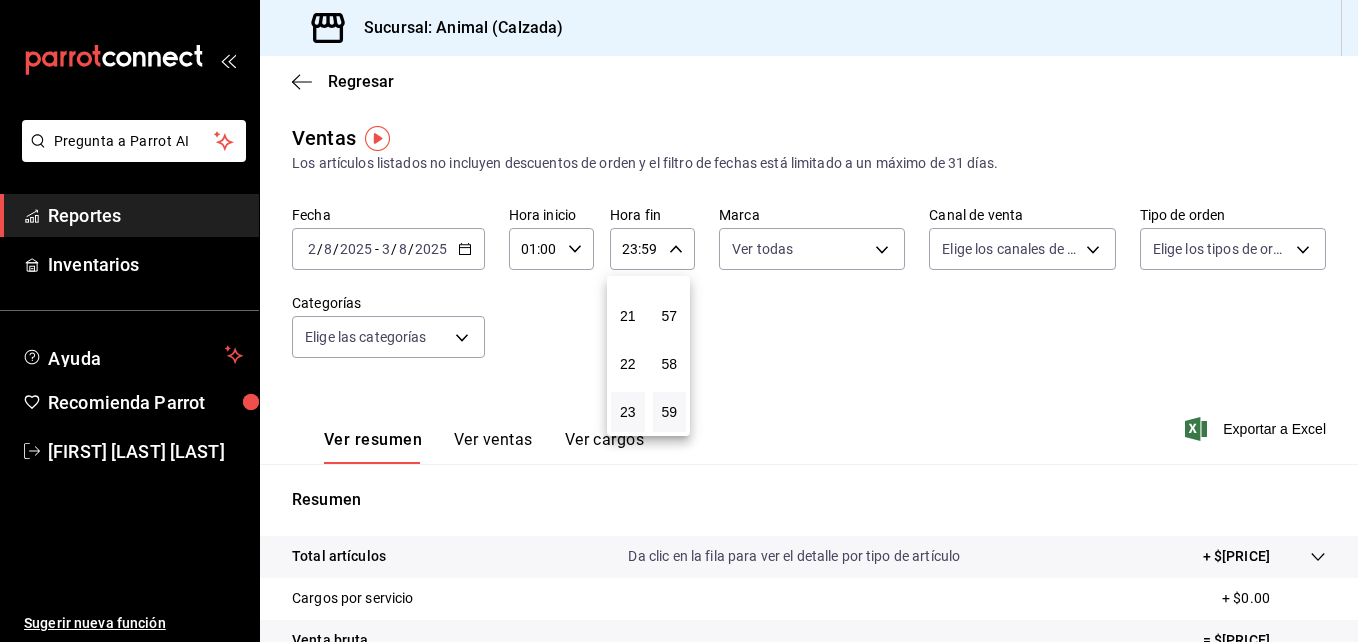 click at bounding box center [679, 321] 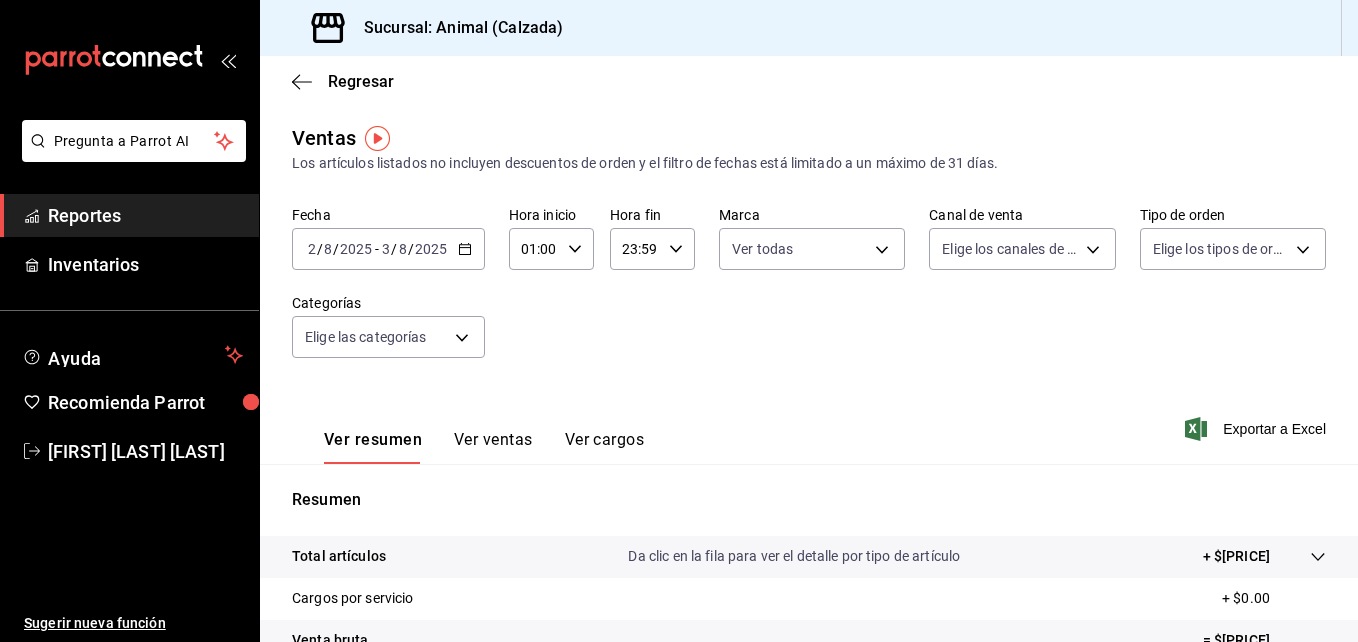 click 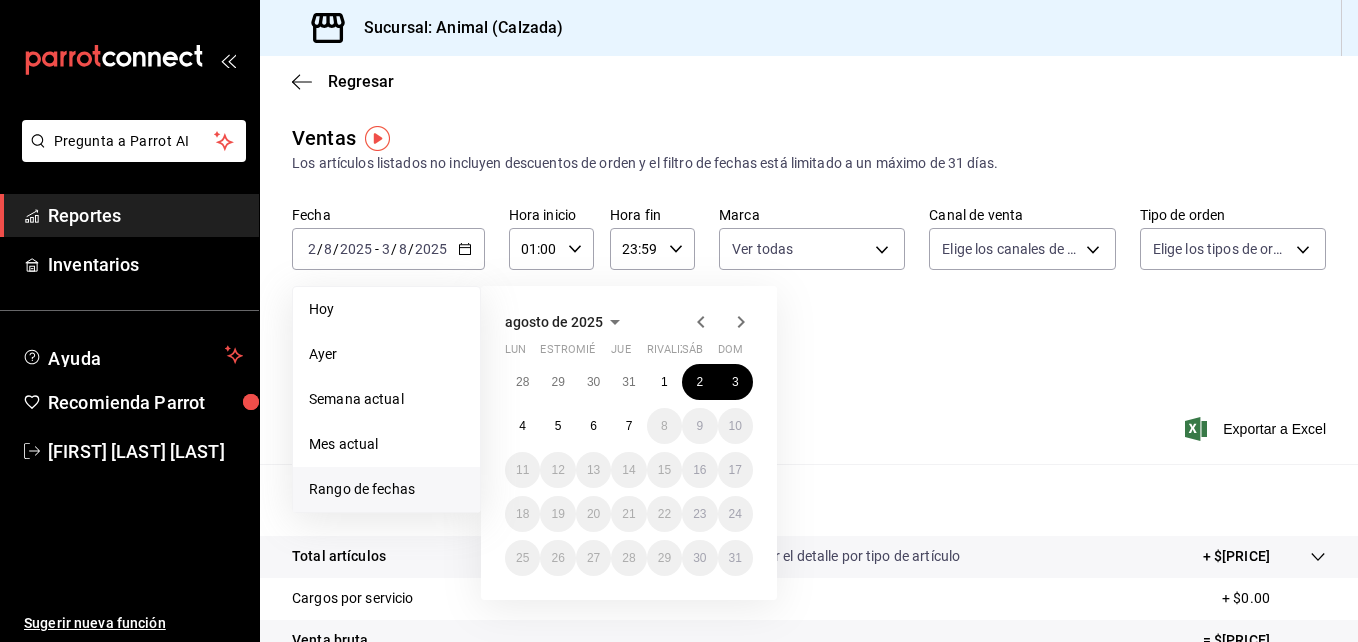 click on "Fecha [DATE] [DATE] - [DATE] [DATE] Hoy Ayer Semana actual Mes actual Rango de fechas agosto de [YEAR] Lun estropear mié jue rivalizar sáb dom 28 29 30 31 1 2 3 4 5 6 7 8 9 10 11 12 13 14 15 16 17 18 19 20 21 22 23 24 25 26 27 28 29 30 31 Hora inicio [TIME] Hora inicio Hora fin [TIME] Hora fin Marca Ver todas [UUID] Canal de venta Elige los canales de venta Tipo de orden Elige los tipos de orden Categorías Elige las categorías" at bounding box center [809, 294] 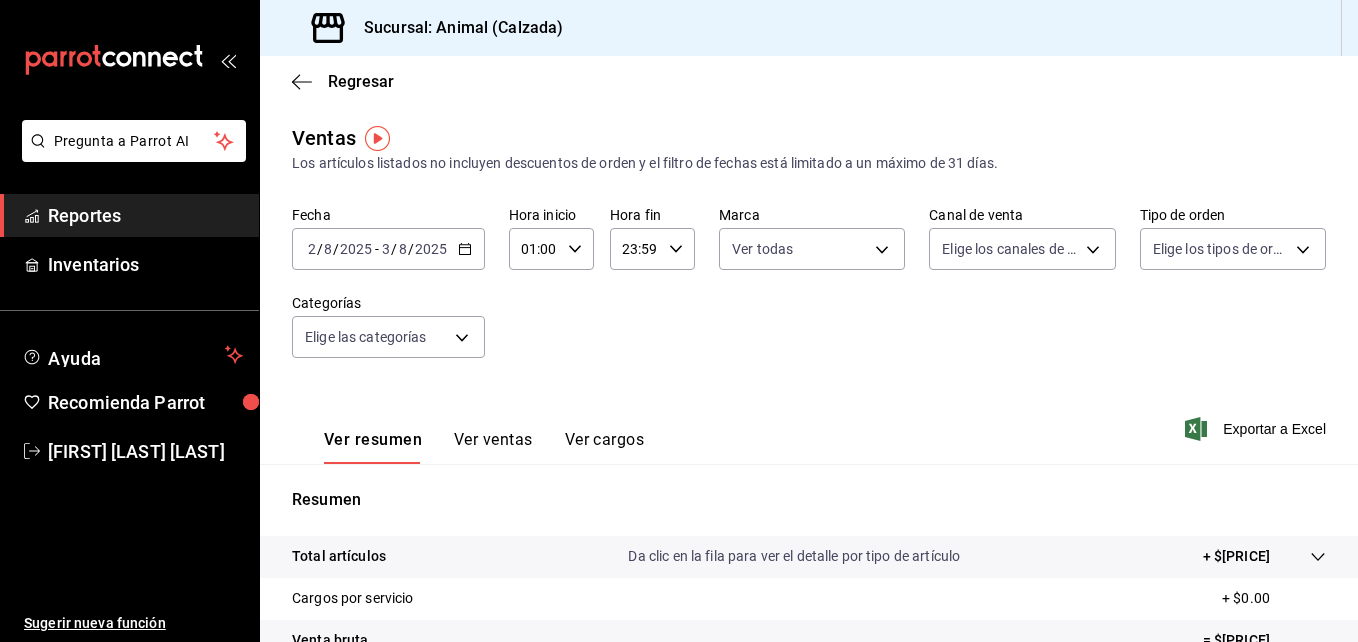 click on "01:00 Hora inicio" at bounding box center (551, 249) 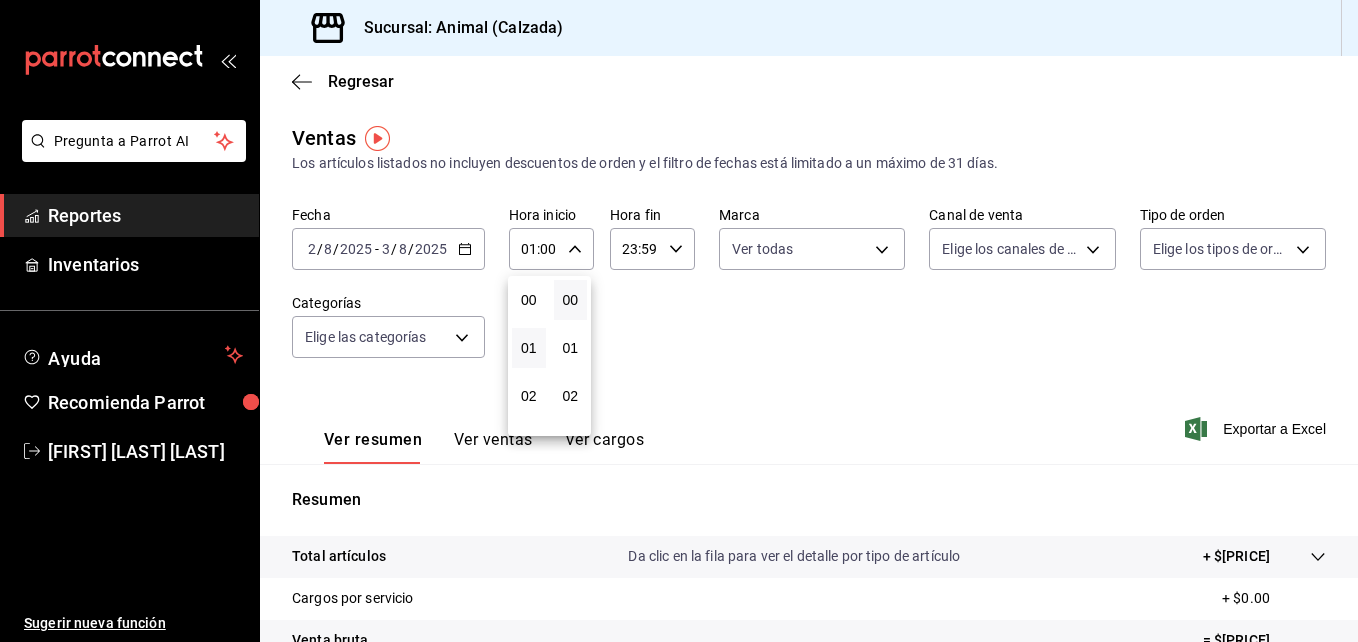 scroll, scrollTop: 48, scrollLeft: 0, axis: vertical 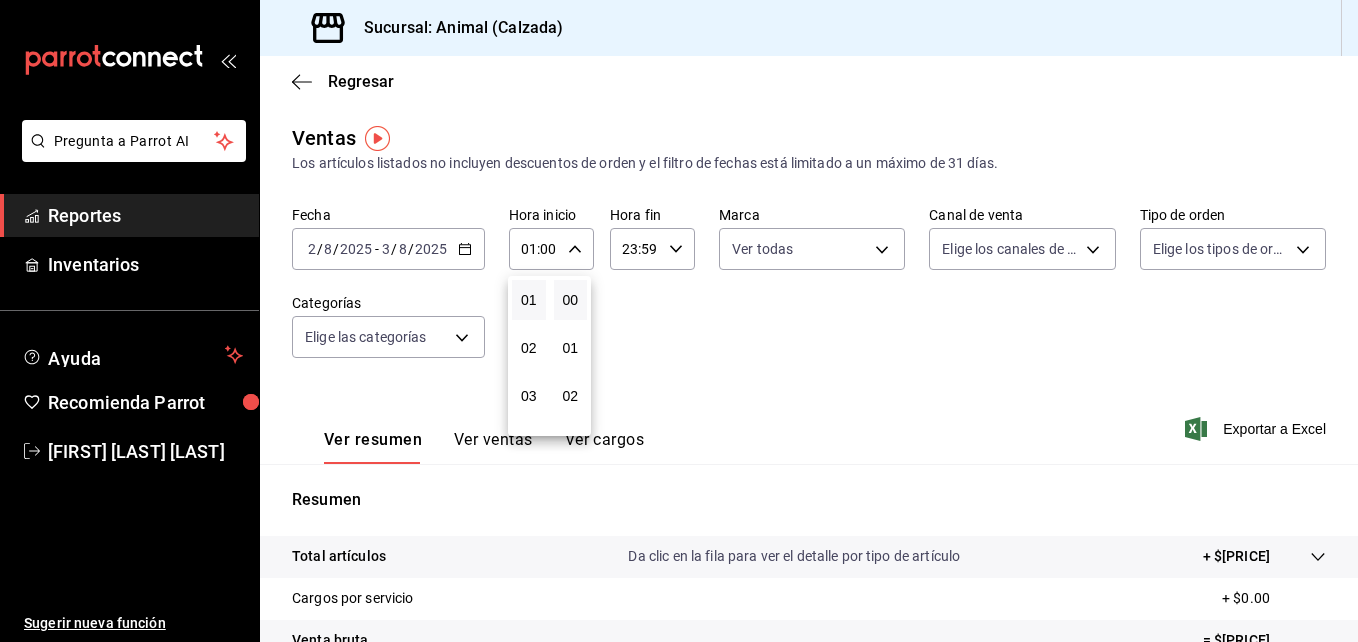 click at bounding box center (679, 321) 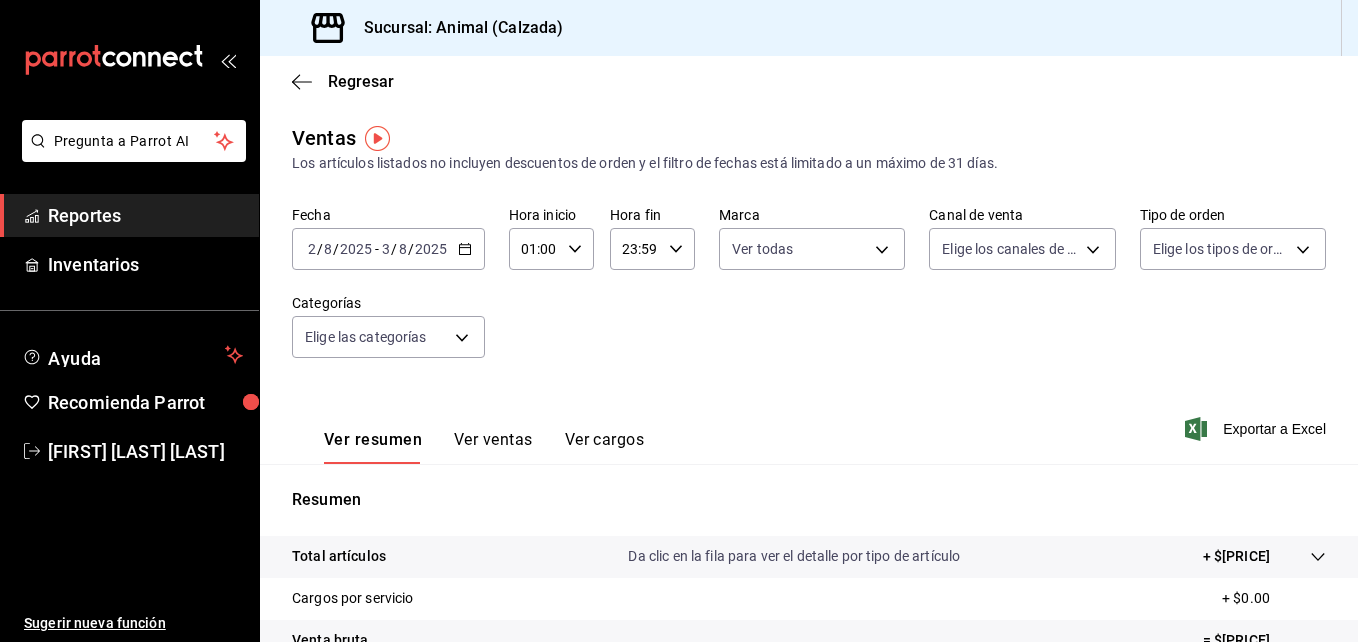 click on "01:00" at bounding box center [534, 249] 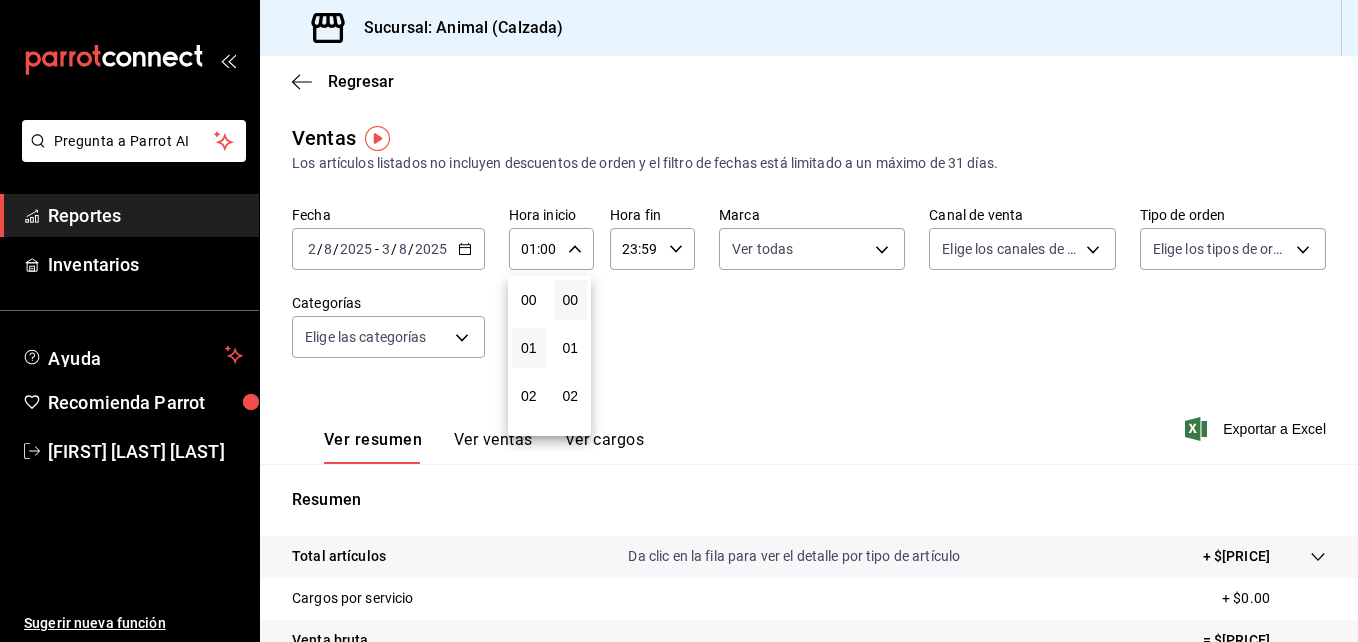 scroll, scrollTop: 48, scrollLeft: 0, axis: vertical 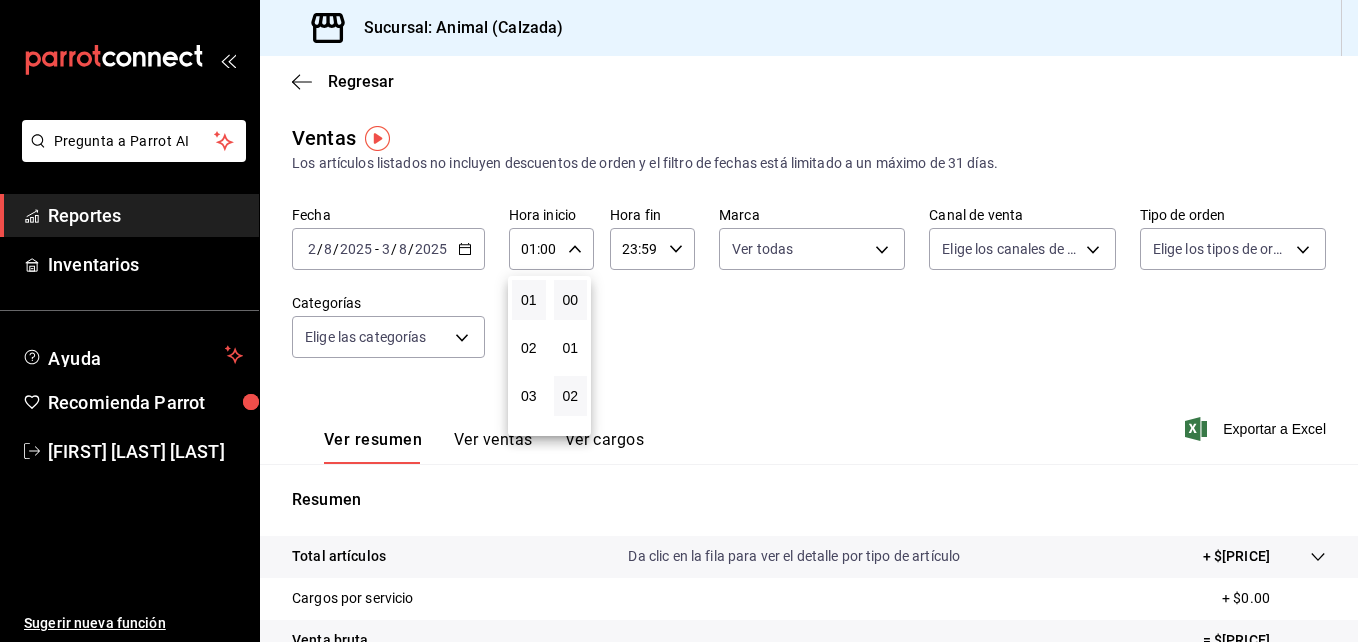 click on "02" at bounding box center (571, 396) 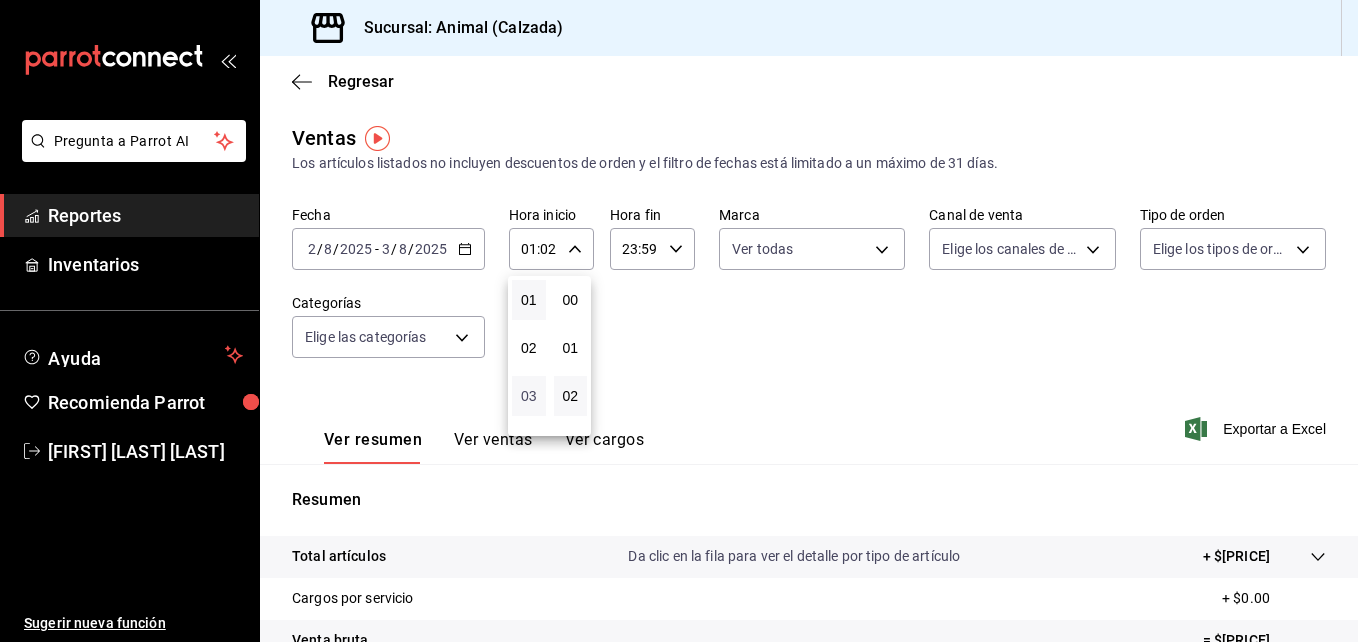 click on "03" at bounding box center [529, 396] 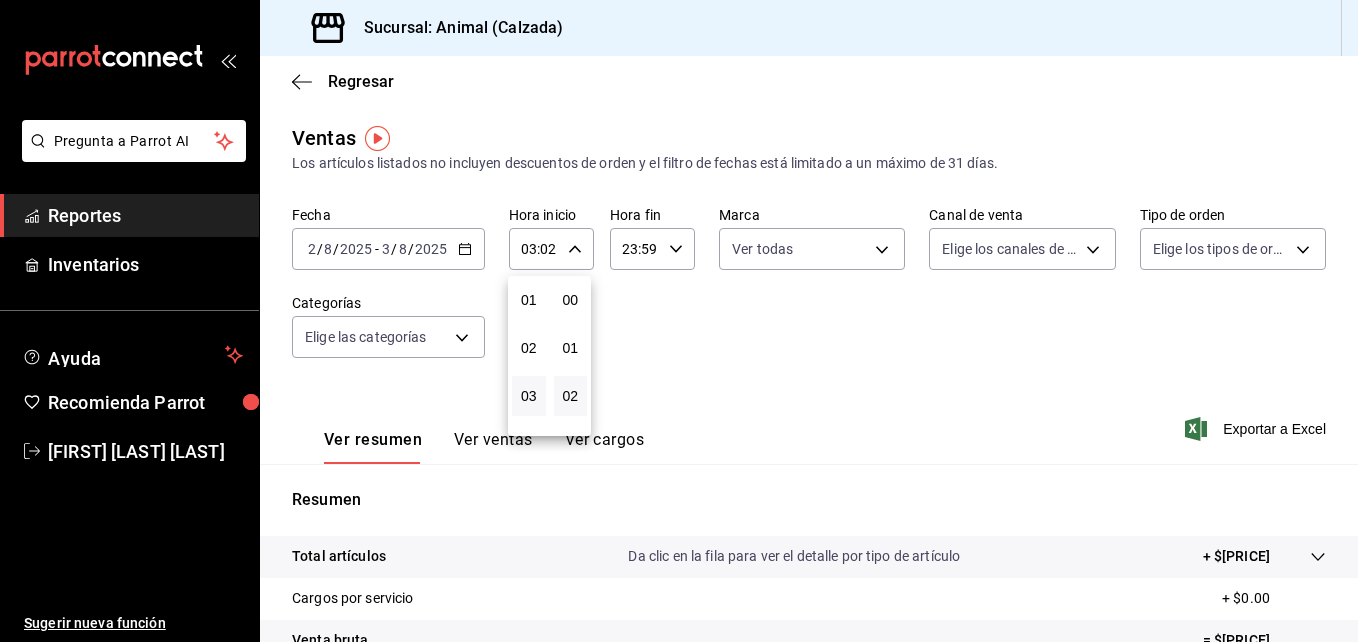 click at bounding box center [679, 321] 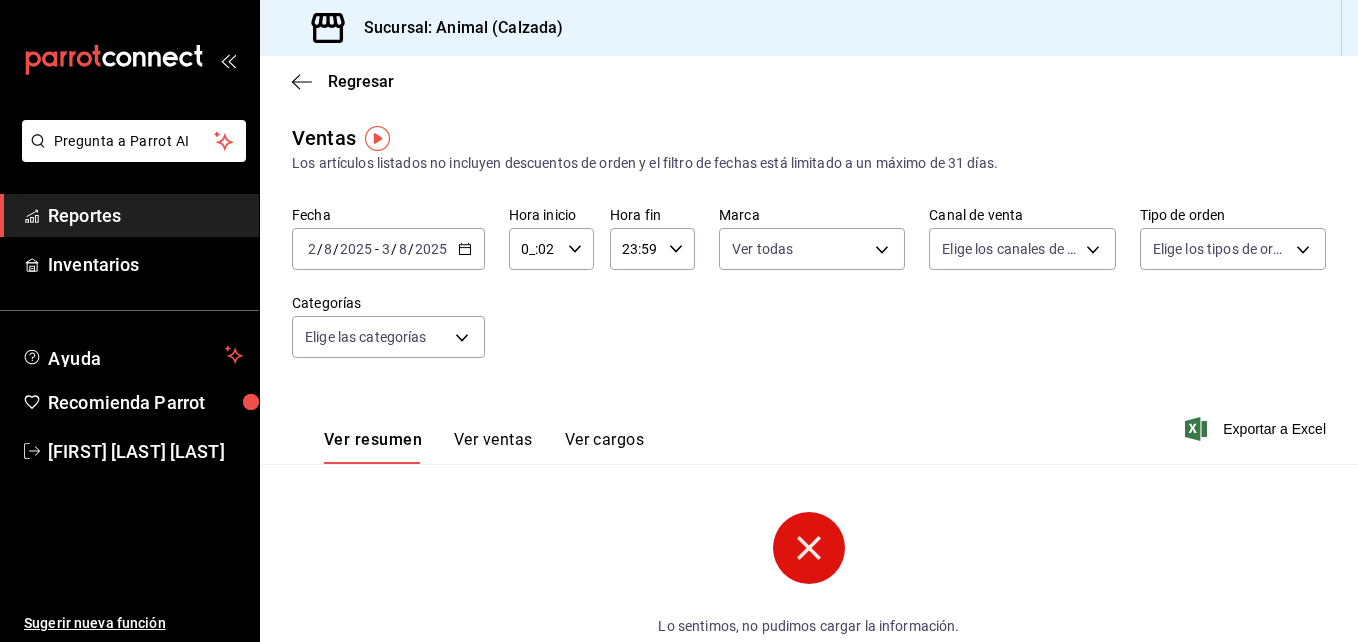 click 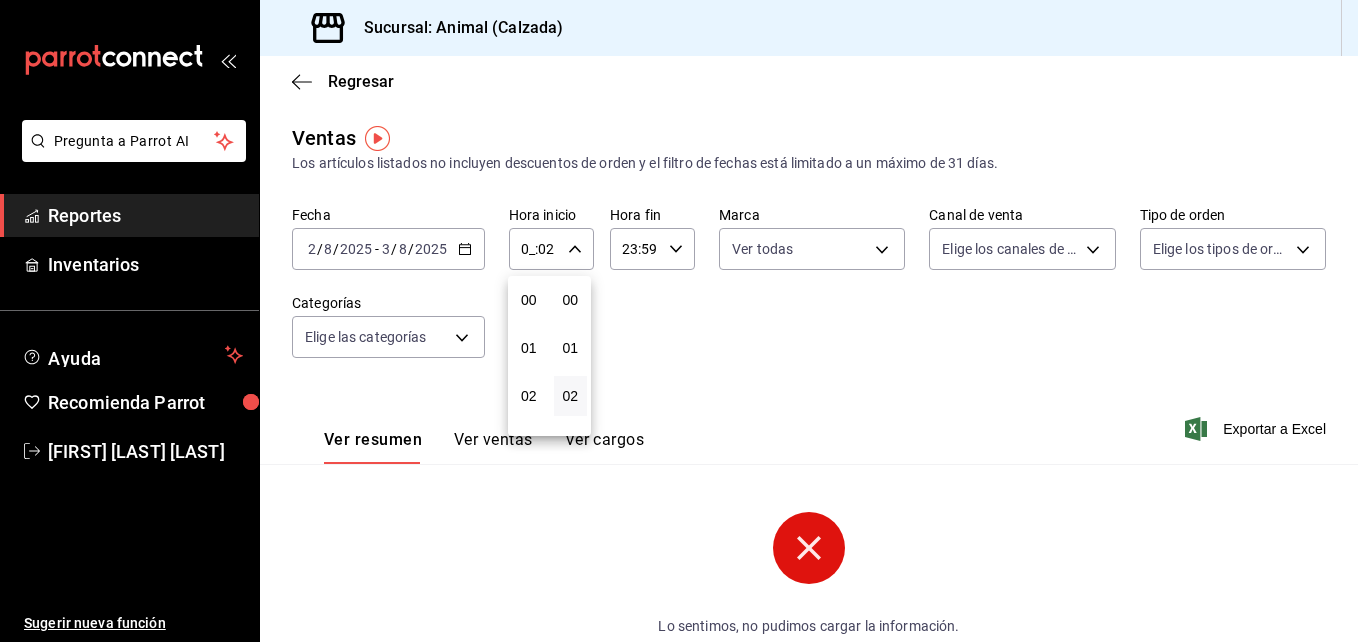 scroll, scrollTop: 96, scrollLeft: 0, axis: vertical 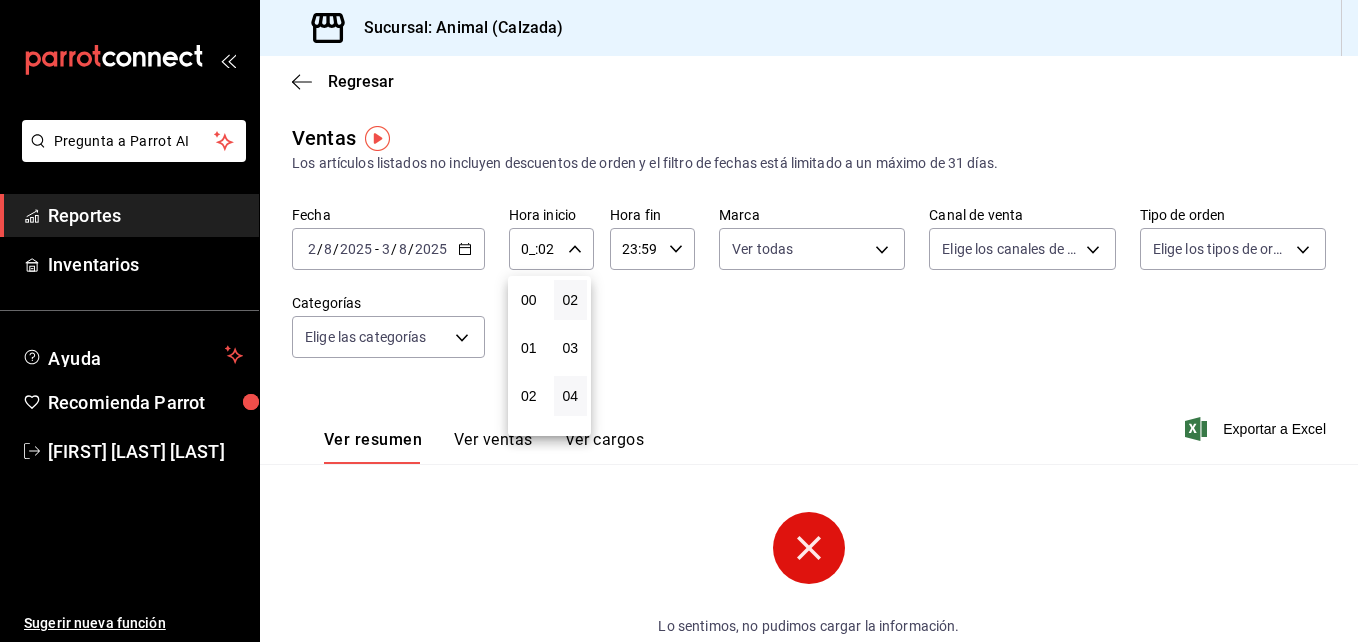 click on "04" at bounding box center (571, 396) 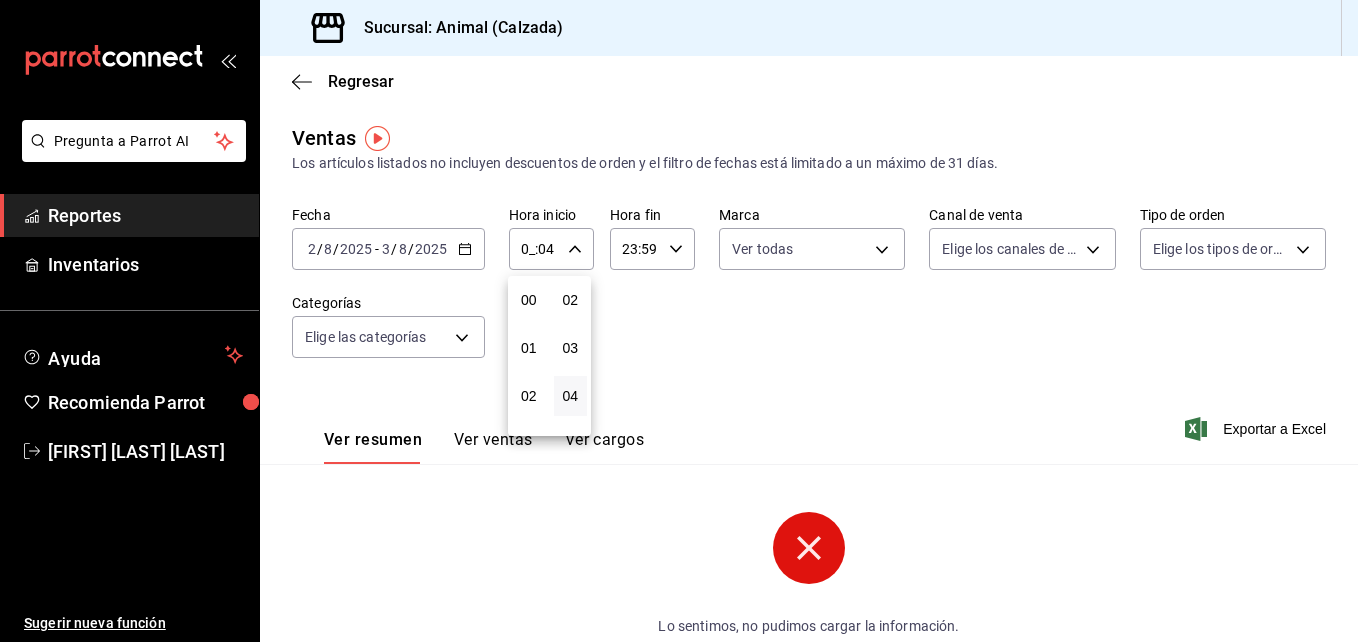 click at bounding box center [679, 321] 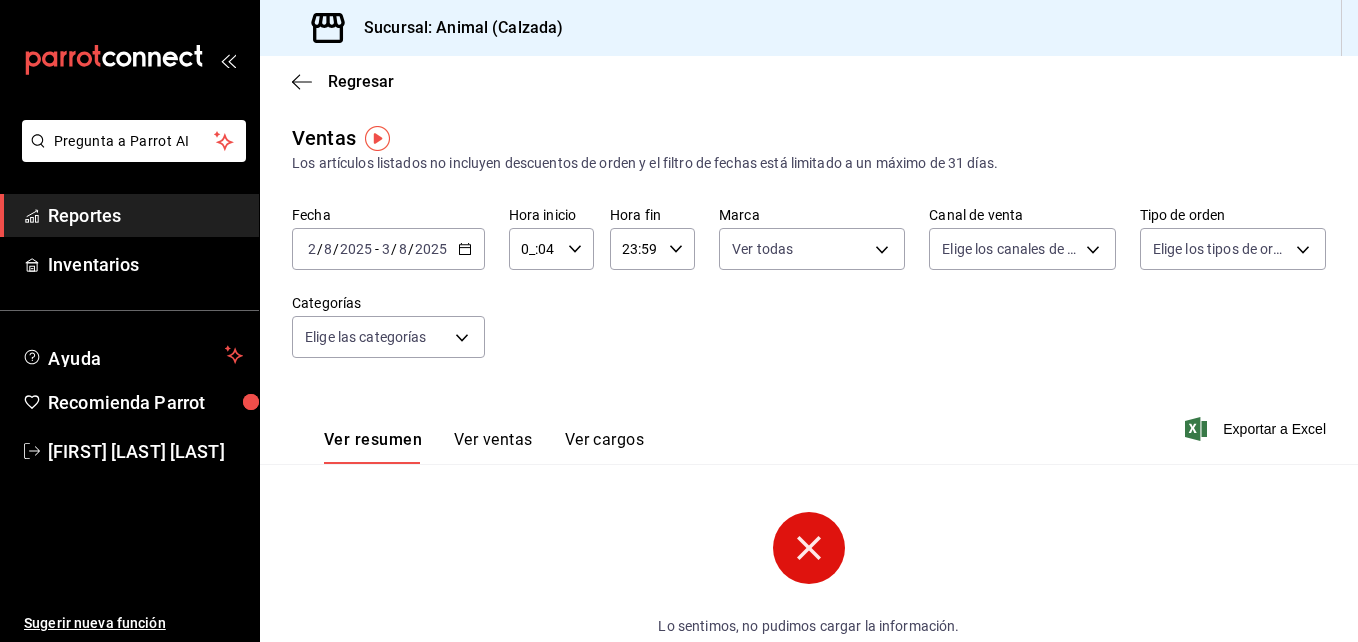 click 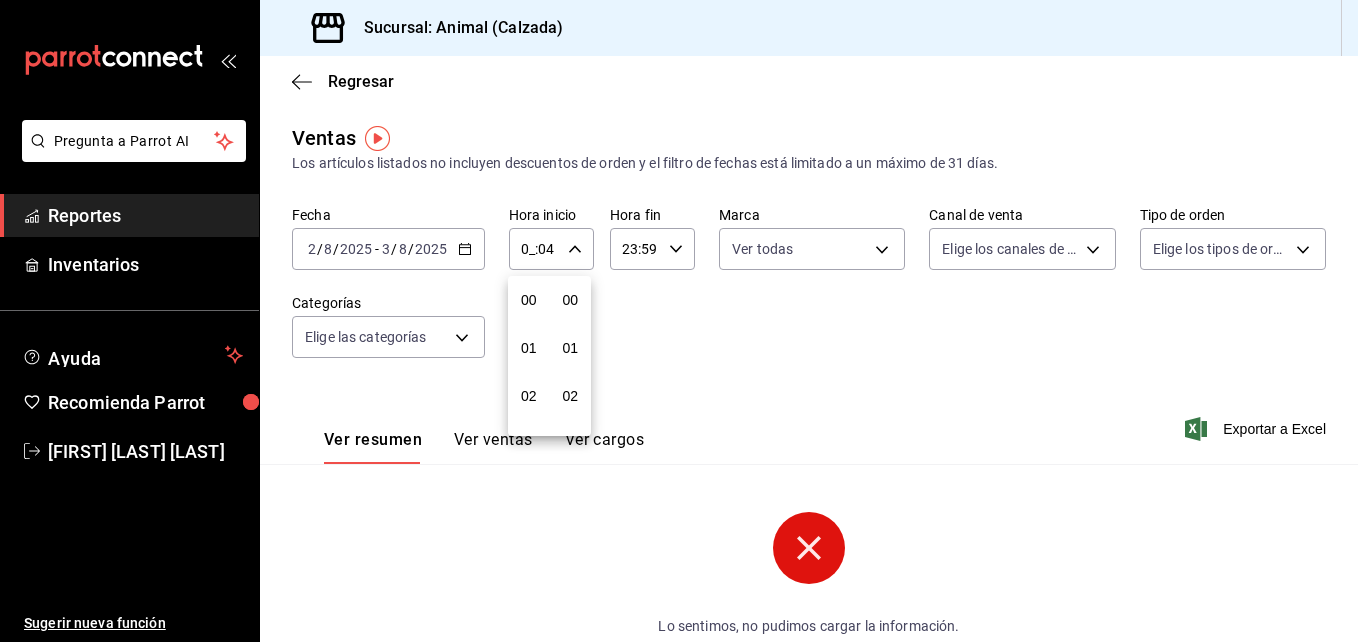 scroll, scrollTop: 192, scrollLeft: 0, axis: vertical 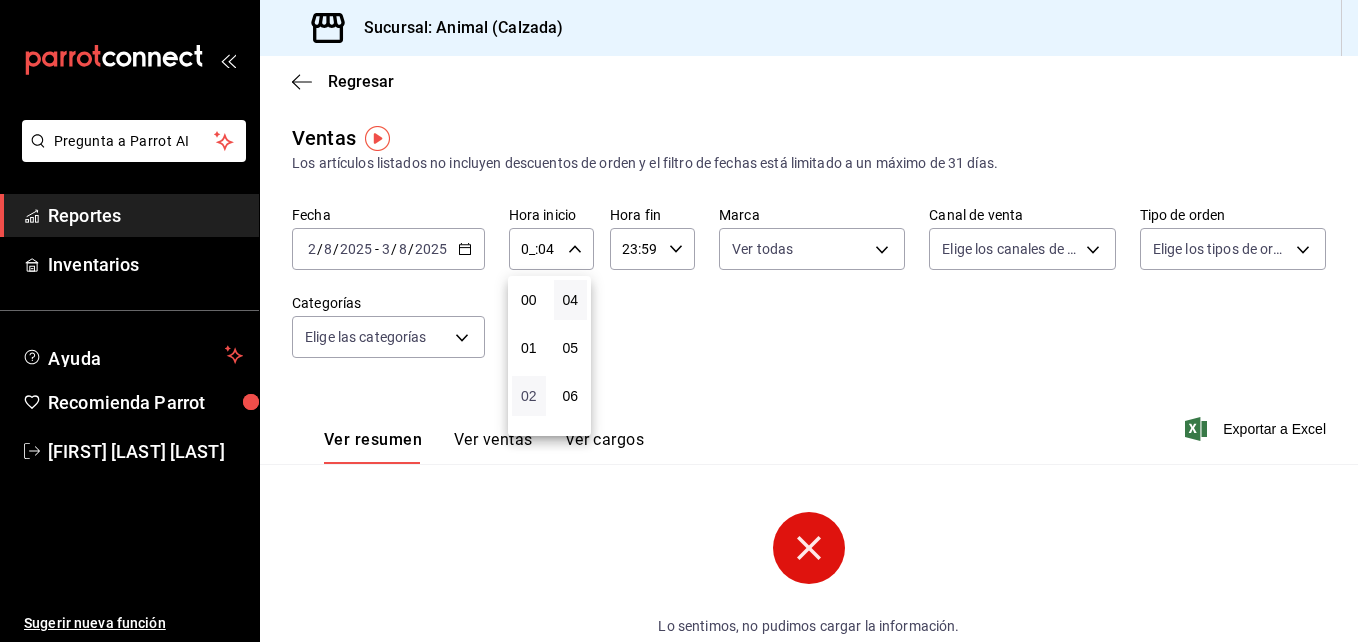 click on "02" at bounding box center [529, 396] 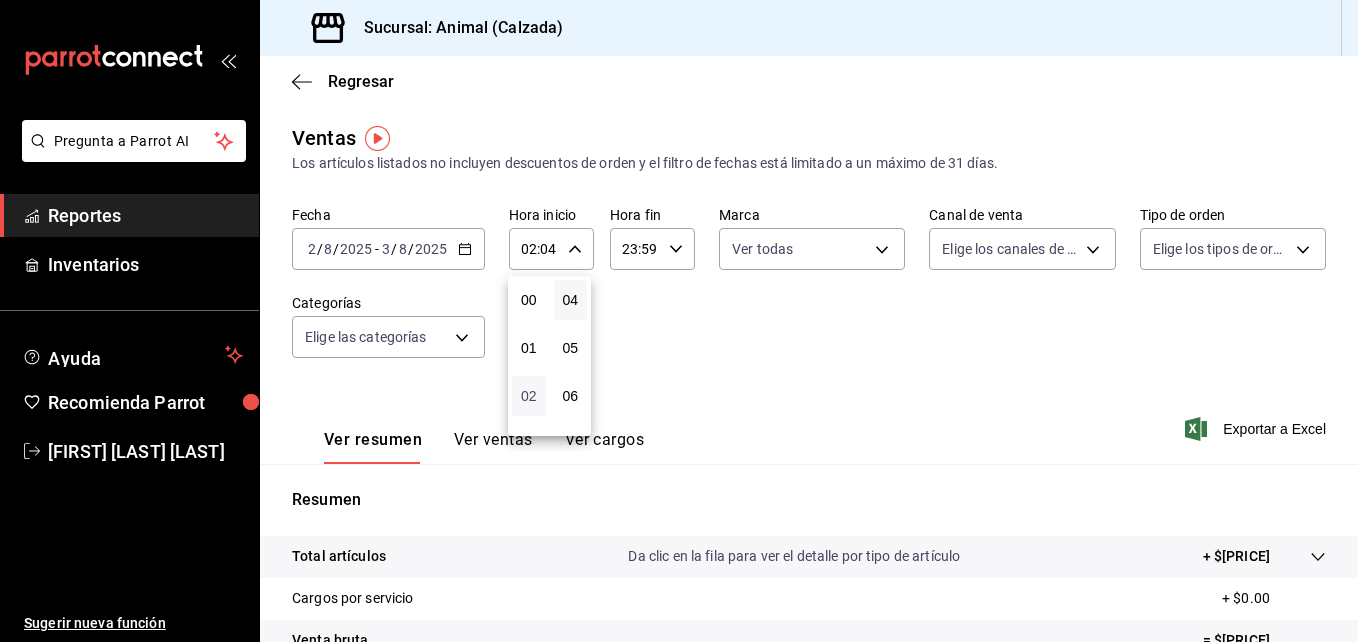 type 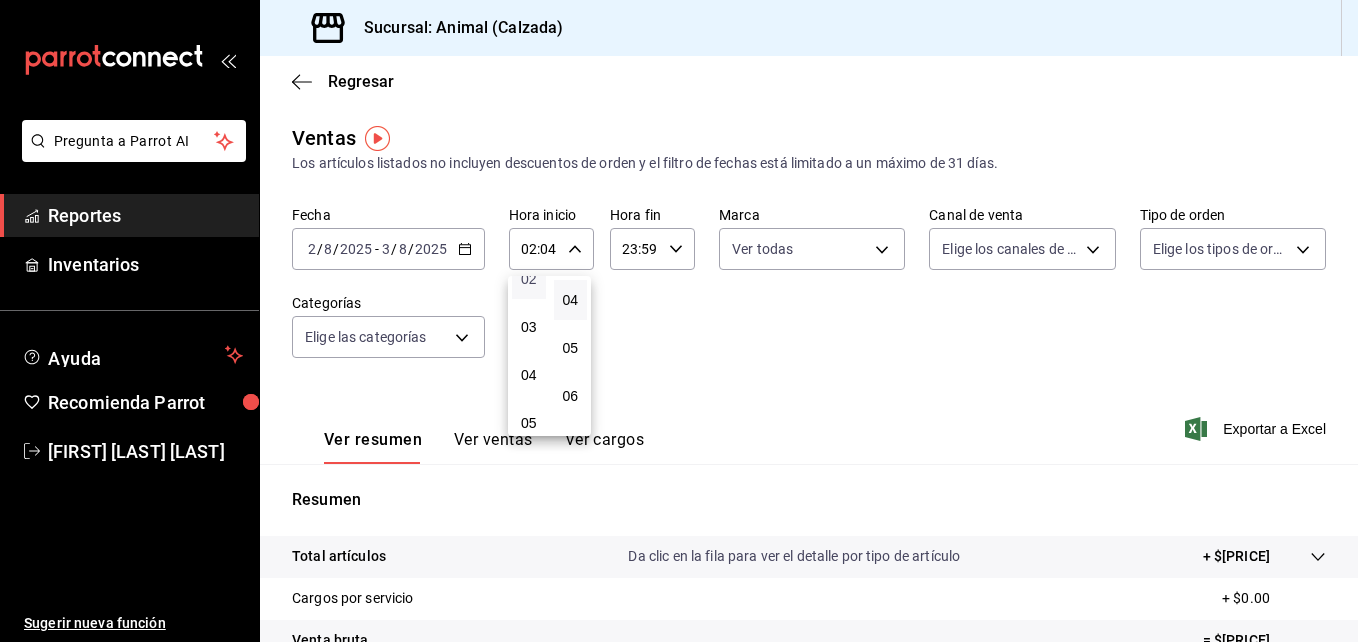 scroll, scrollTop: 120, scrollLeft: 0, axis: vertical 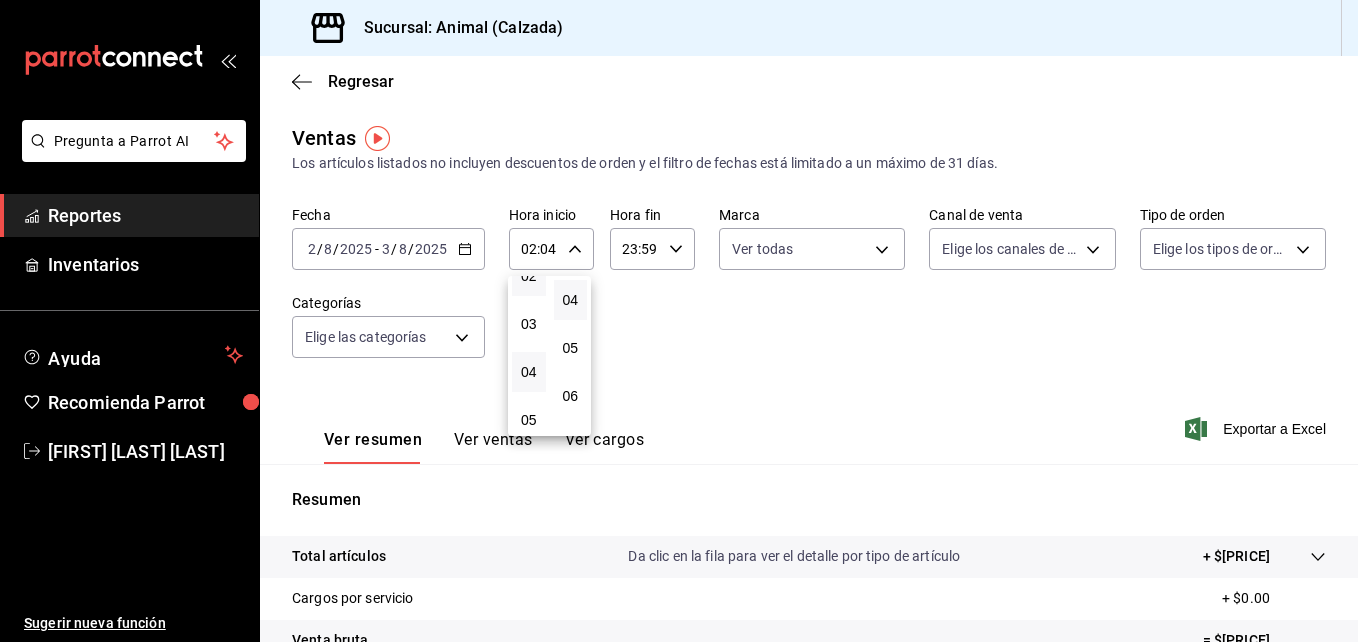 click on "04" at bounding box center (529, 372) 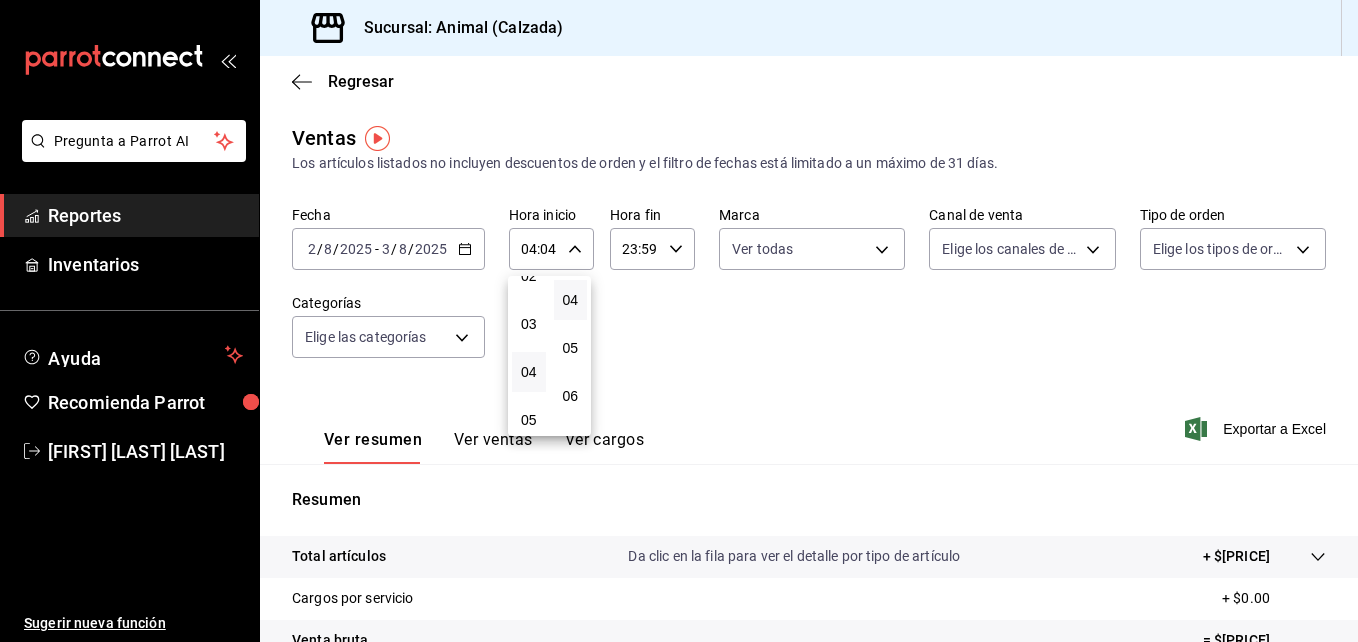 type 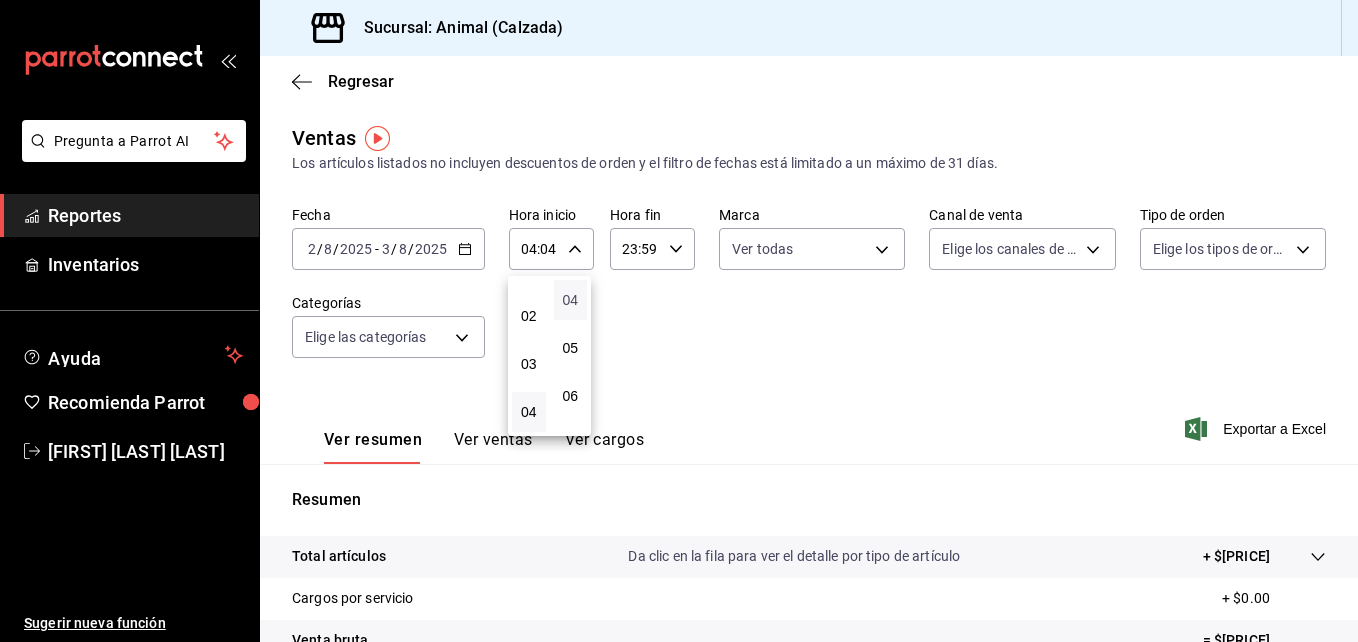 click on "04" at bounding box center [571, 300] 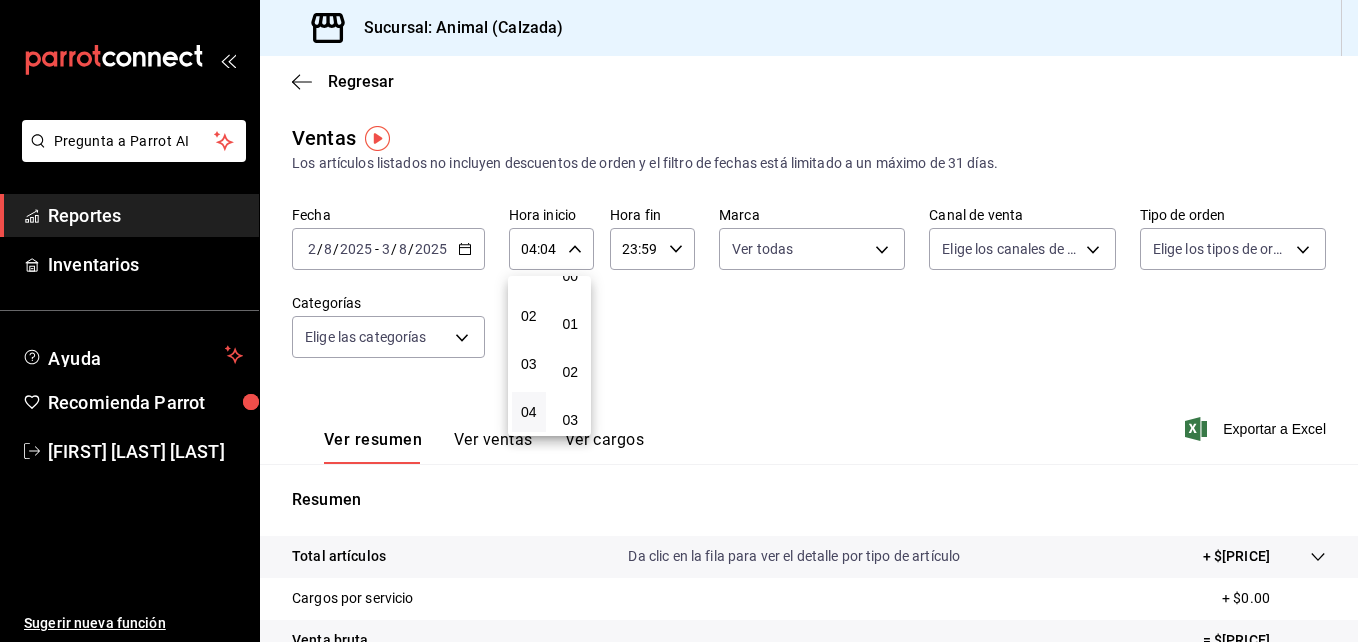 scroll, scrollTop: 0, scrollLeft: 0, axis: both 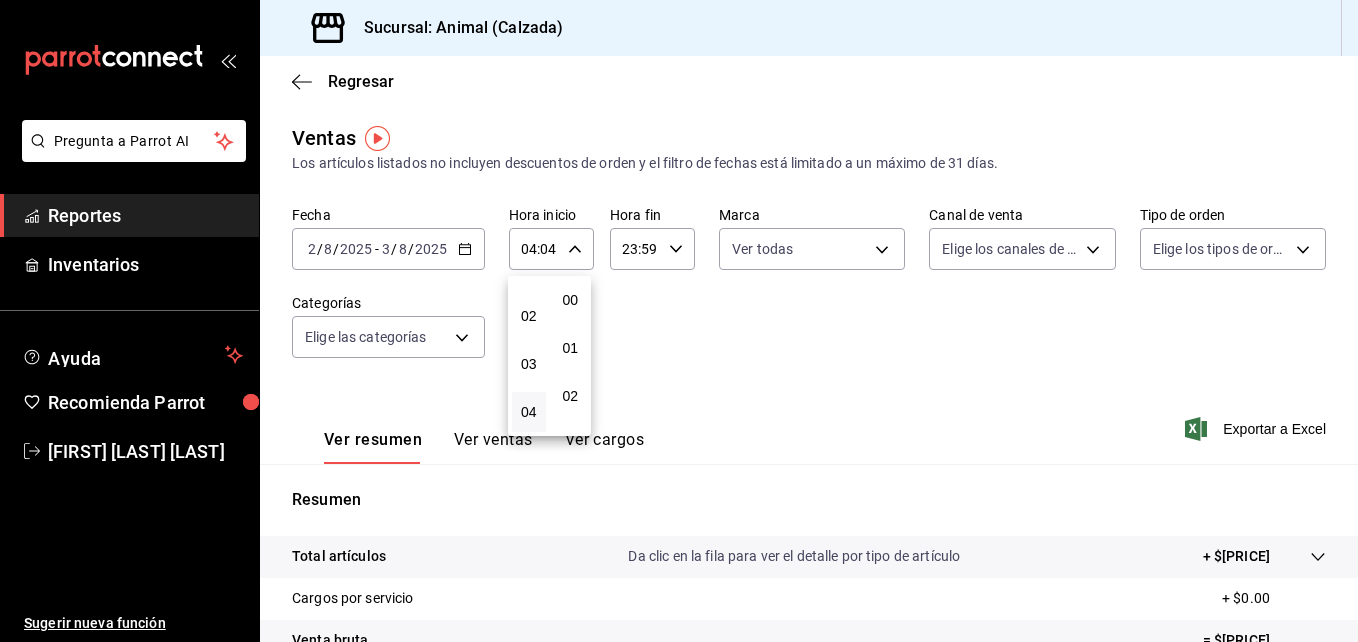 click on "00" at bounding box center (571, 300) 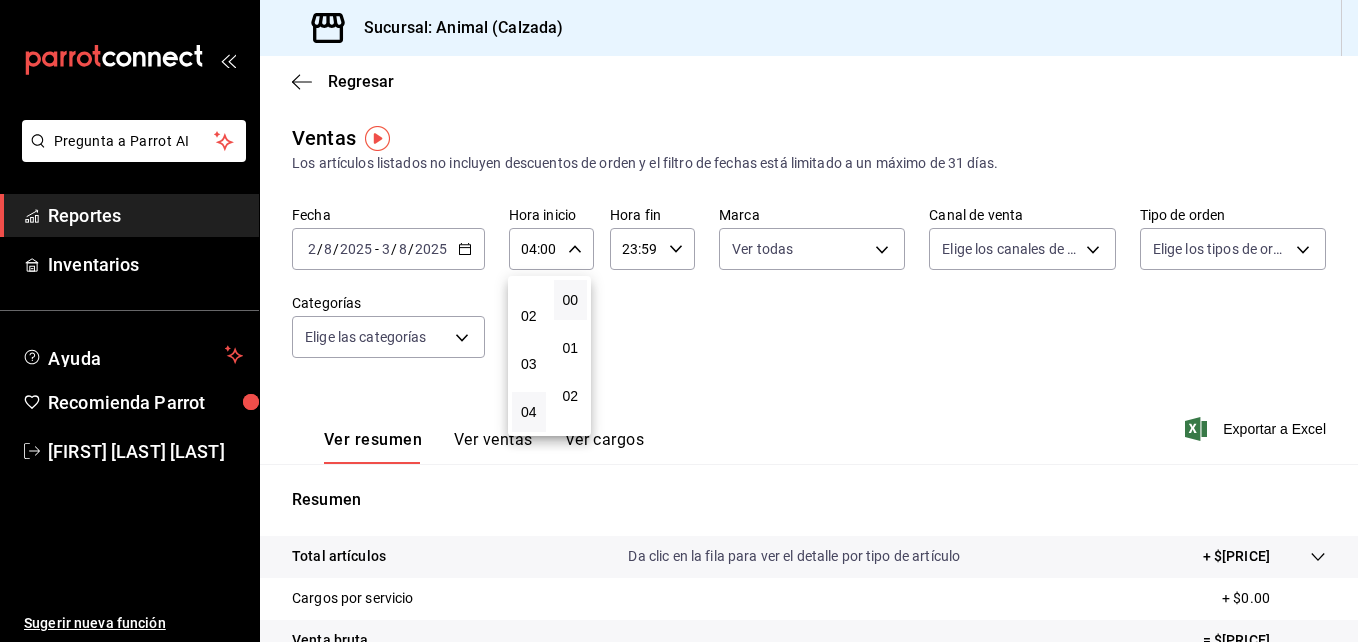 click at bounding box center (679, 321) 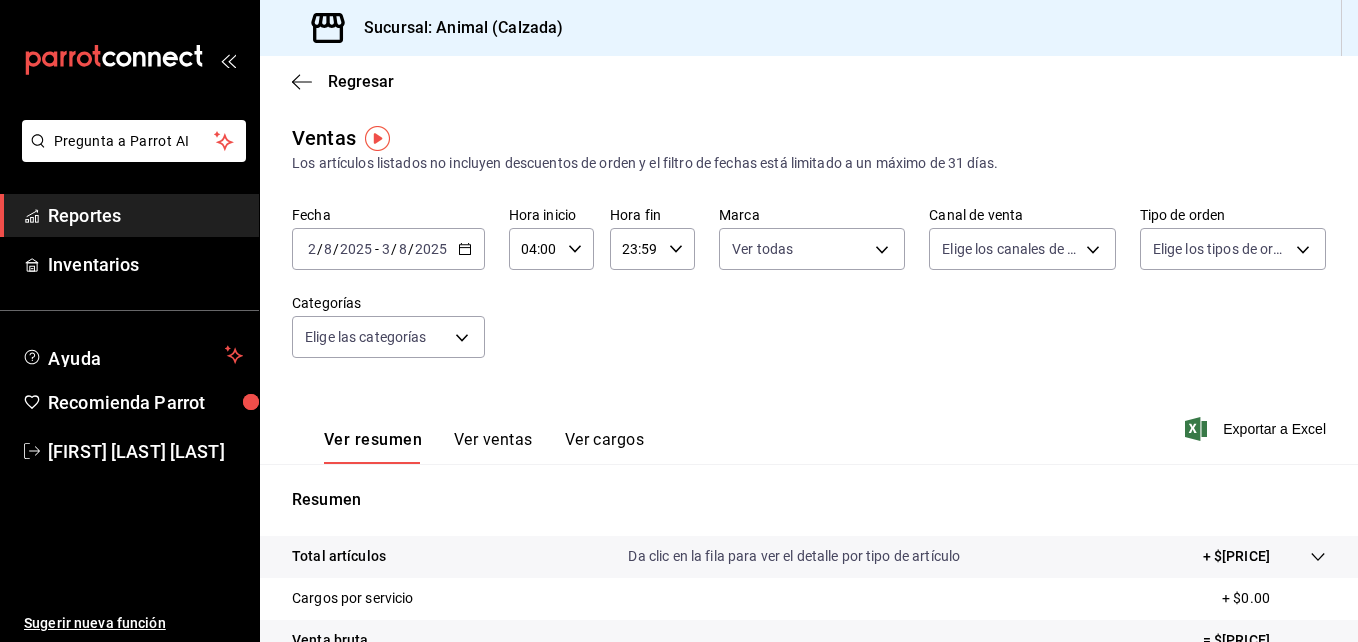 click 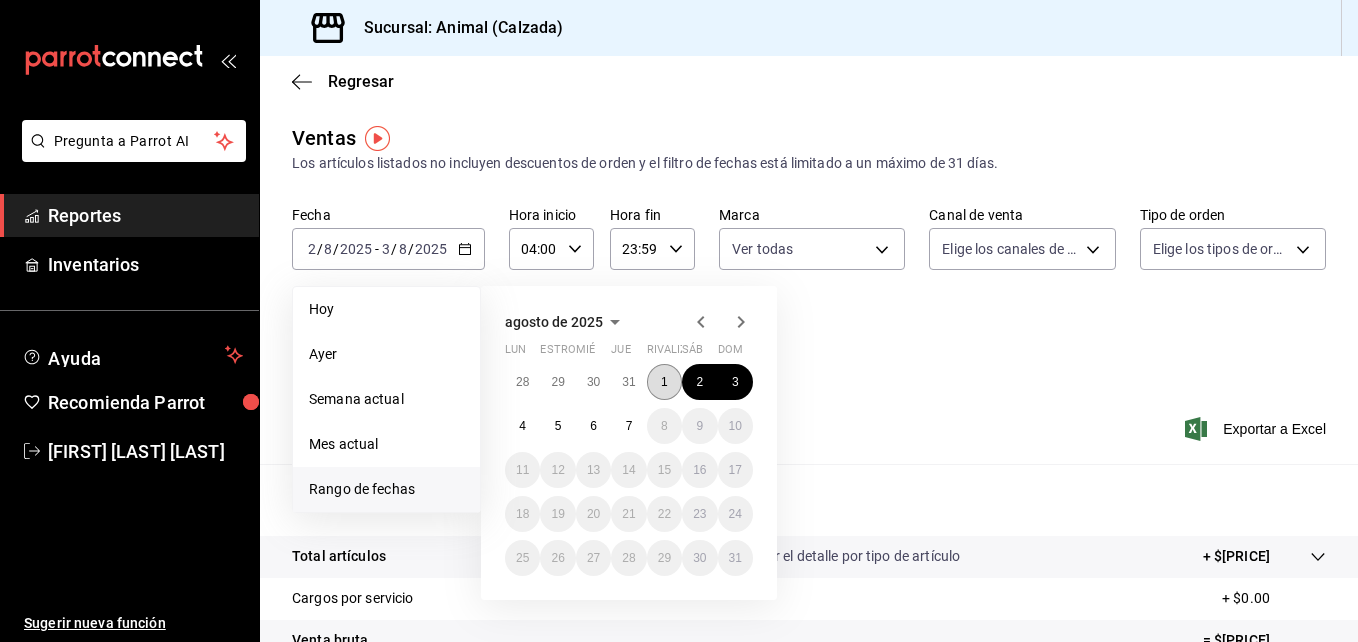 click on "1" at bounding box center (664, 382) 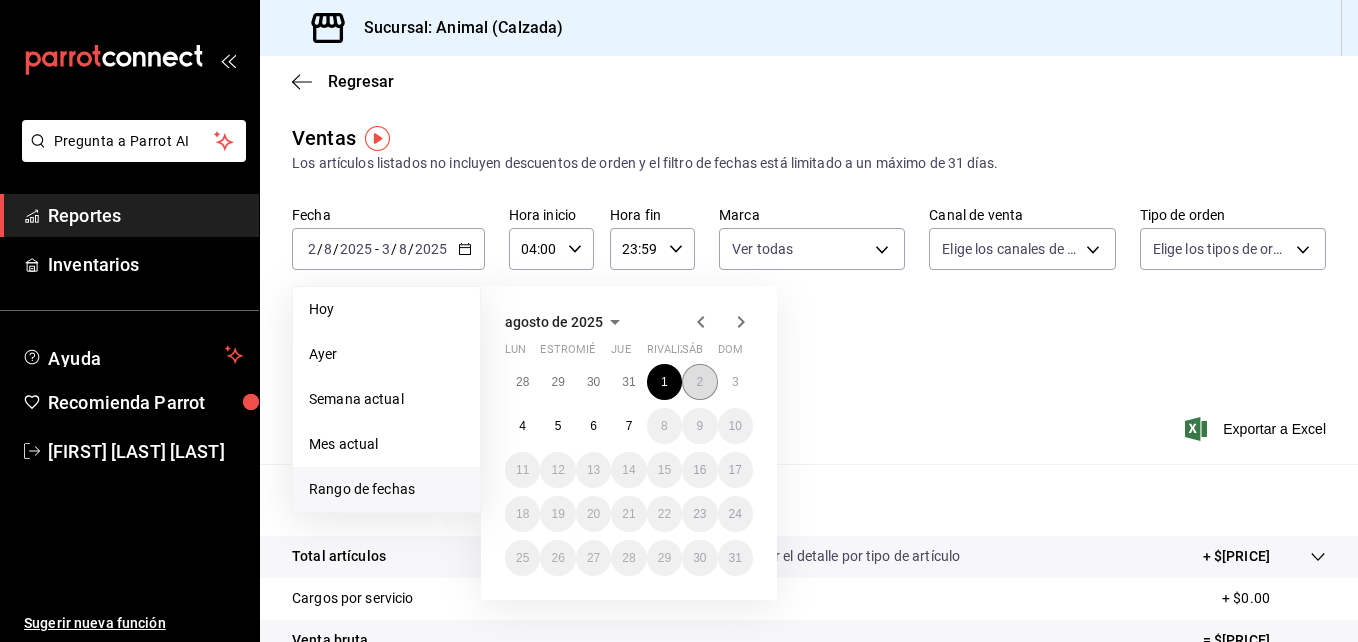 click on "2" at bounding box center (699, 382) 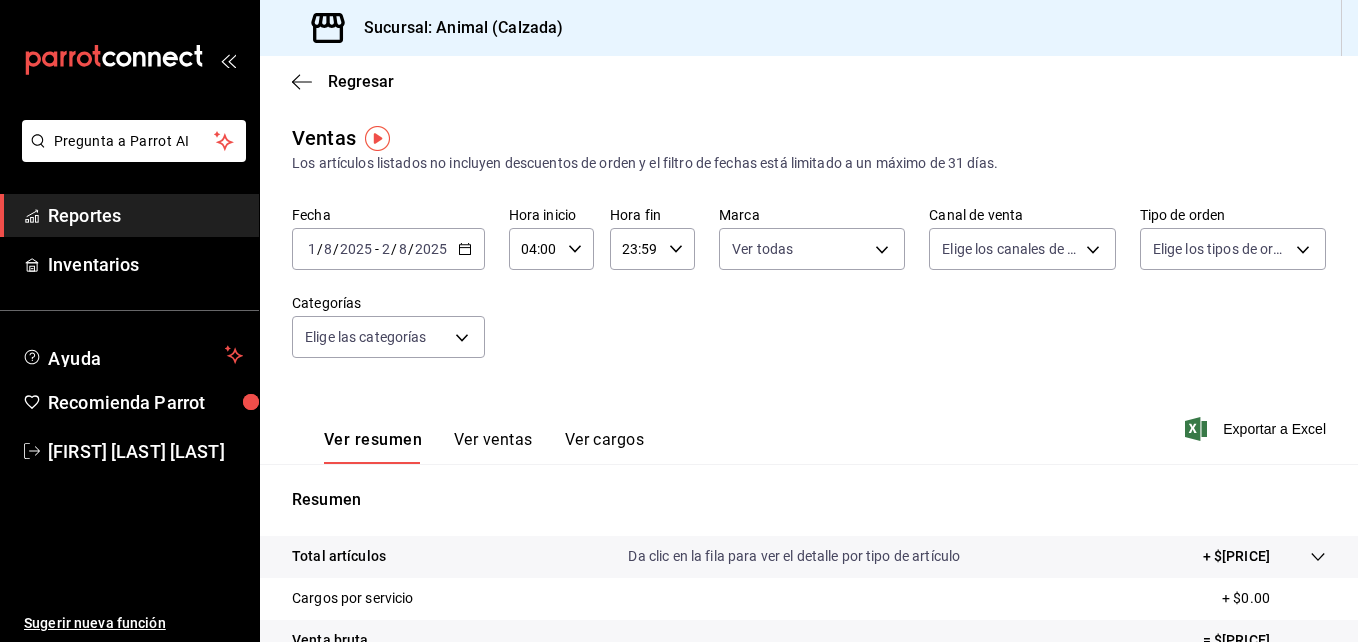 click on "Fecha [DATE] [DATE] - [DATE] [DATE] Hora inicio [TIME] Hora inicio Hora fin [TIME] Hora fin Marca Ver todas [UUID] Canal de venta Elige los canales de venta Tipo de orden Elige los tipos de orden Categorías Elige las categorías" at bounding box center (809, 294) 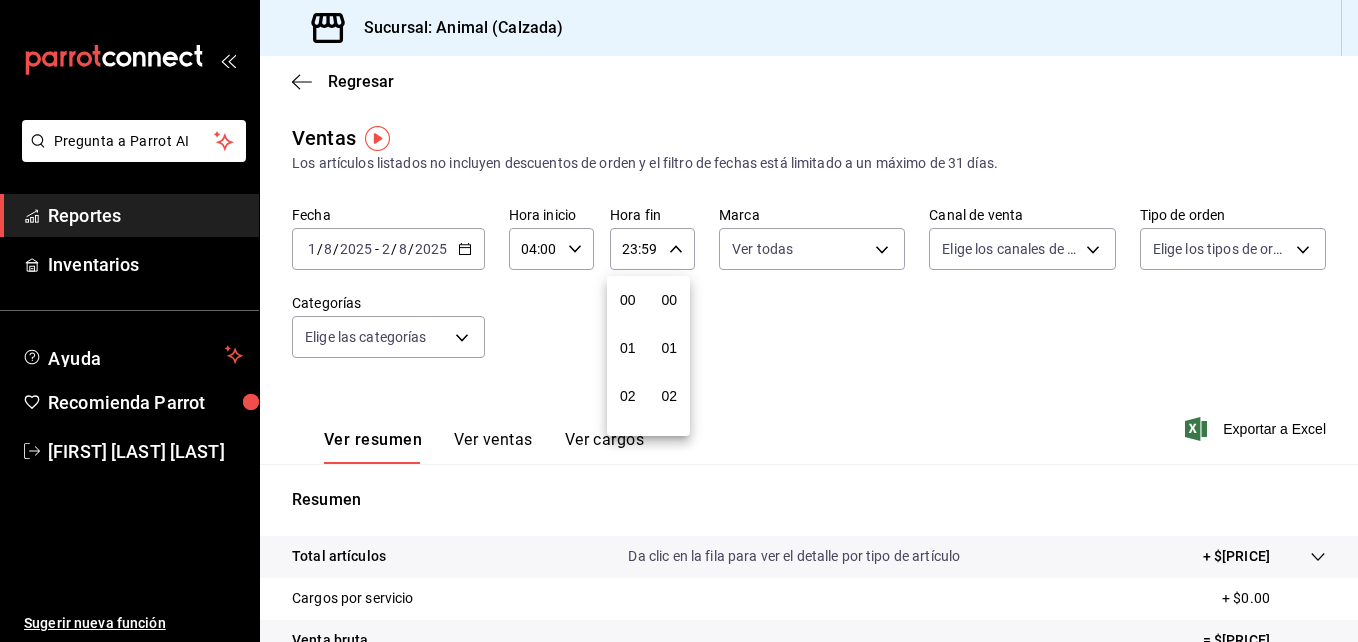 scroll, scrollTop: 992, scrollLeft: 0, axis: vertical 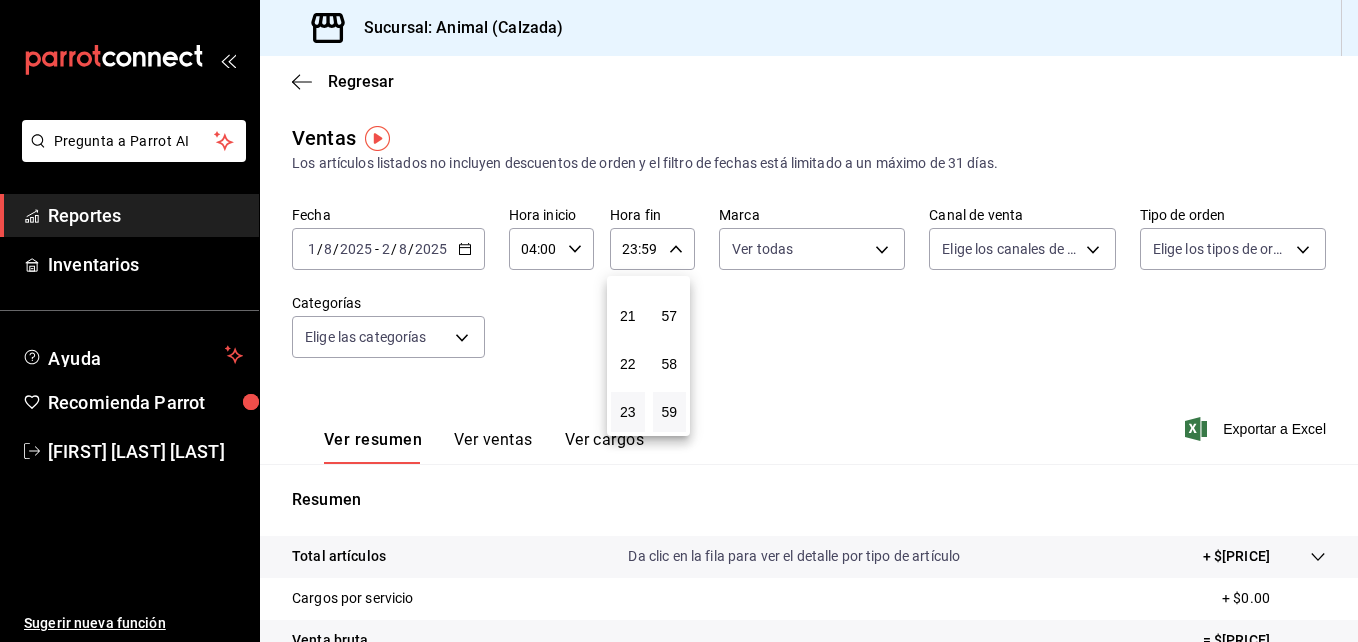 click at bounding box center (679, 321) 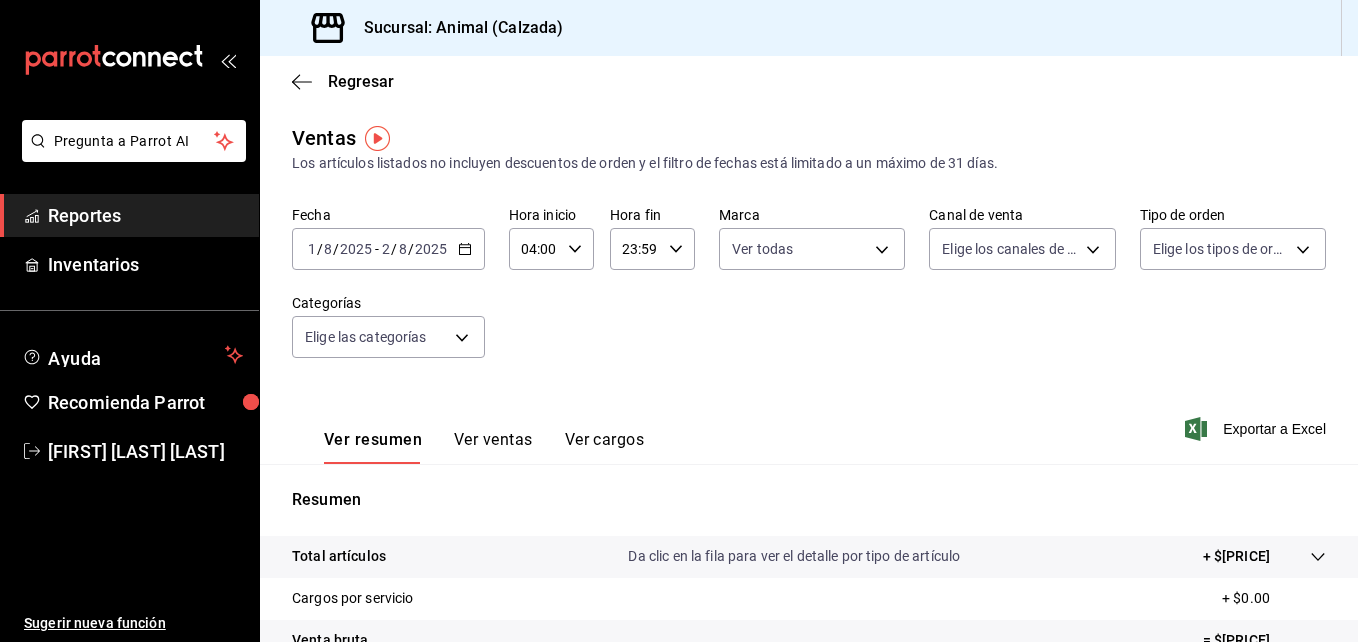click on "23:59" at bounding box center [635, 249] 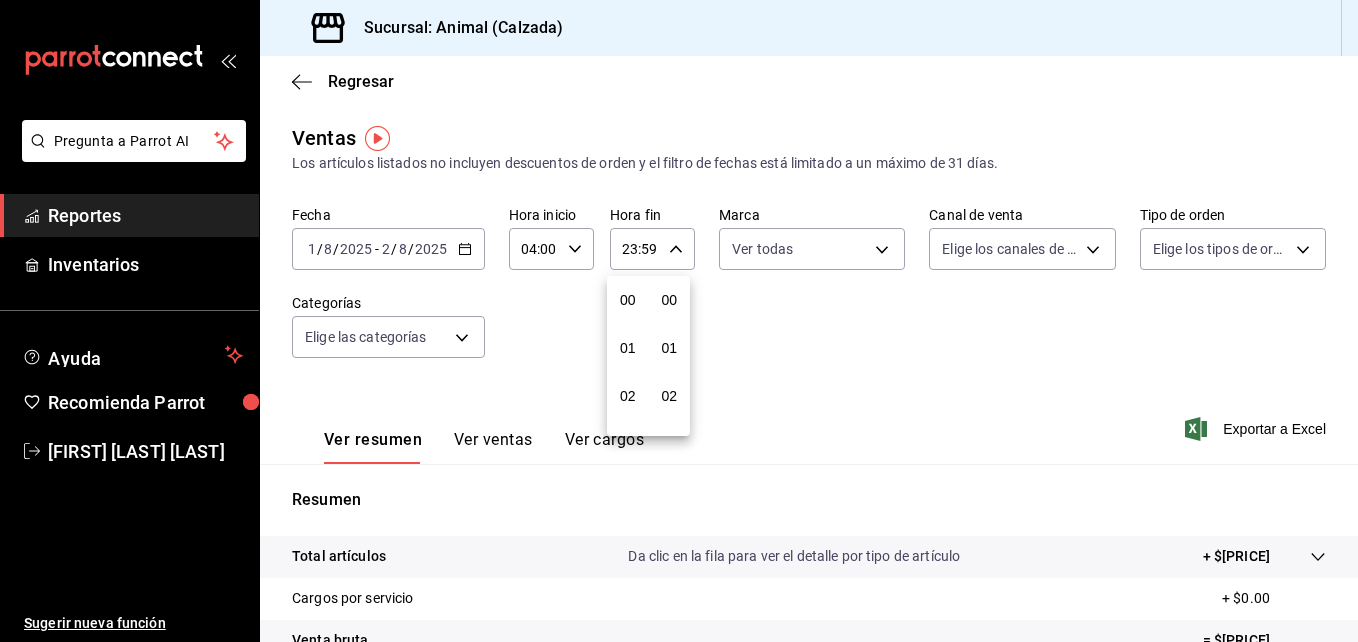scroll, scrollTop: 992, scrollLeft: 0, axis: vertical 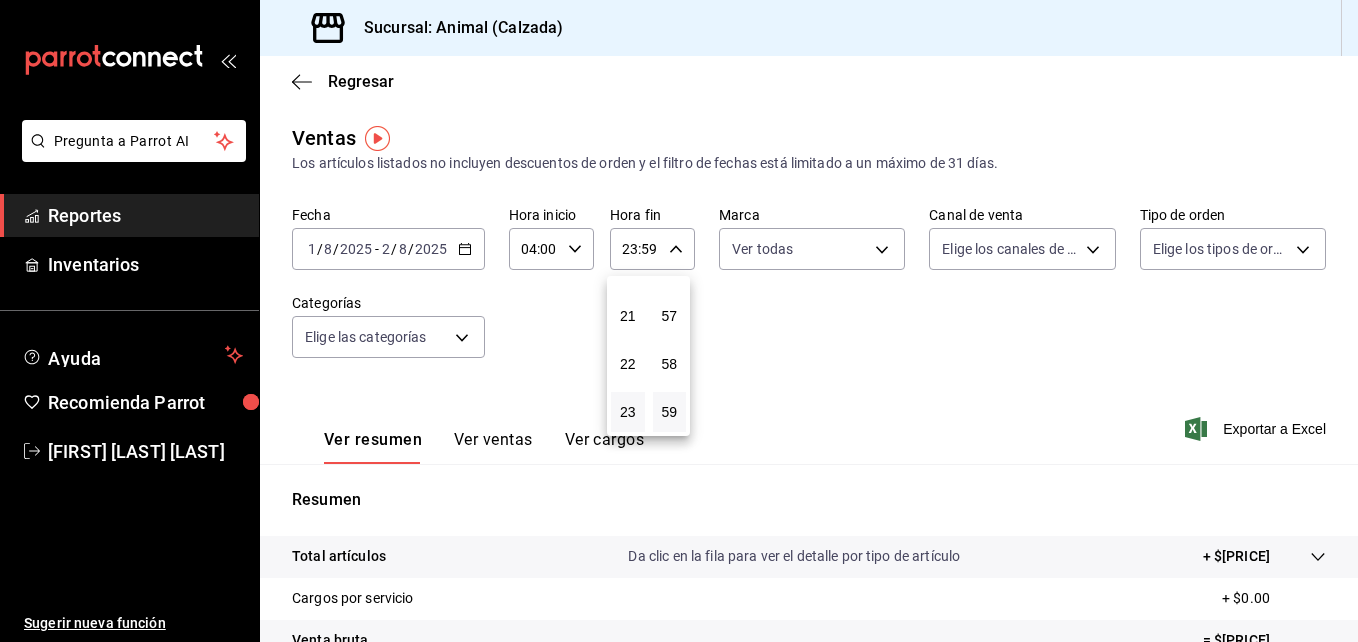 click on "21" at bounding box center [628, 316] 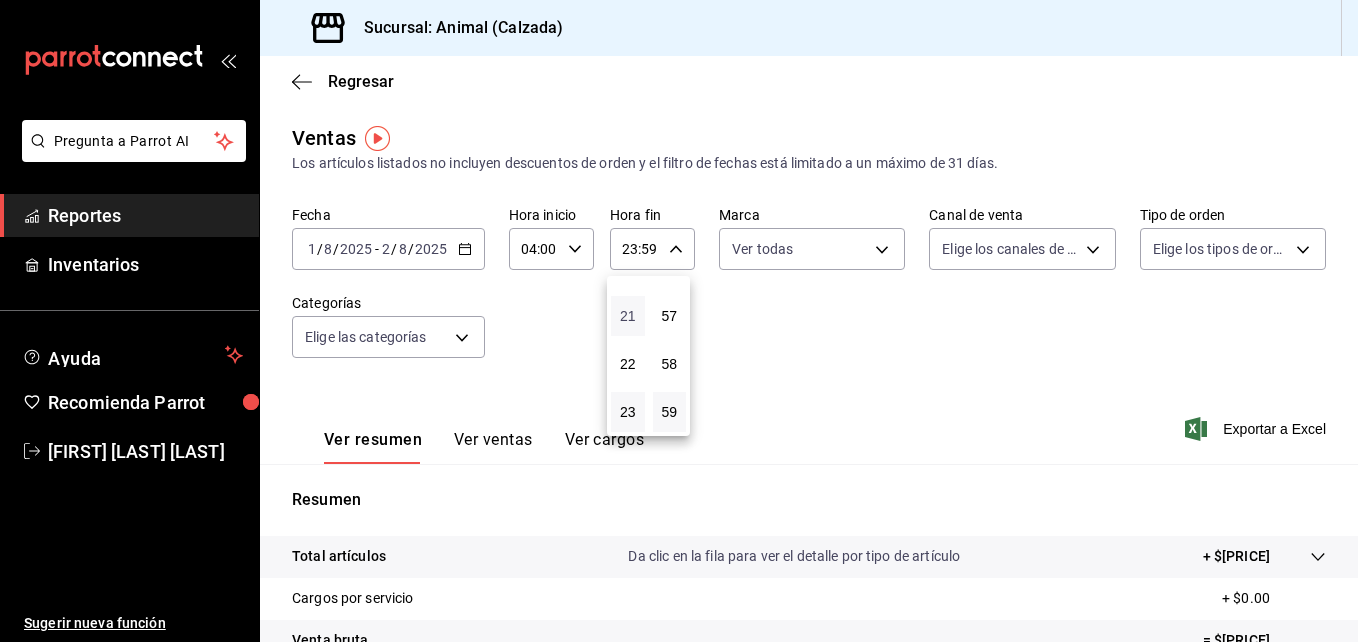 click on "21" at bounding box center (628, 316) 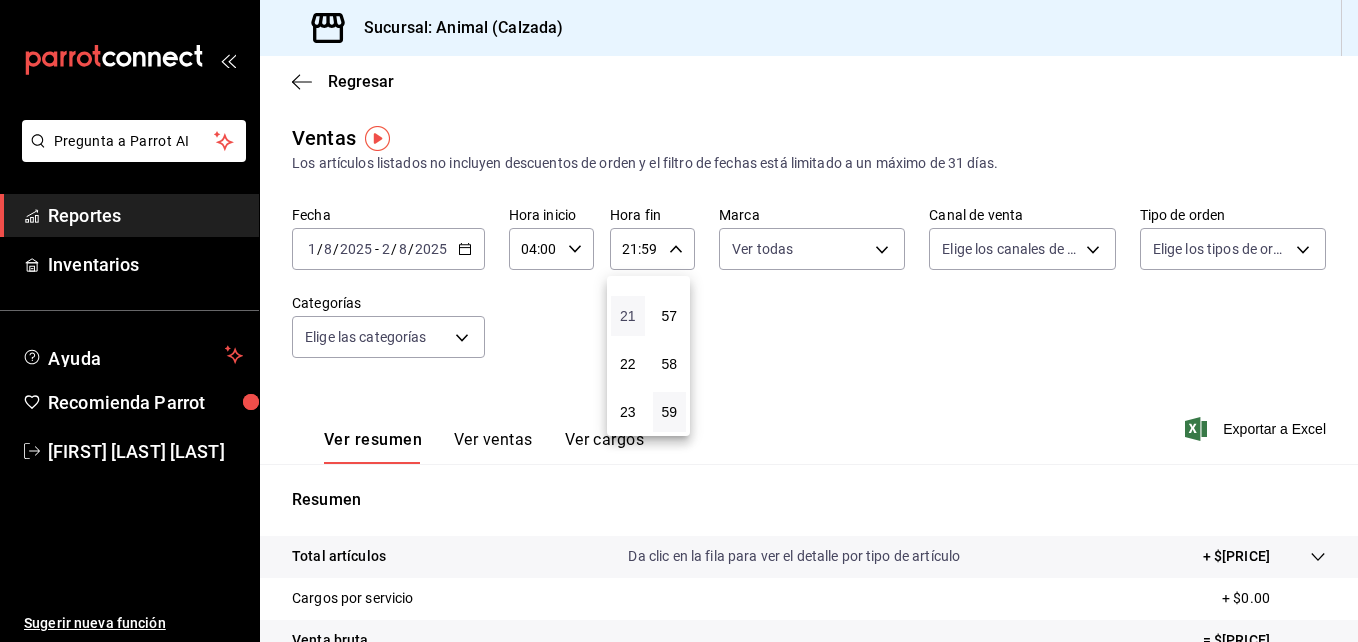 type 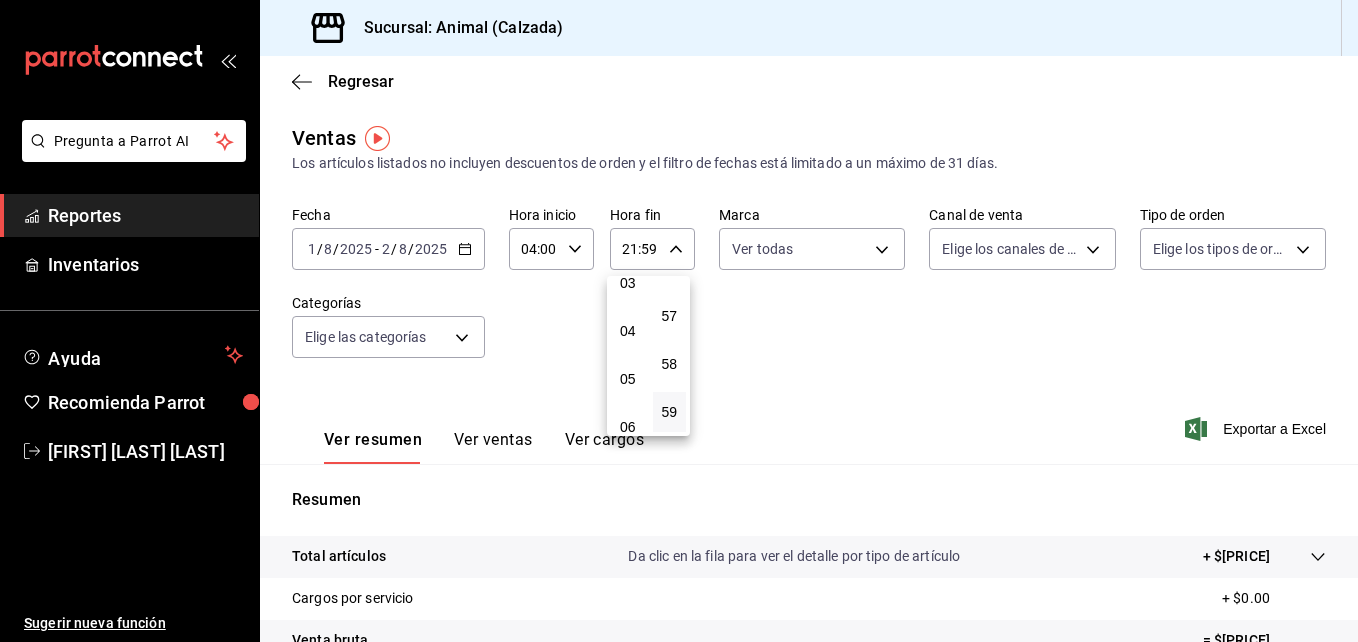 scroll, scrollTop: 160, scrollLeft: 0, axis: vertical 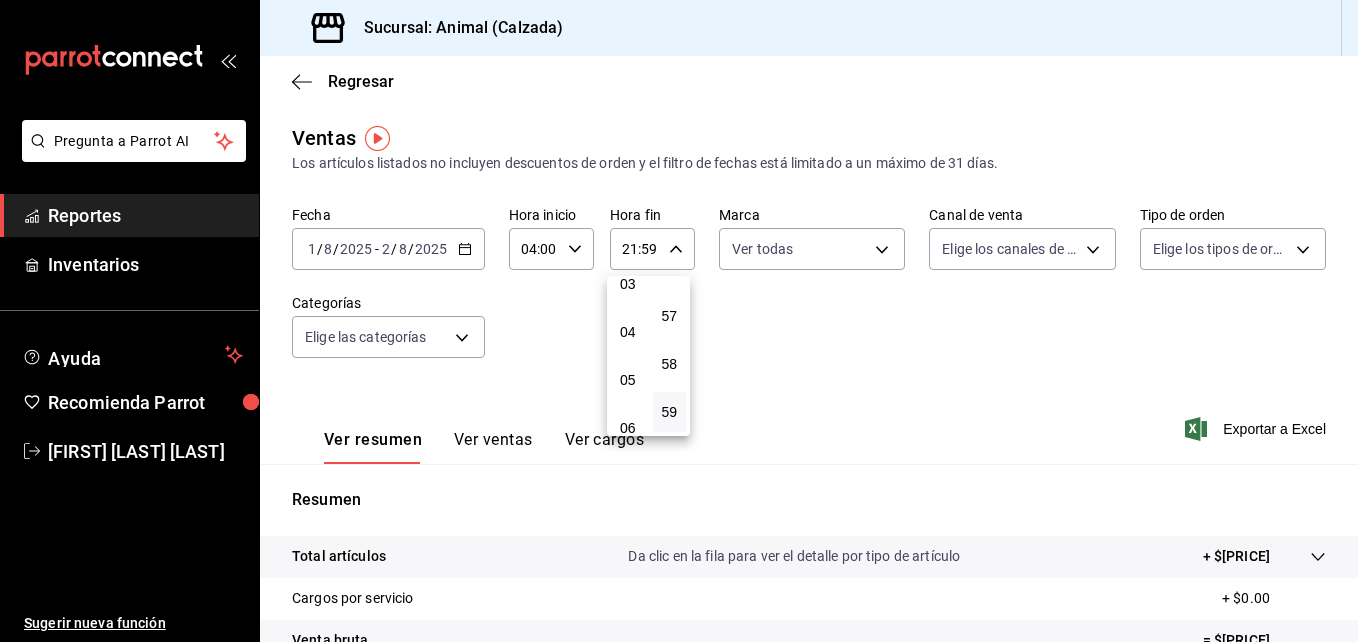 click on "04" at bounding box center [628, 332] 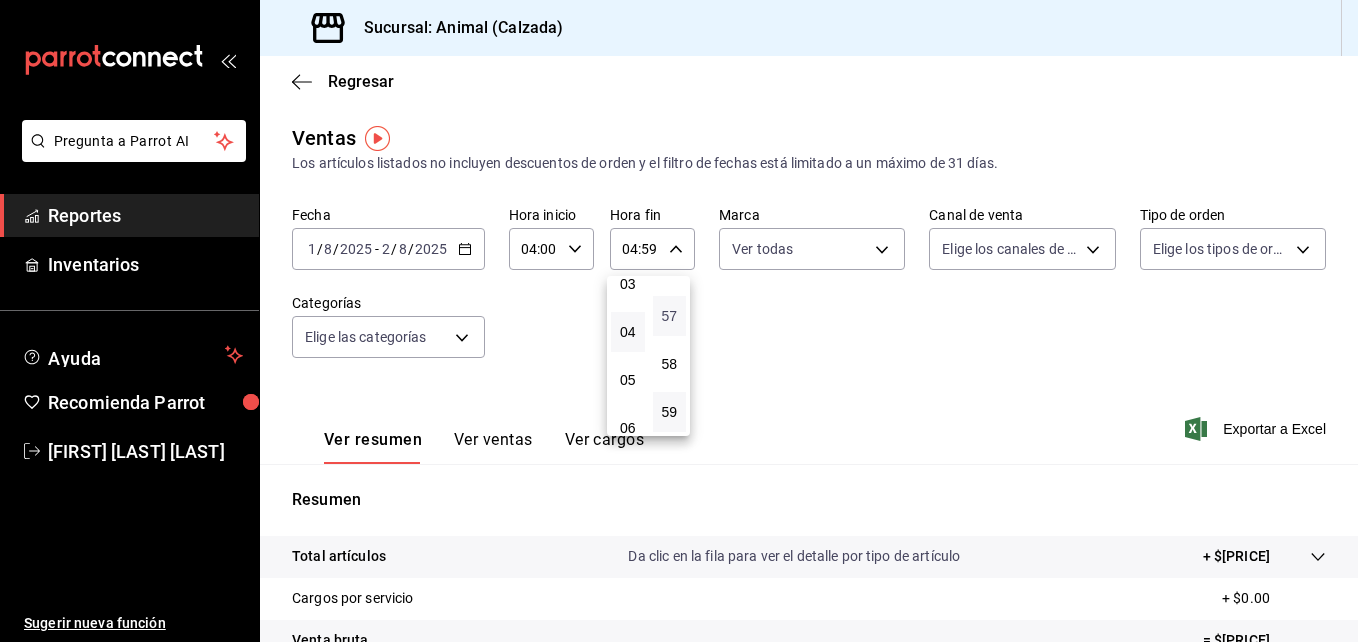 click on "57" at bounding box center (670, 316) 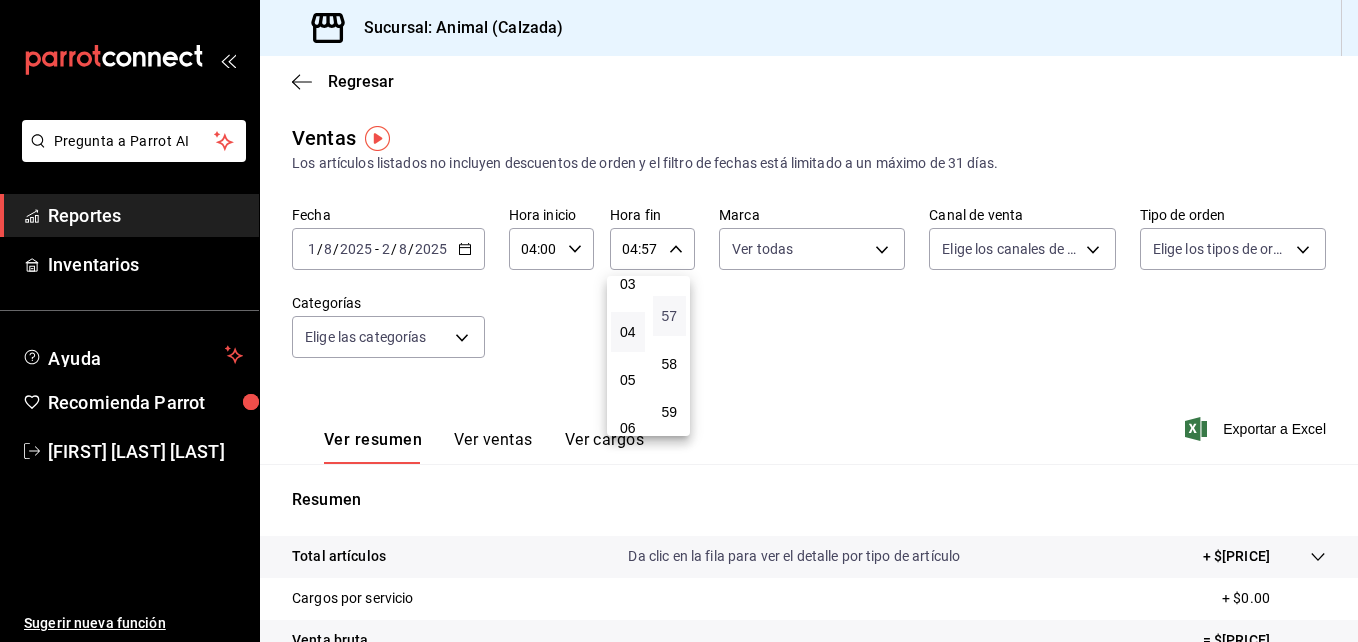 type 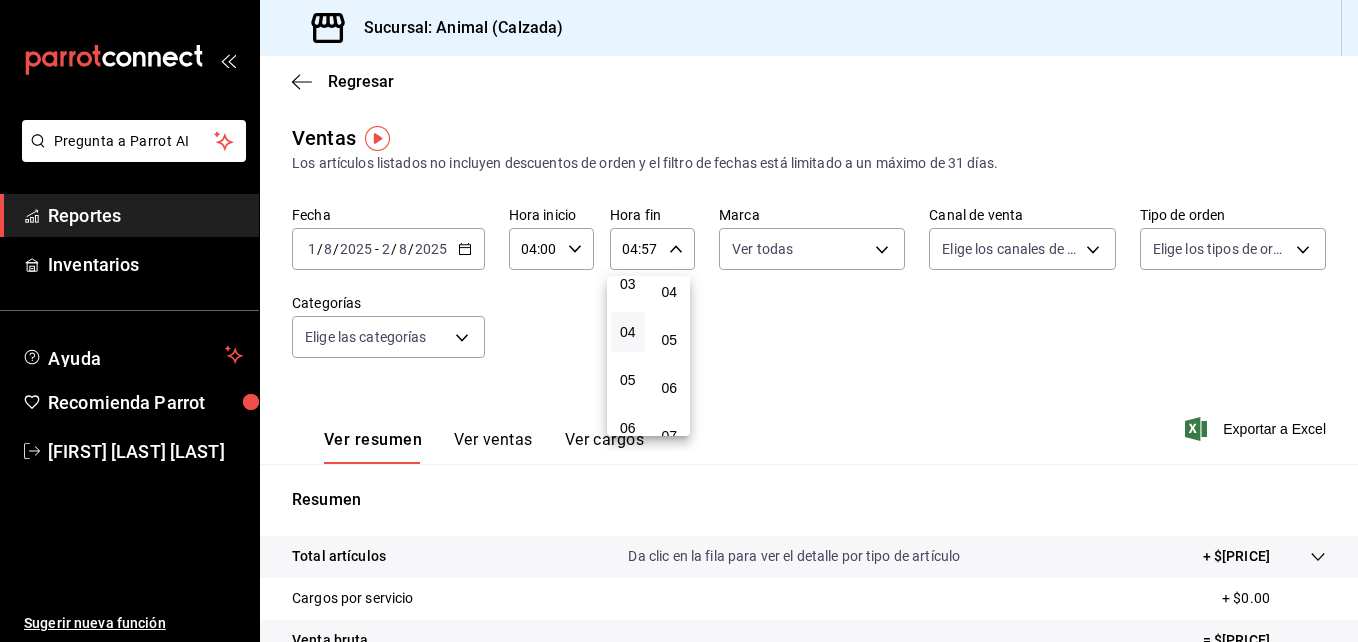scroll, scrollTop: 160, scrollLeft: 0, axis: vertical 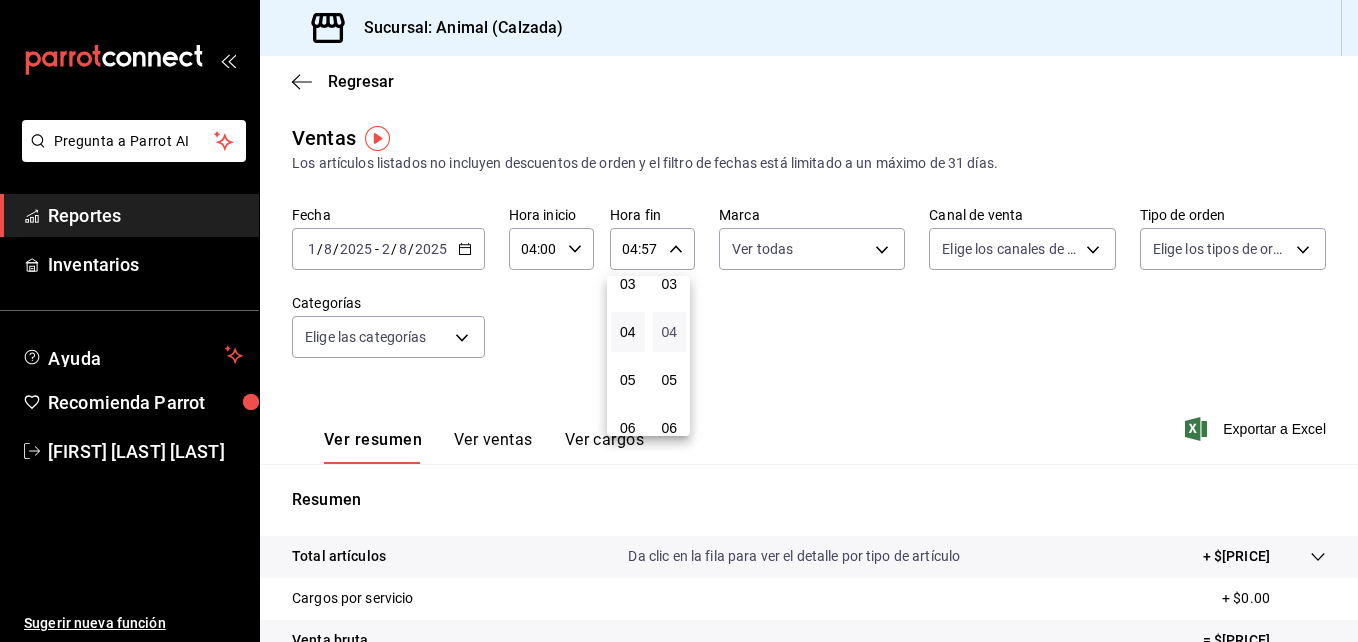 click on "04" at bounding box center [670, 332] 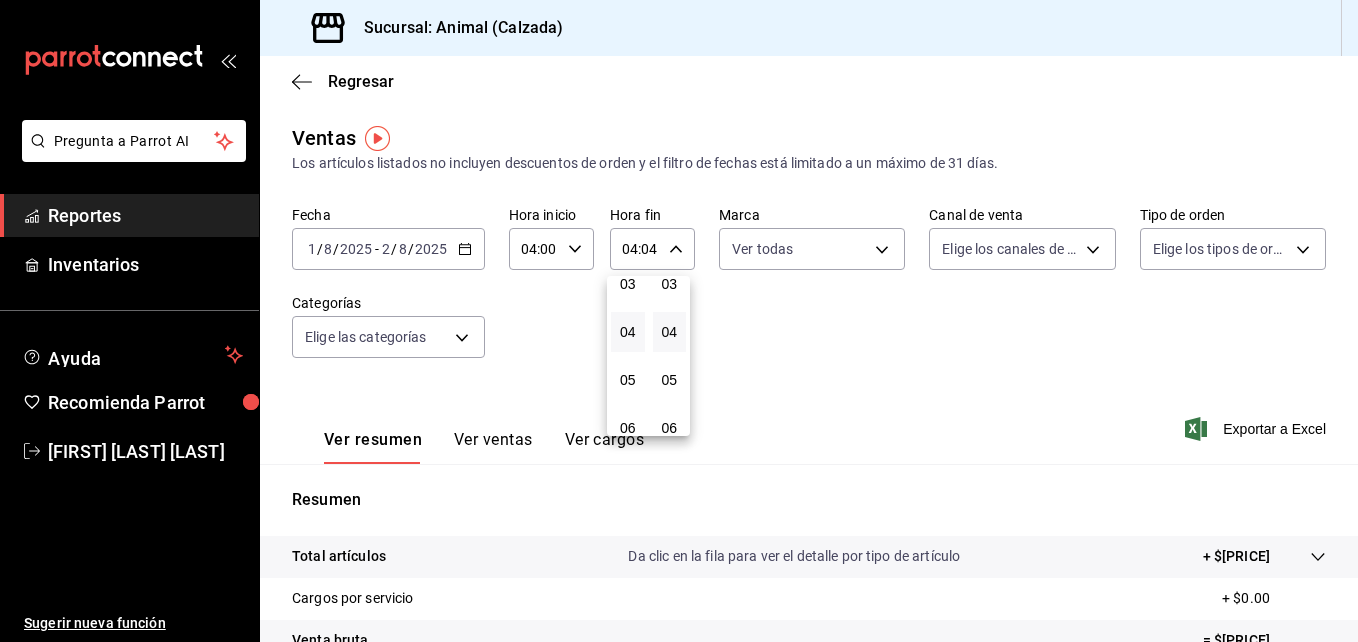 click at bounding box center (679, 321) 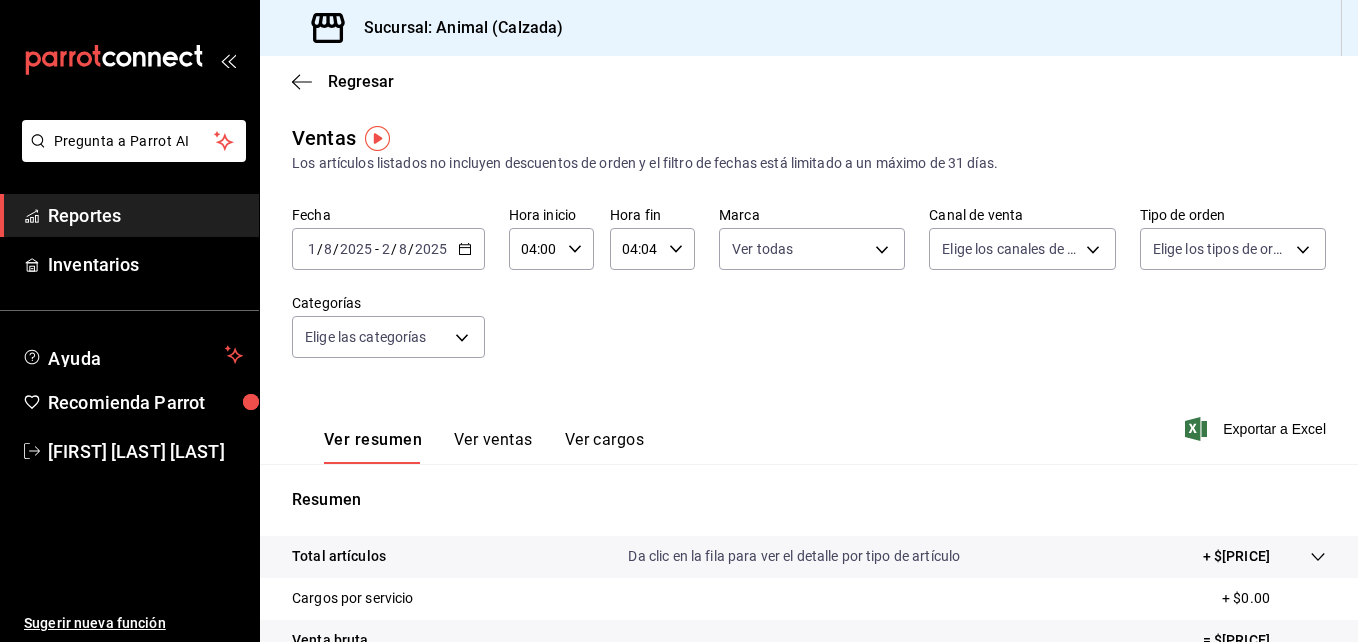 click 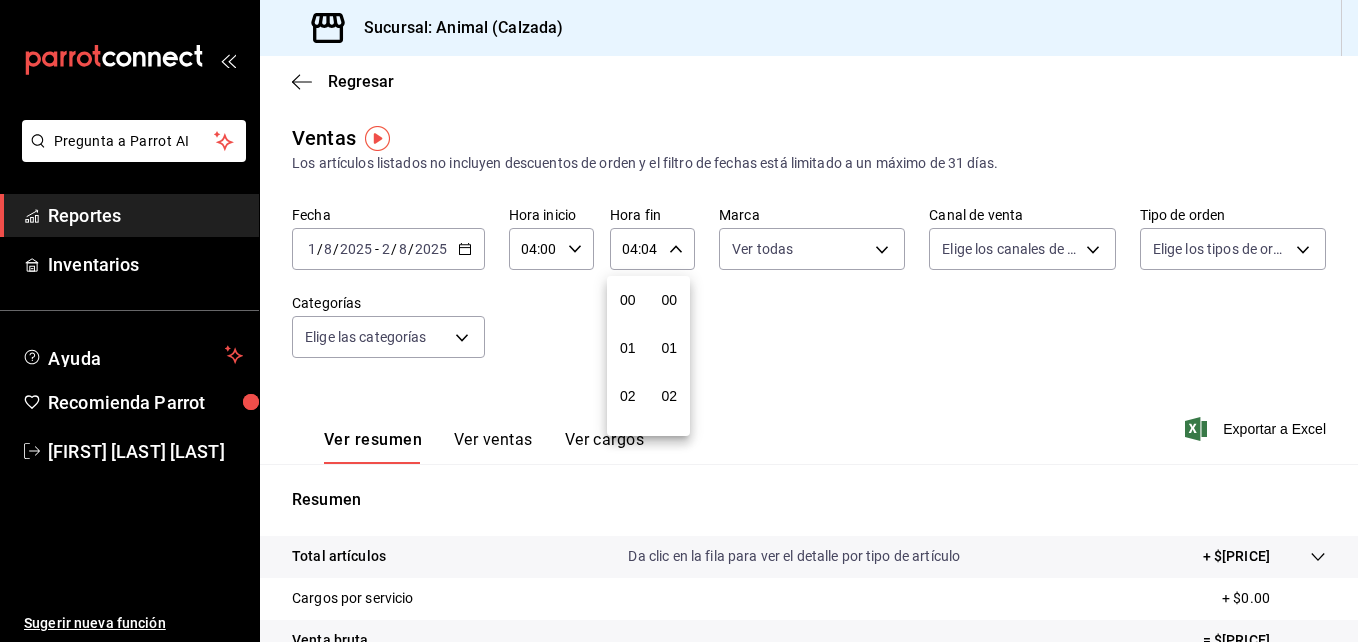 scroll, scrollTop: 192, scrollLeft: 0, axis: vertical 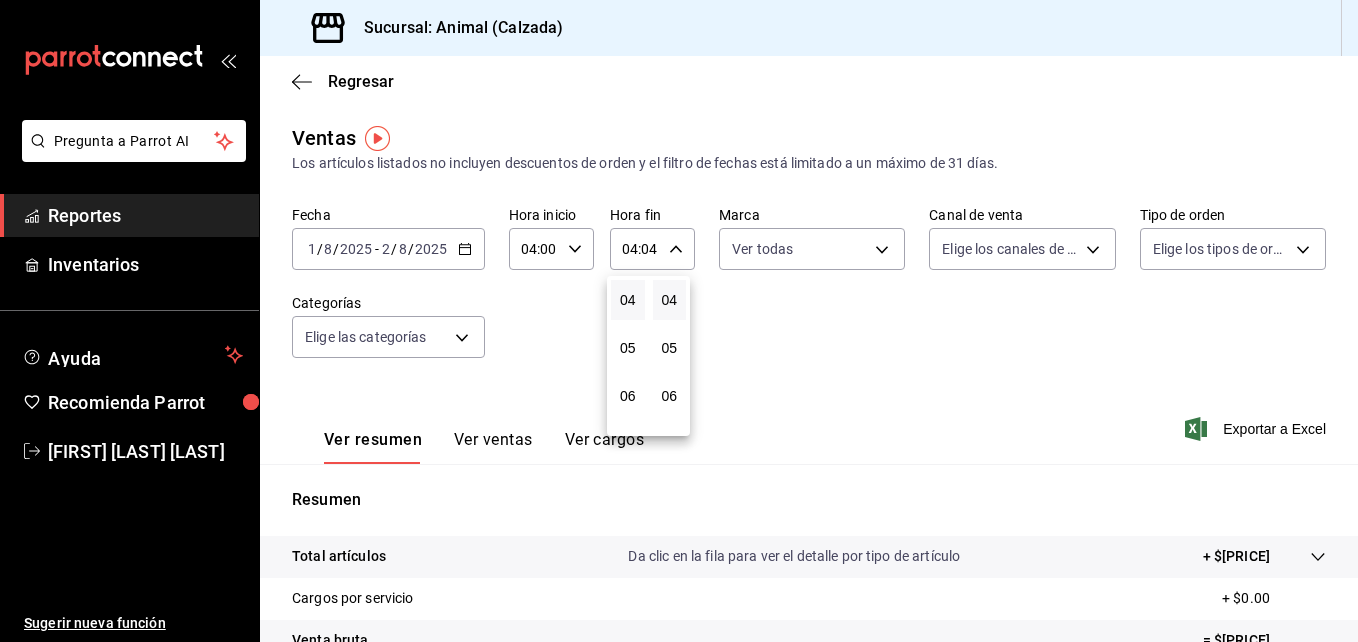 click on "04" at bounding box center (670, 300) 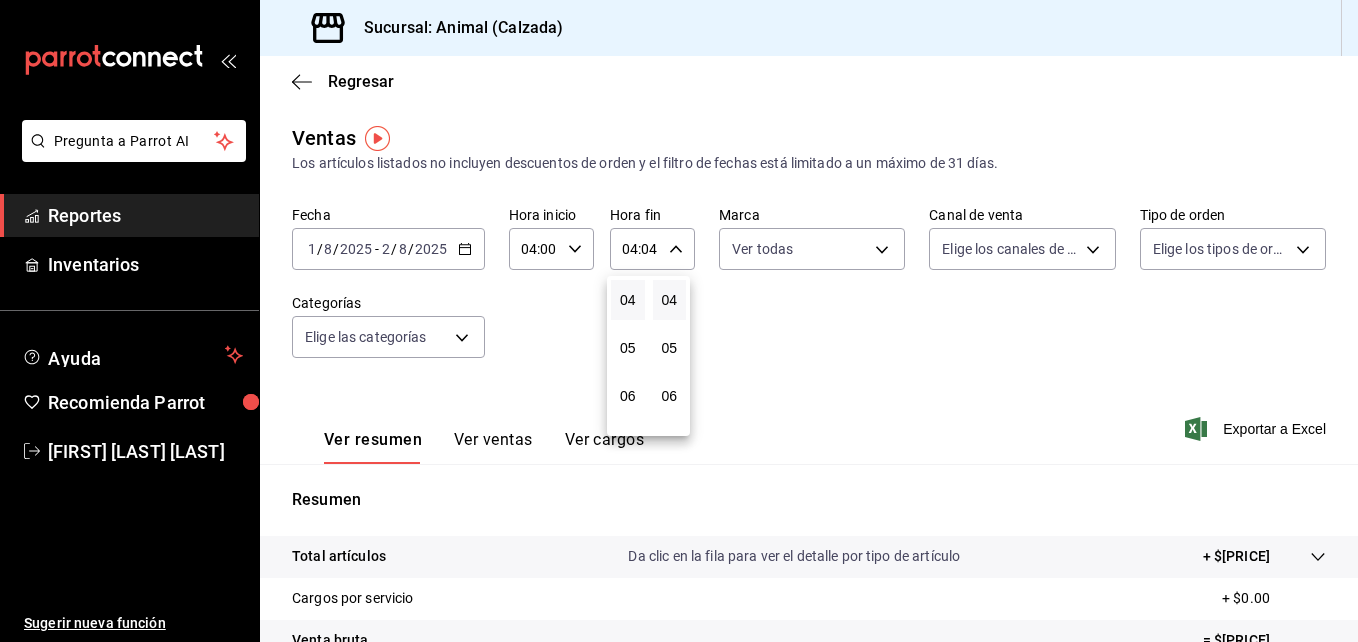 type 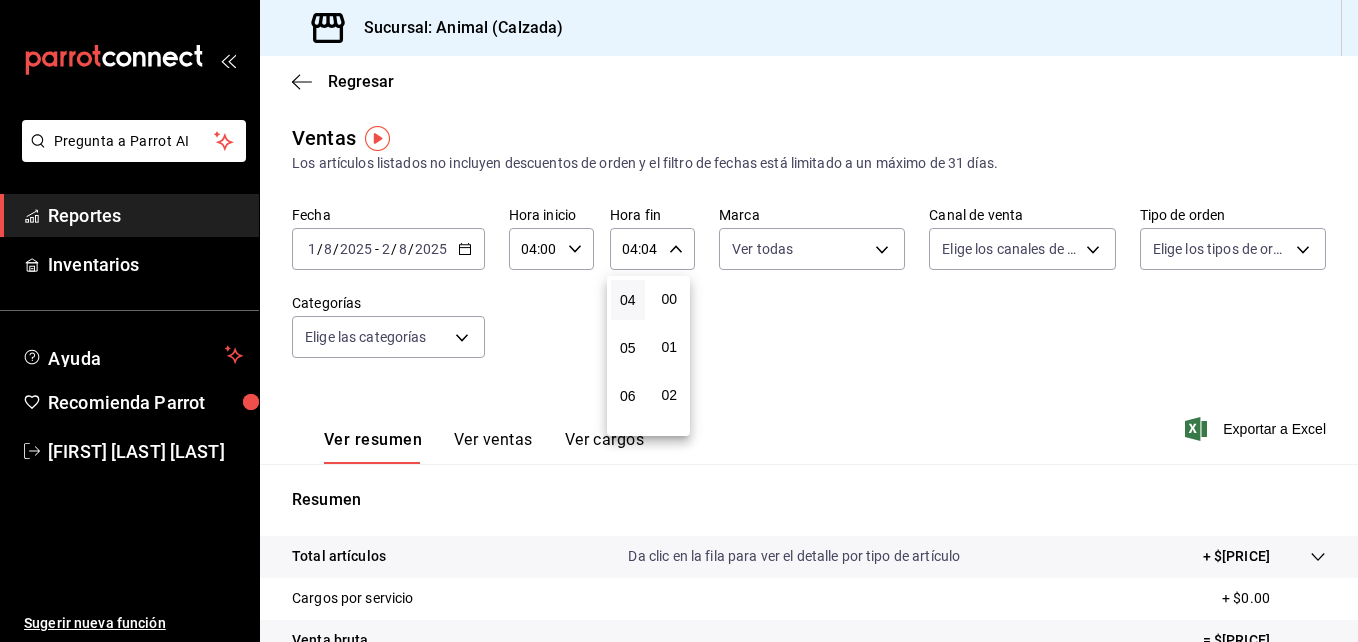 scroll, scrollTop: 0, scrollLeft: 0, axis: both 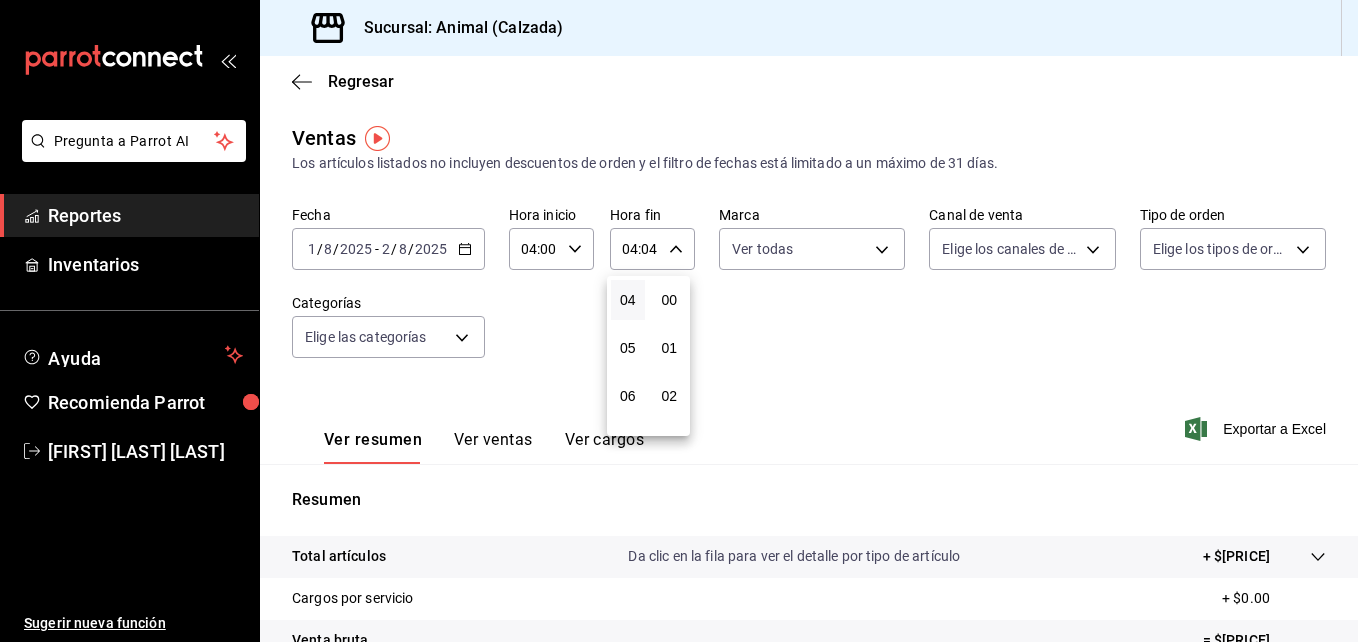 click at bounding box center (679, 321) 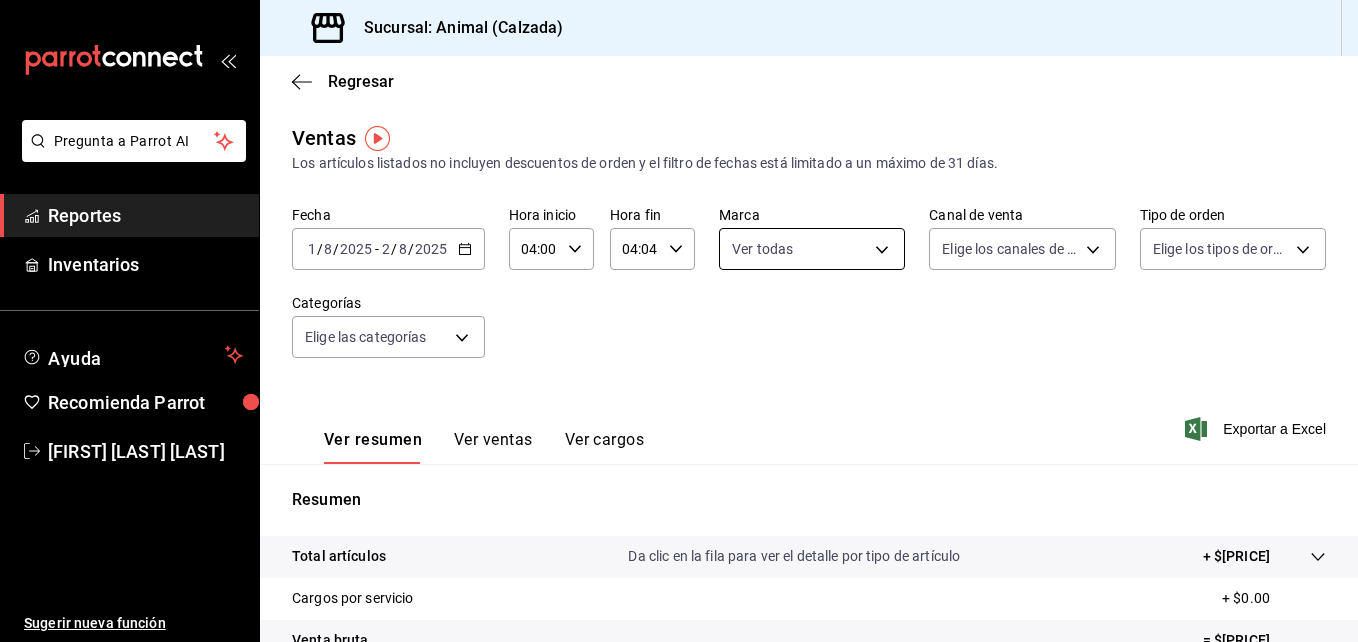 click on "Pregunta a Parrot AI Reportes   Inventarios   Ayuda Recomienda Parrot   [FIRST] [LAST] [LAST]   Sugerir nueva función   Sucursal: Animal (Calzada) Regresar Ventas Los artículos listados no incluyen descuentos de orden y el filtro de fechas está limitado a un máximo de 31 días. Fecha [DATE] [DATE] - [DATE] [DATE] Hora inicio [TIME] Hora inicio Hora fin [TIME] Hora fin Marca Ver todas [UUID] Canal de venta Elige los canales de venta Tipo de orden Elige los tipos de orden Categorías Elige las categorías Ver resumen Ver ventas Ver cargos Exportar a Excel Resumen Total artículos Da clic en la fila para ver el detalle por tipo de artículo + $[PRICE] Cargos por servicio + $[PRICE] Venta bruta = $[PRICE] Descuentos totales - $[PRICE] Certificados de regalo - $[PRICE] Venta total = $[PRICE] Impuestos - [PRICE] dólares Venta neta = $[PRICE] Pregunta a Parrot AI Reportes   Inventarios   Ayuda Recomienda Parrot   [FIRST] [LAST] [LAST]" at bounding box center [679, 321] 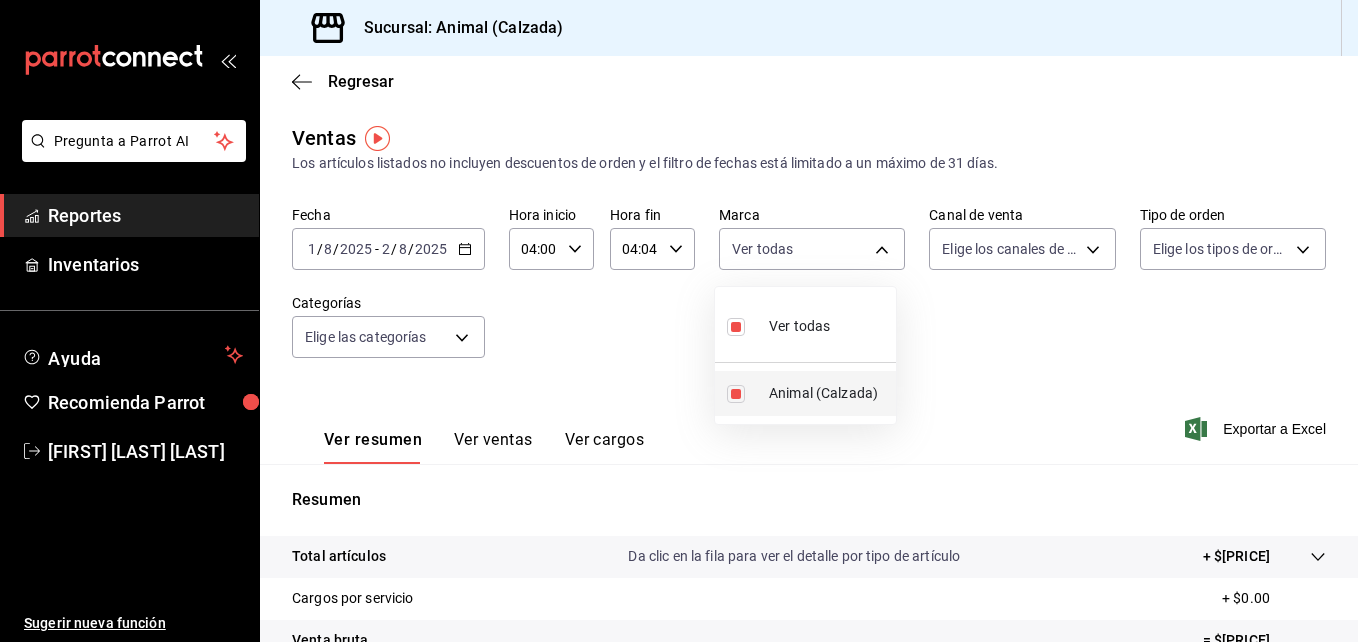 click on "Animal (Calzada)" at bounding box center [805, 393] 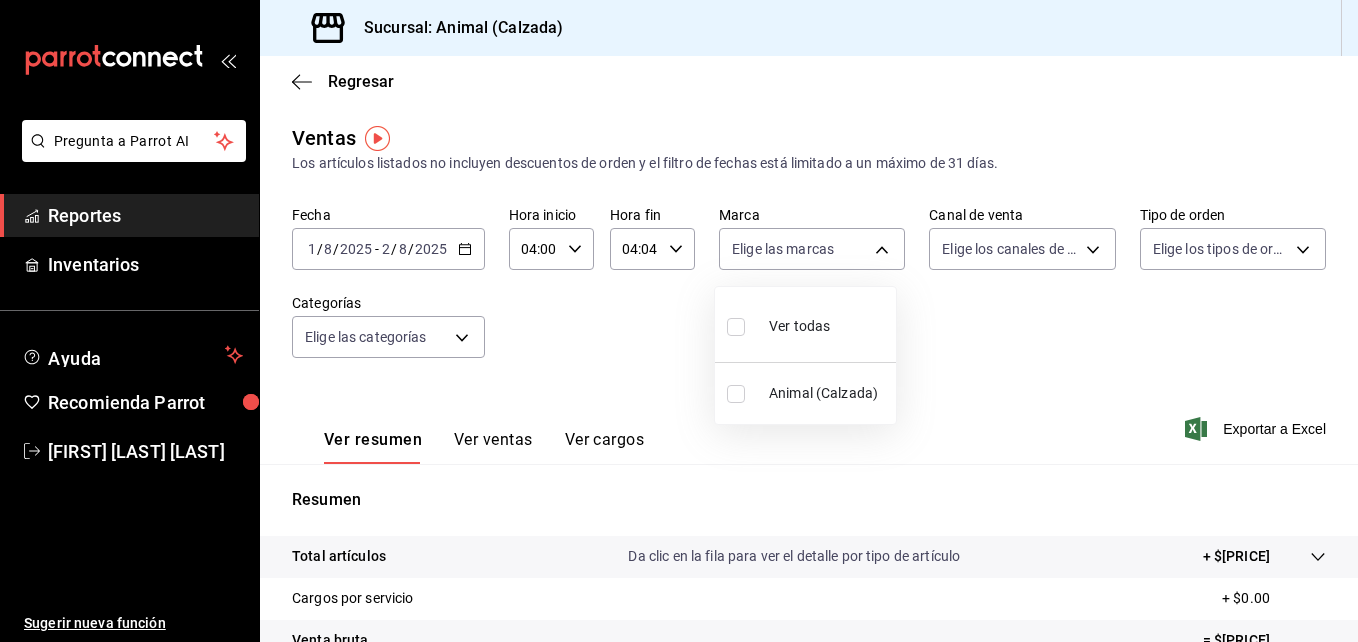 click at bounding box center [679, 321] 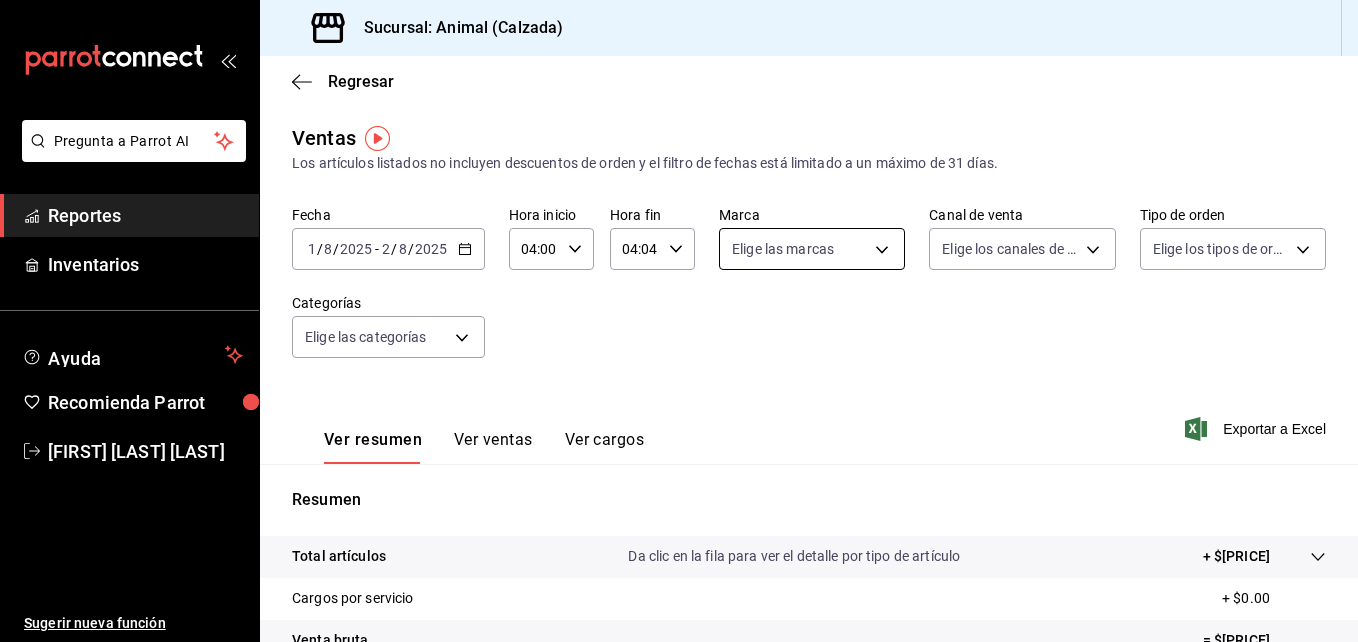 click on "Pregunta a Parrot AI Reportes   Inventarios   Ayuda Recomienda Parrot   [FIRST] [LAST] [LAST]   Sugerir nueva función   Sucursal: Animal (Calzada) Regresar Ventas Los artículos listados no incluyen descuentos de orden y el filtro de fechas está limitado a un máximo de 31 días. Fecha [DATE] [DATE] - [DATE] [DATE] Hora inicio [TIME] Hora inicio Hora fin [TIME] Hora fin Marca Elige las marcas Canal de venta Elige los canales de venta Tipo de orden Elige los tipos de orden Categorías Elige las categorías Ver resumen Ver ventas Ver cargos Exportar a Excel Resumen Total artículos Da clic en la fila para ver el detalle por tipo de artículo + $[PRICE] Cargos por servicio + $[PRICE] Venta bruta = $[PRICE] Descuentos totales - $[PRICE] Certificados de regalo - $[PRICE] Venta total = $[PRICE] Impuestos - [PRICE] dólares Venta neta = $[PRICE] Pregunta a Parrot AI Reportes   Inventarios   Ayuda Recomienda Parrot   [FIRST] [LAST] [LAST]   Sugerir nueva función   Ir a video" at bounding box center [679, 321] 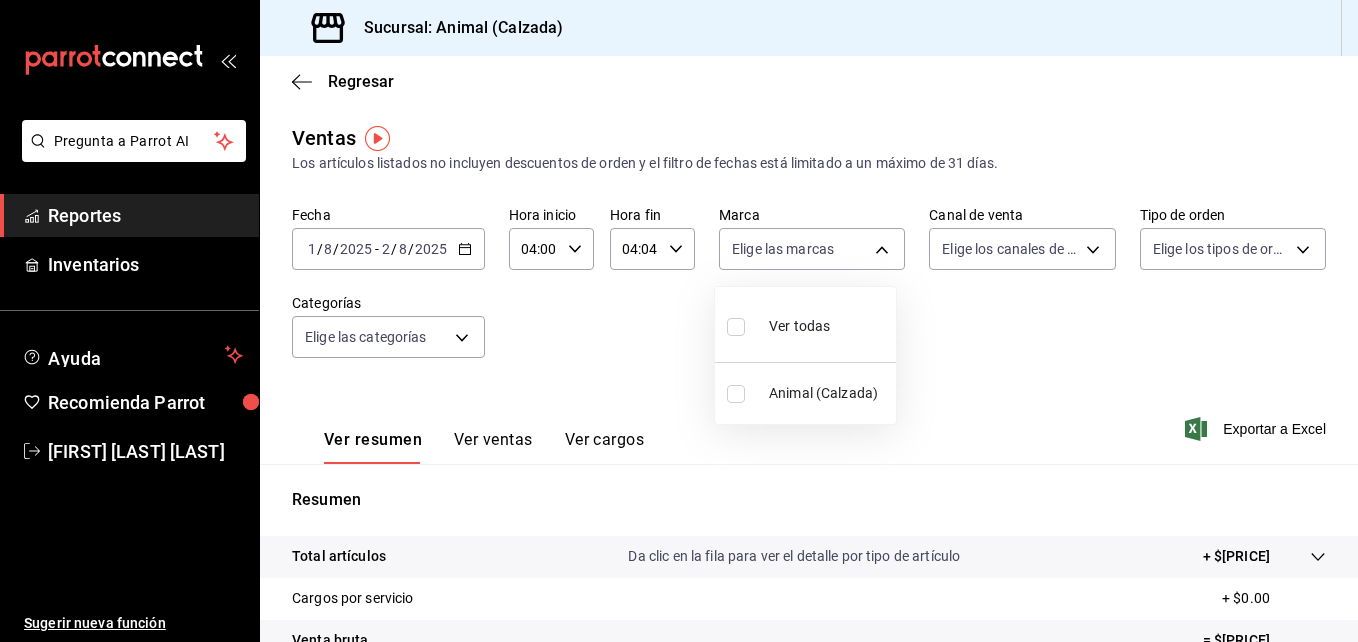 click at bounding box center [679, 321] 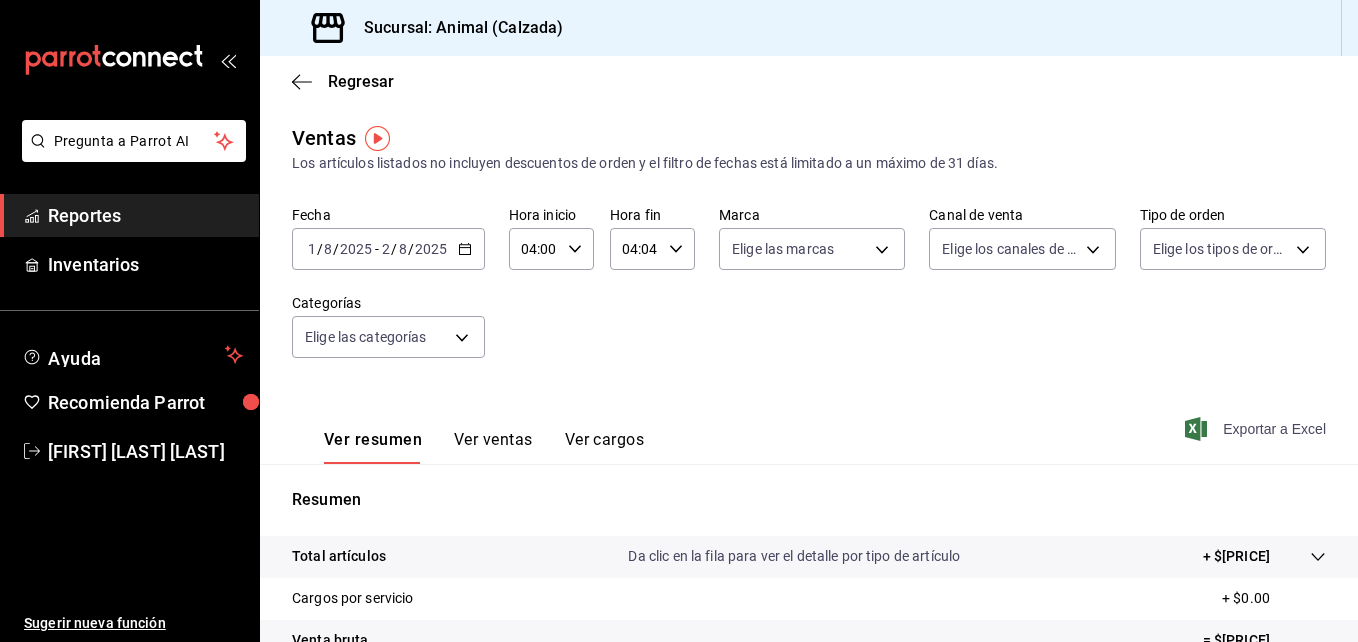click on "Exportar a Excel" at bounding box center [1257, 429] 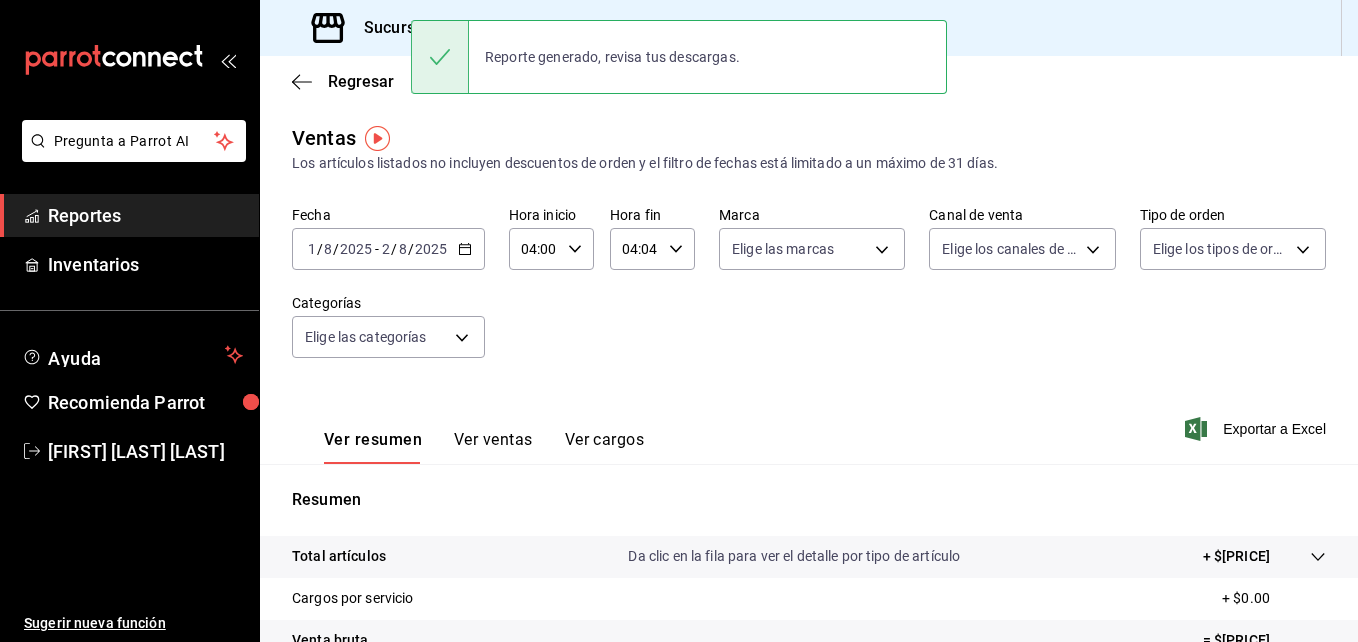 click 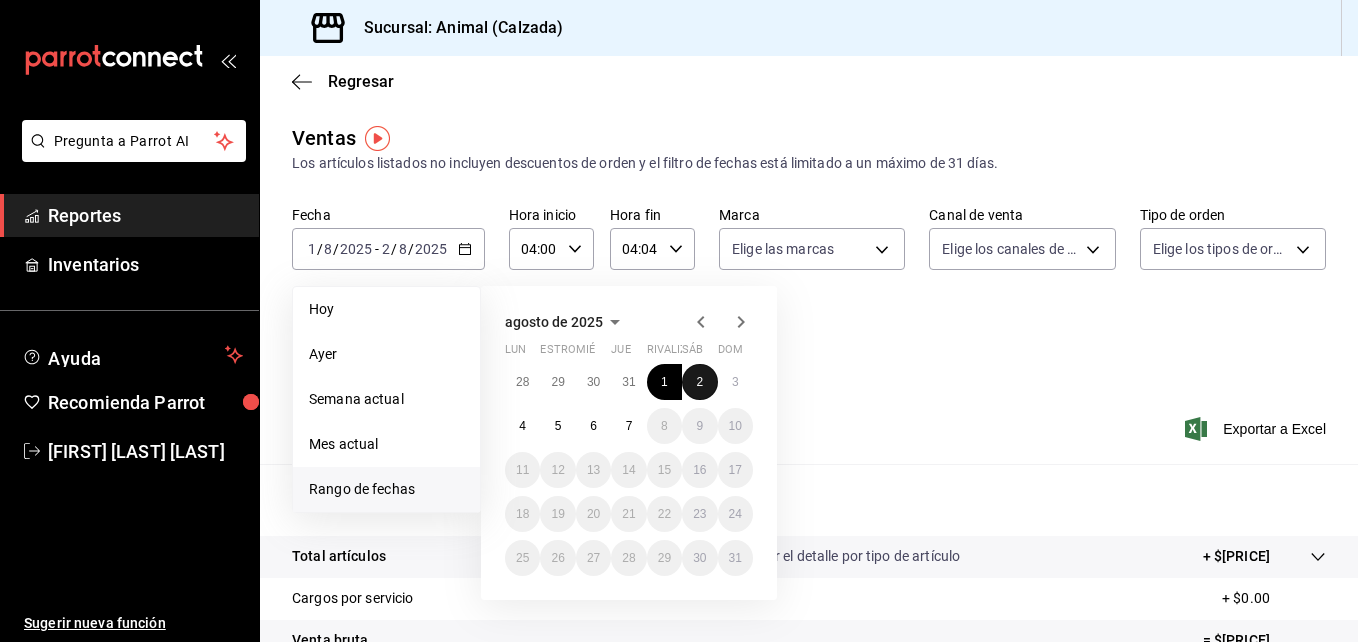 click on "2" at bounding box center [699, 382] 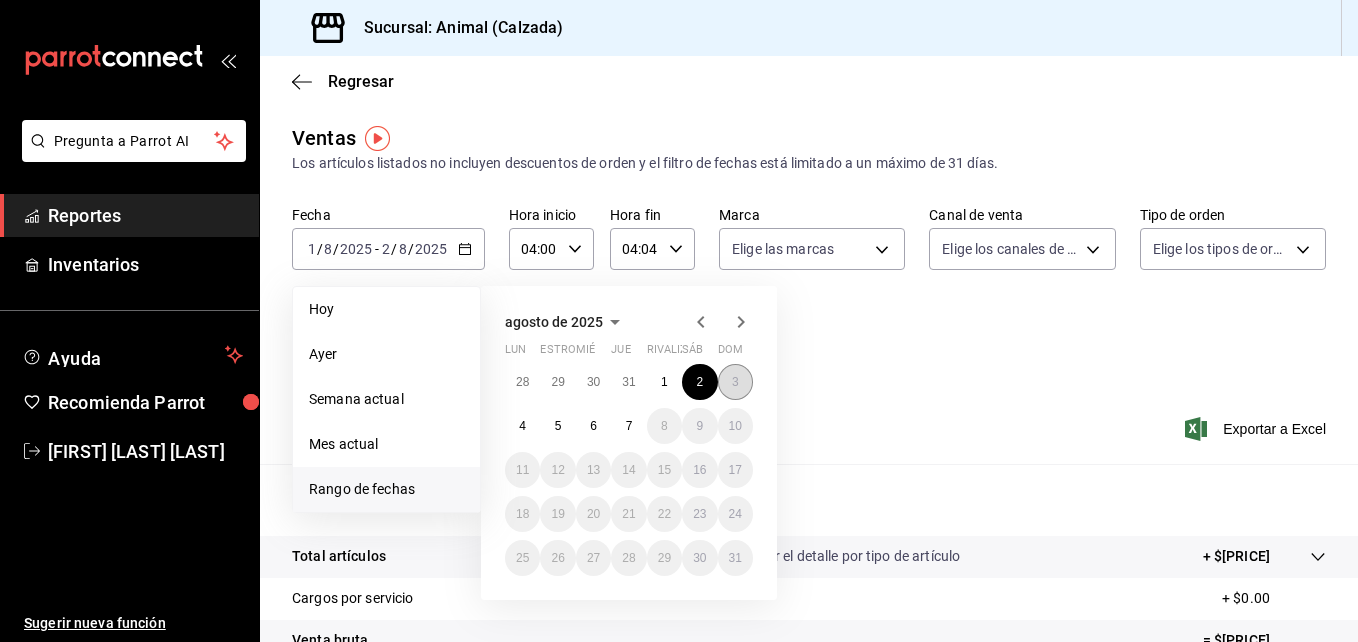 click on "3" at bounding box center (735, 382) 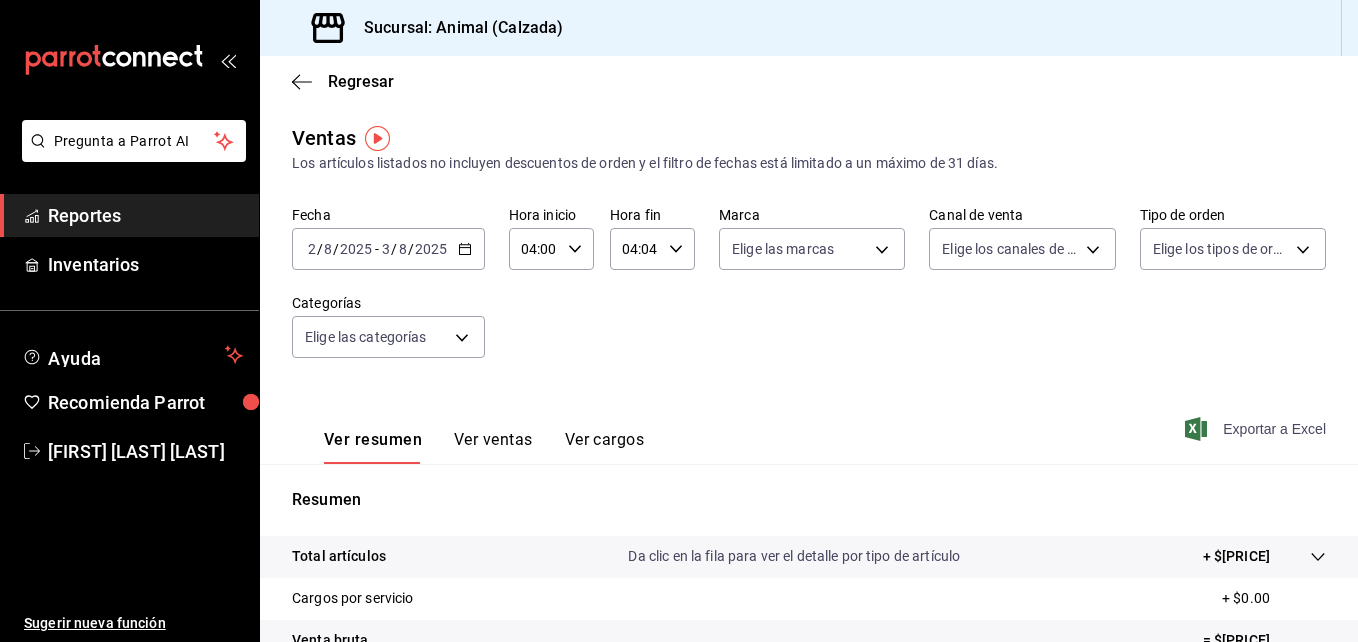 click on "Exportar a Excel" at bounding box center [1257, 429] 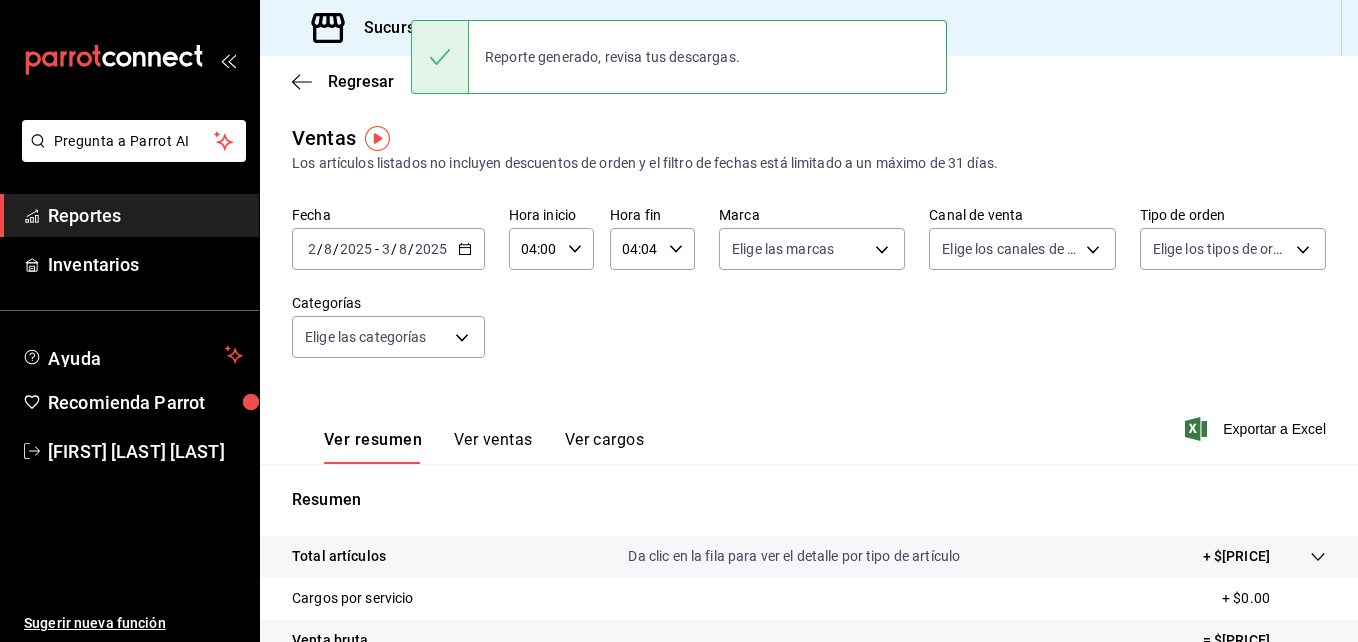 click 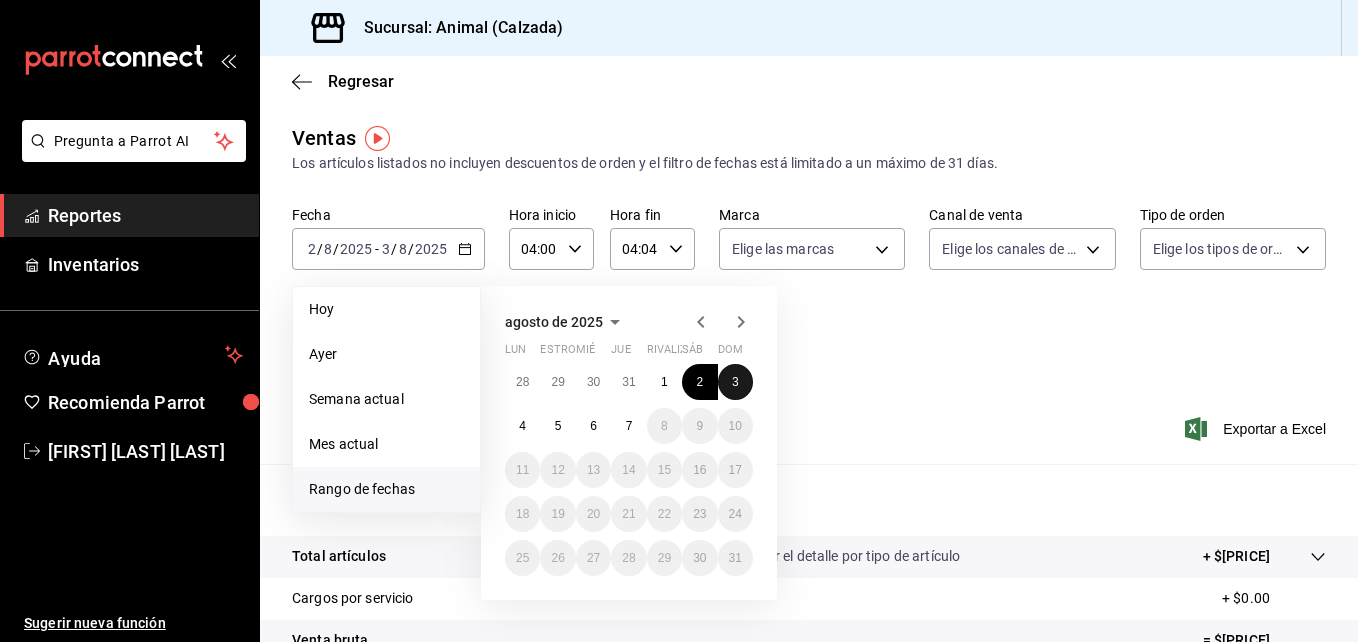click on "3" at bounding box center [735, 382] 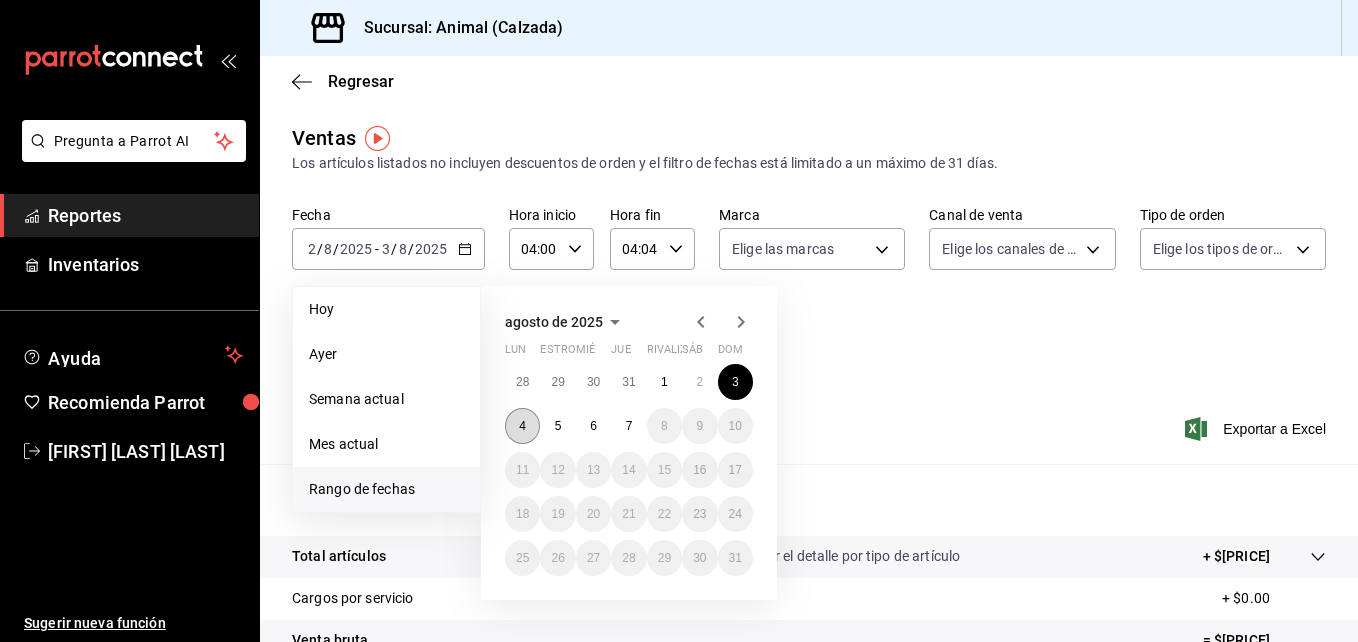click on "4" at bounding box center [522, 426] 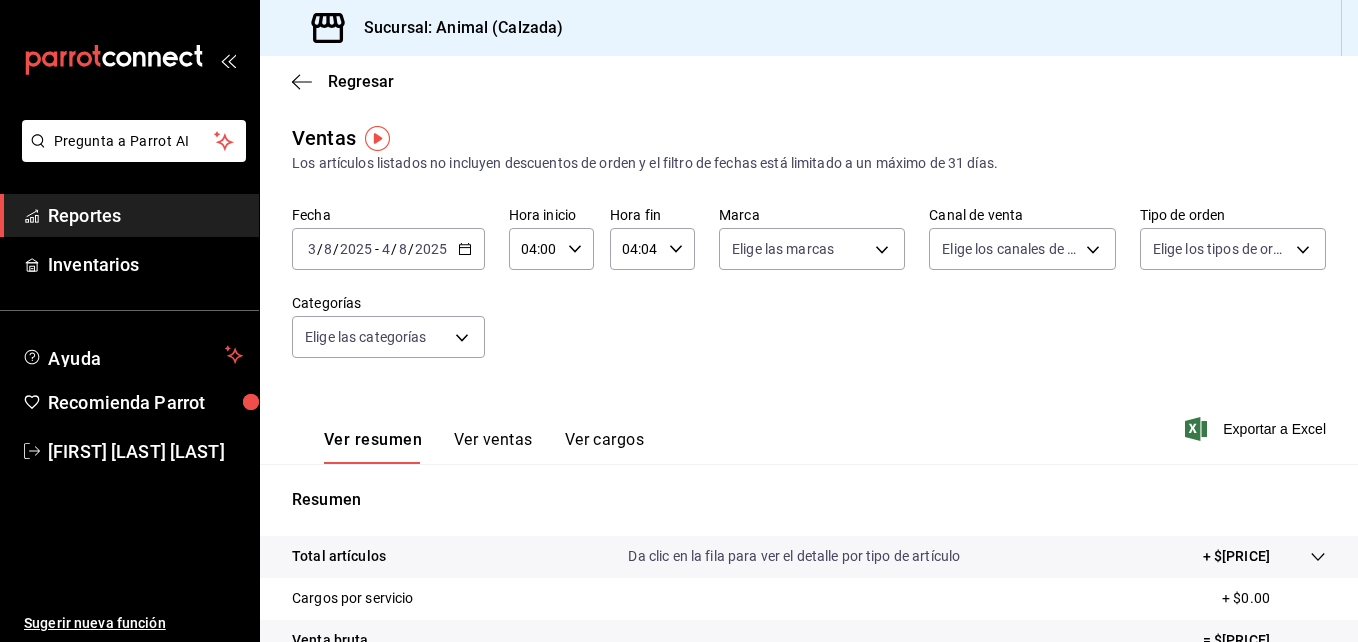 click on "Fecha [DATE] [DATE] - [DATE] [DATE] Hora inicio [TIME] Hora inicio Hora fin [TIME] Hora fin Marca Elige las marcas Canal de venta Elige los canales de venta Tipo de orden Elige los tipos de orden Categorías Elige las categorías" at bounding box center (809, 294) 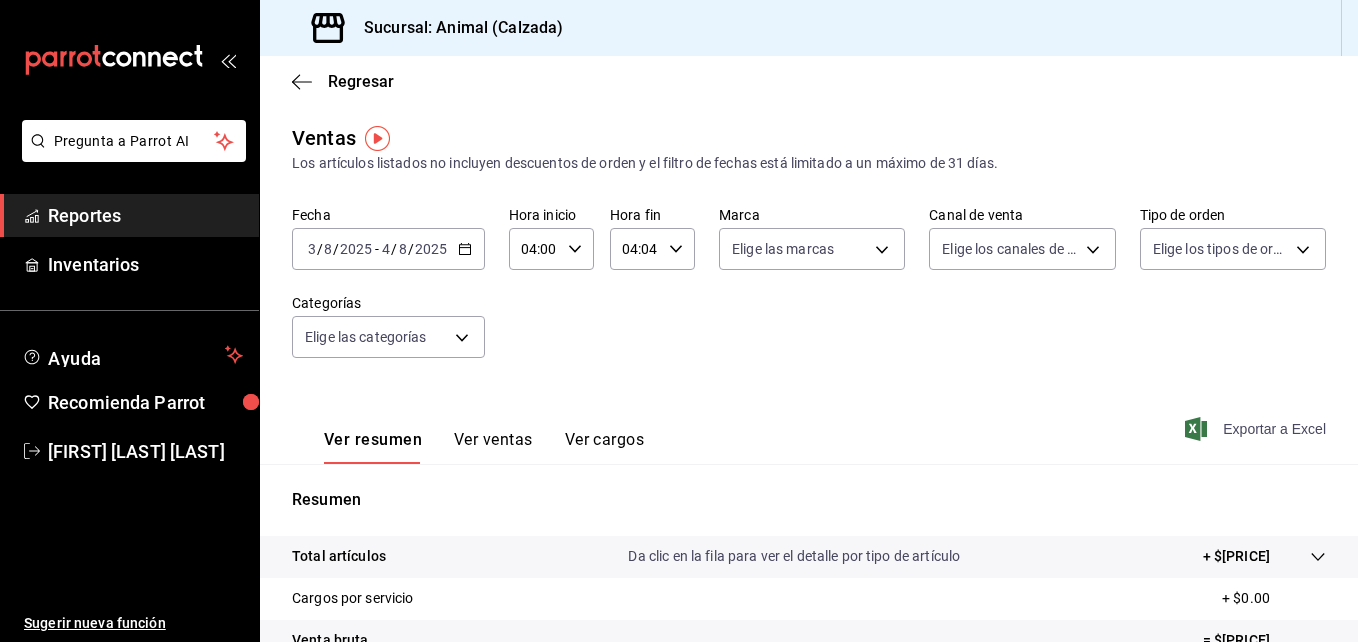 click on "Exportar a Excel" at bounding box center (1274, 429) 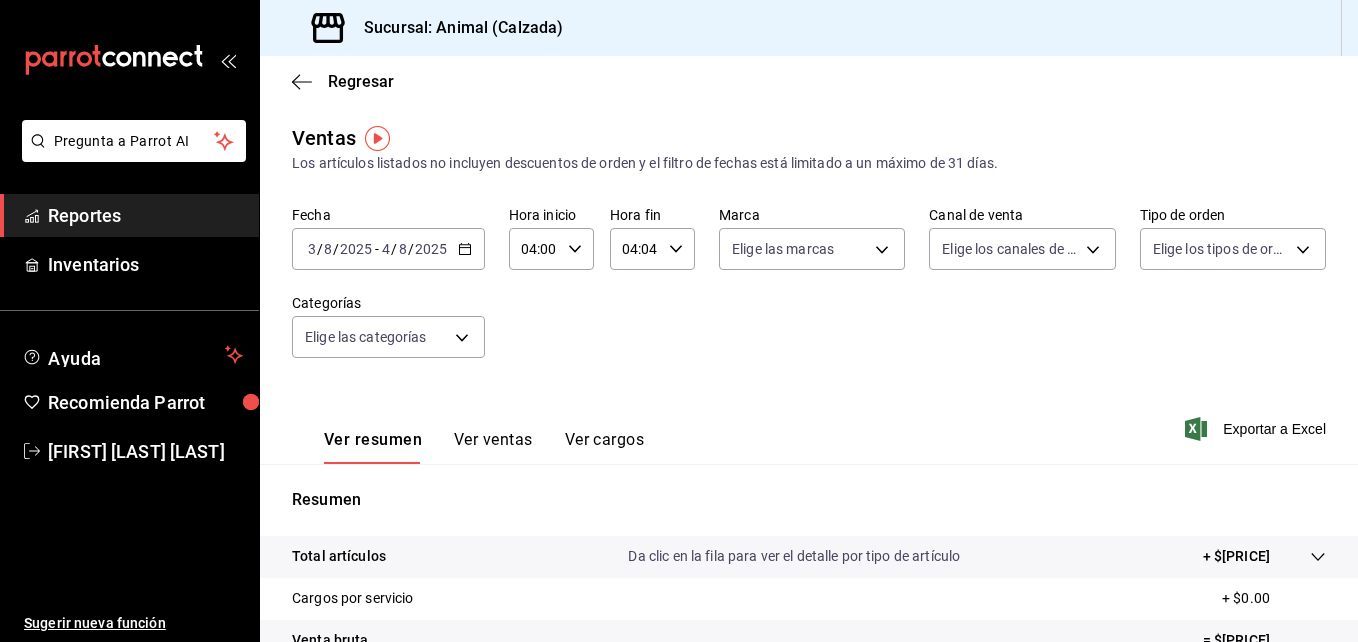 click 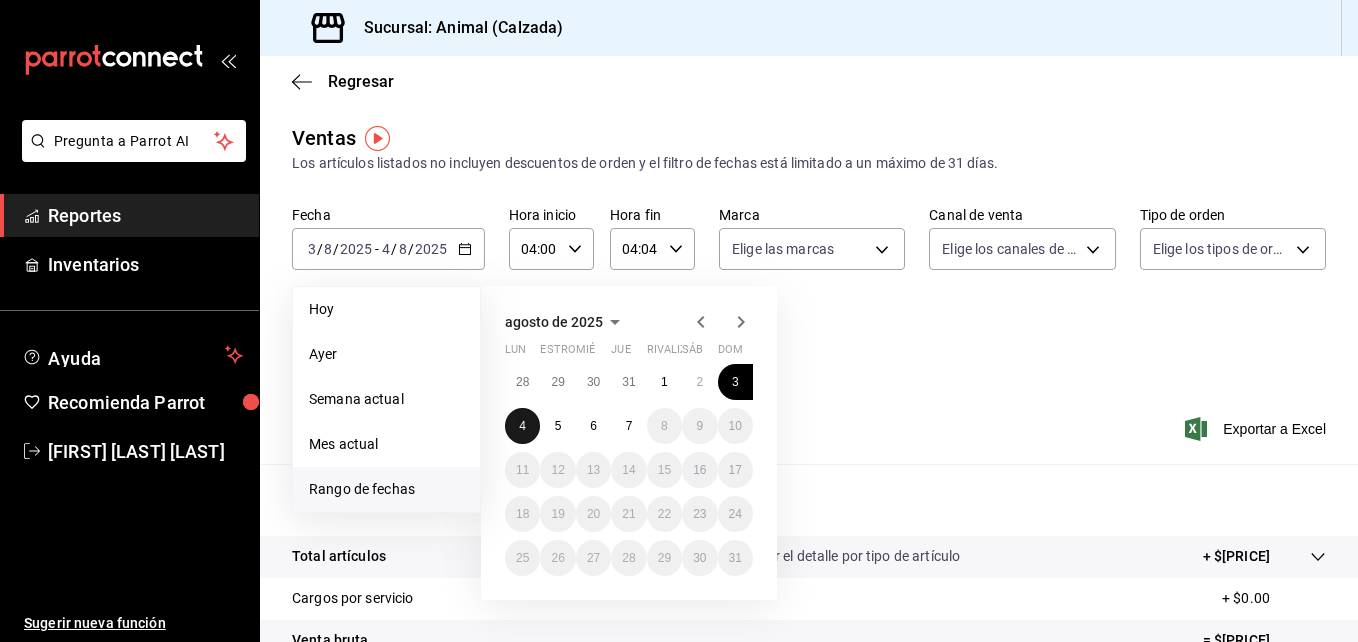 click on "4" at bounding box center [522, 426] 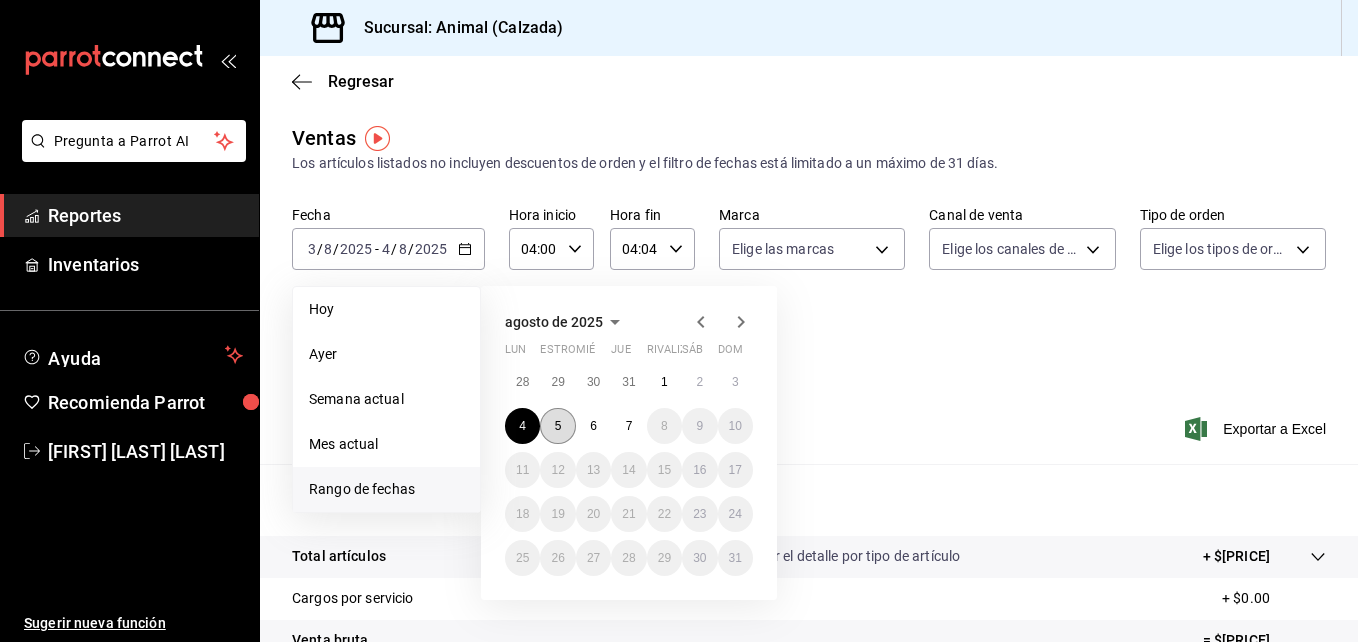 click on "5" at bounding box center [557, 426] 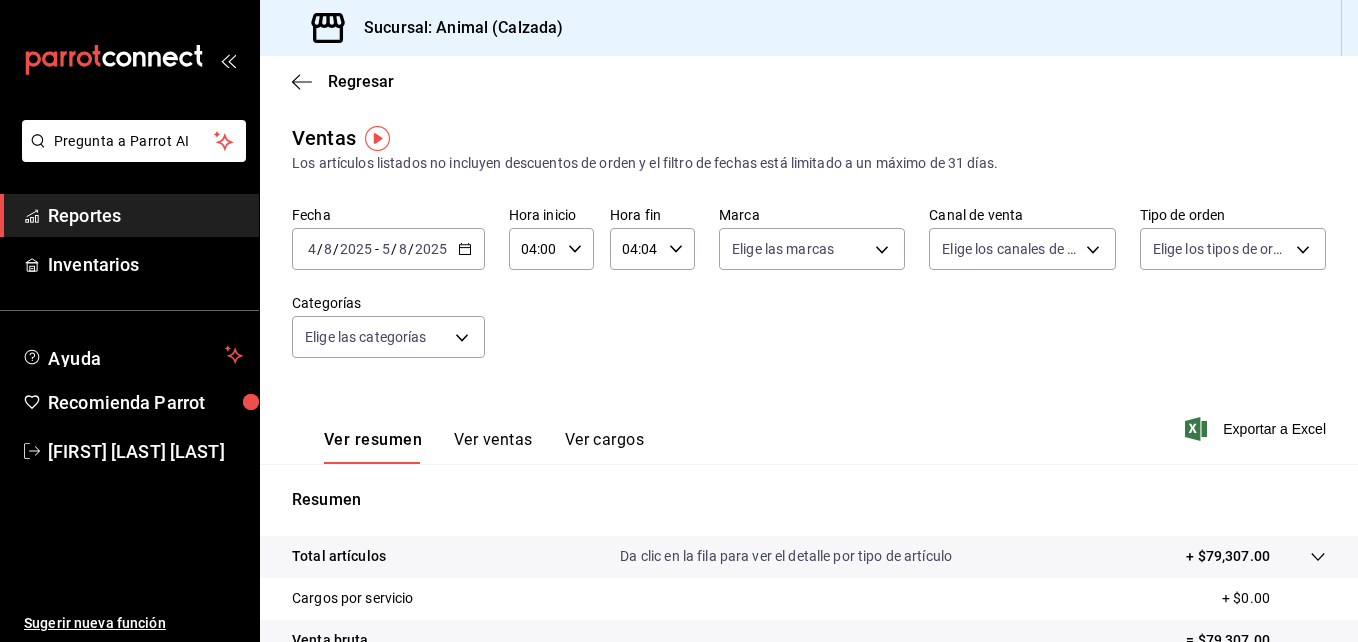 click 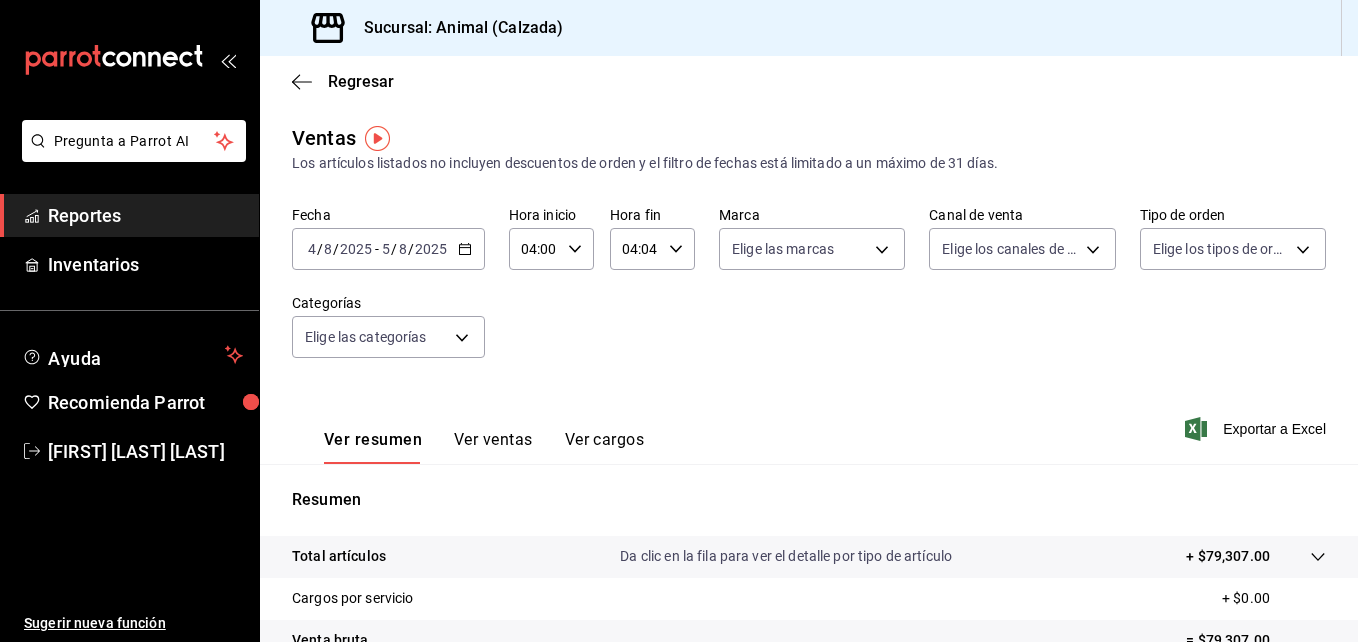 click on "Fecha [DATE] [DATE] - [DATE] [DATE] Hora inicio [TIME] Hora inicio Hora fin [TIME] Hora fin Marca Elige las marcas Canal de venta Elige los canales de venta Tipo de orden Elige los tipos de orden Categorías Elige las categorías" at bounding box center (809, 294) 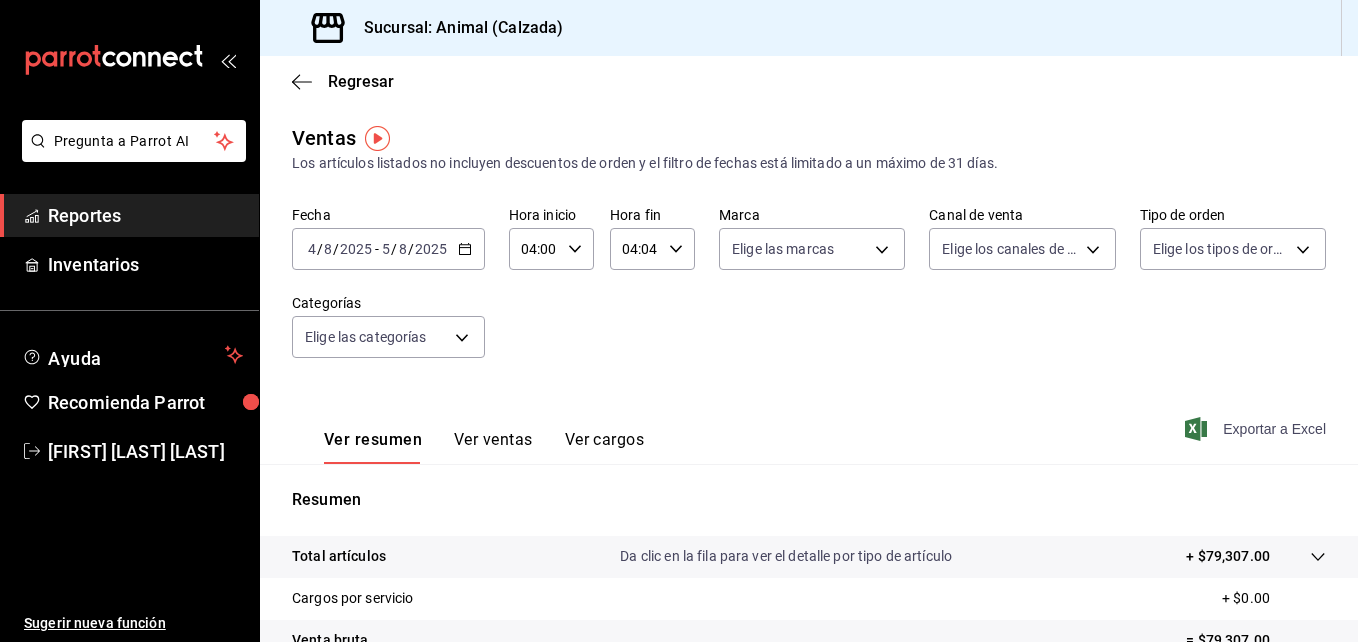click on "Exportar a Excel" at bounding box center [1274, 429] 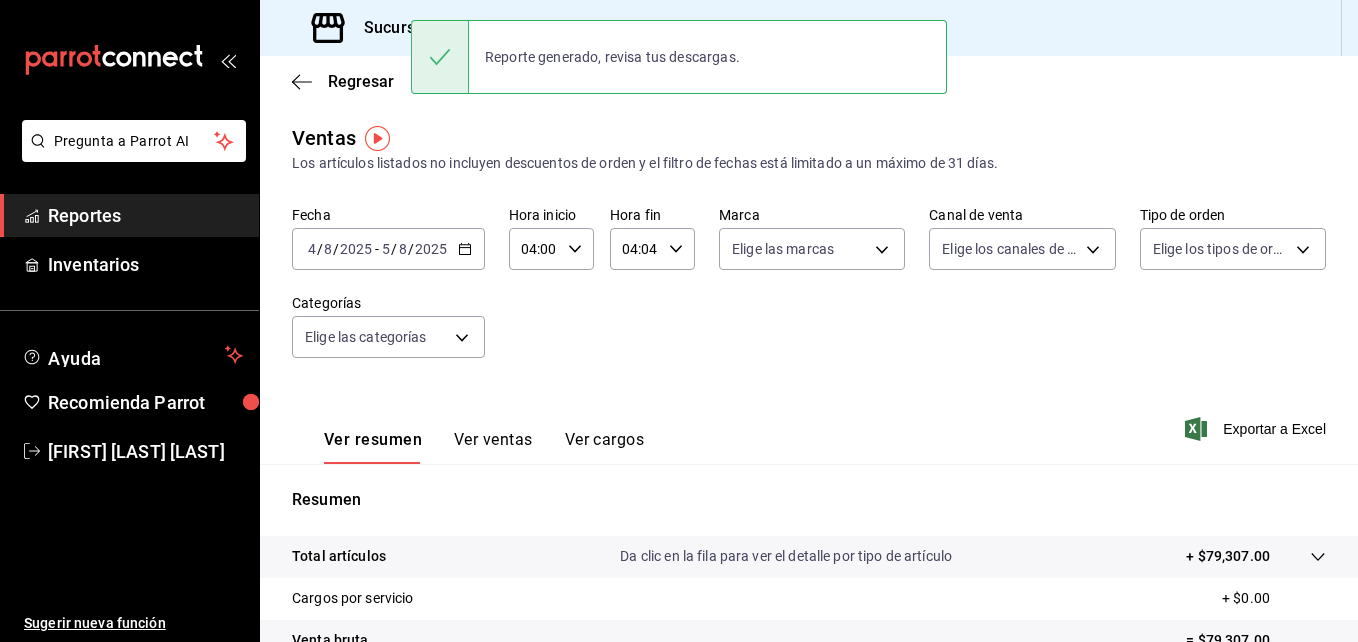 click 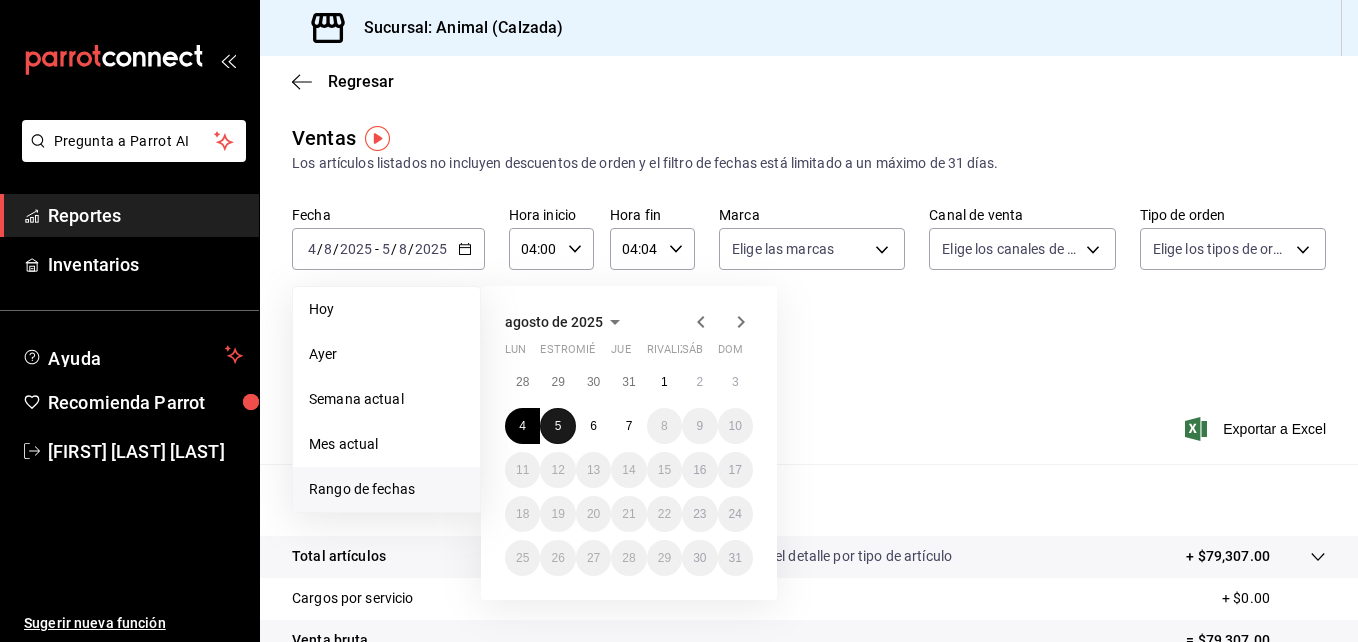 click on "5" at bounding box center [558, 426] 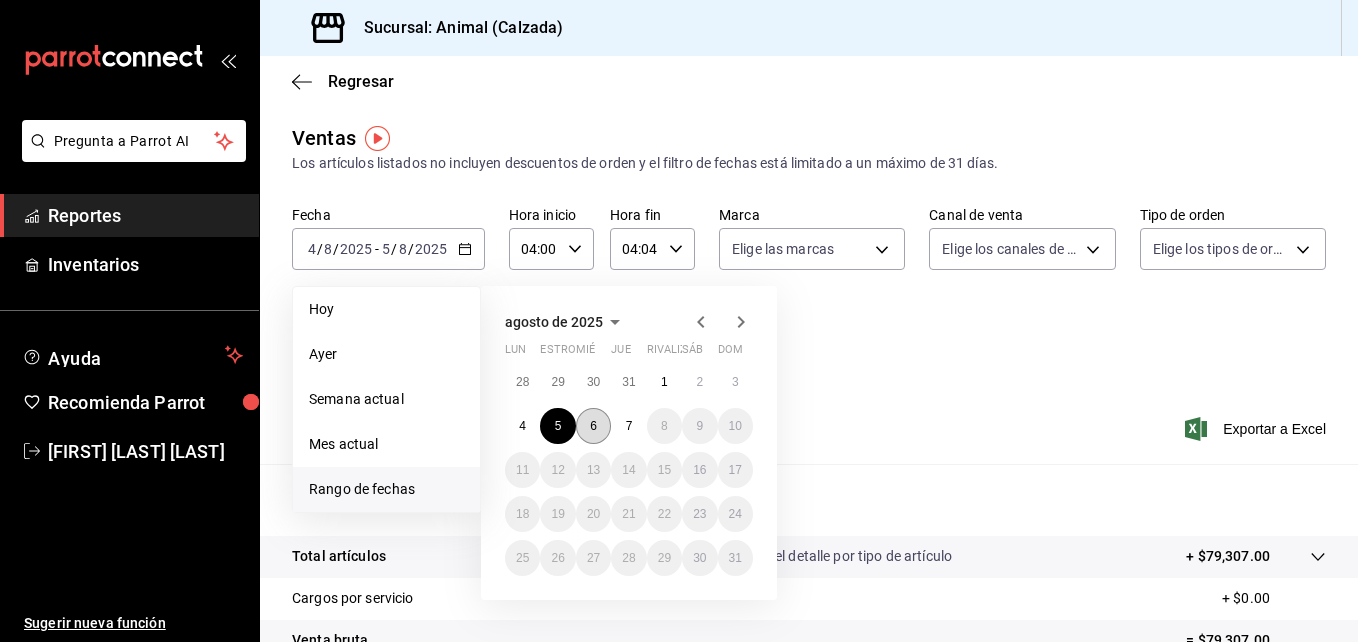 click on "6" at bounding box center [593, 426] 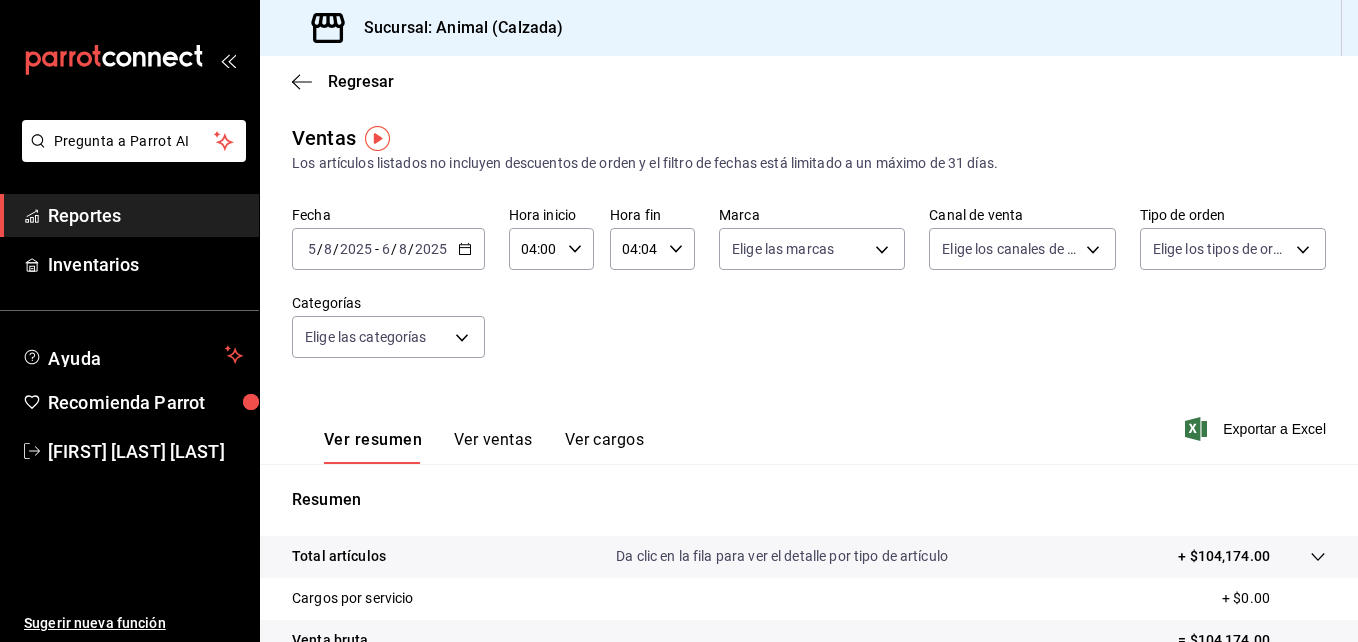 click 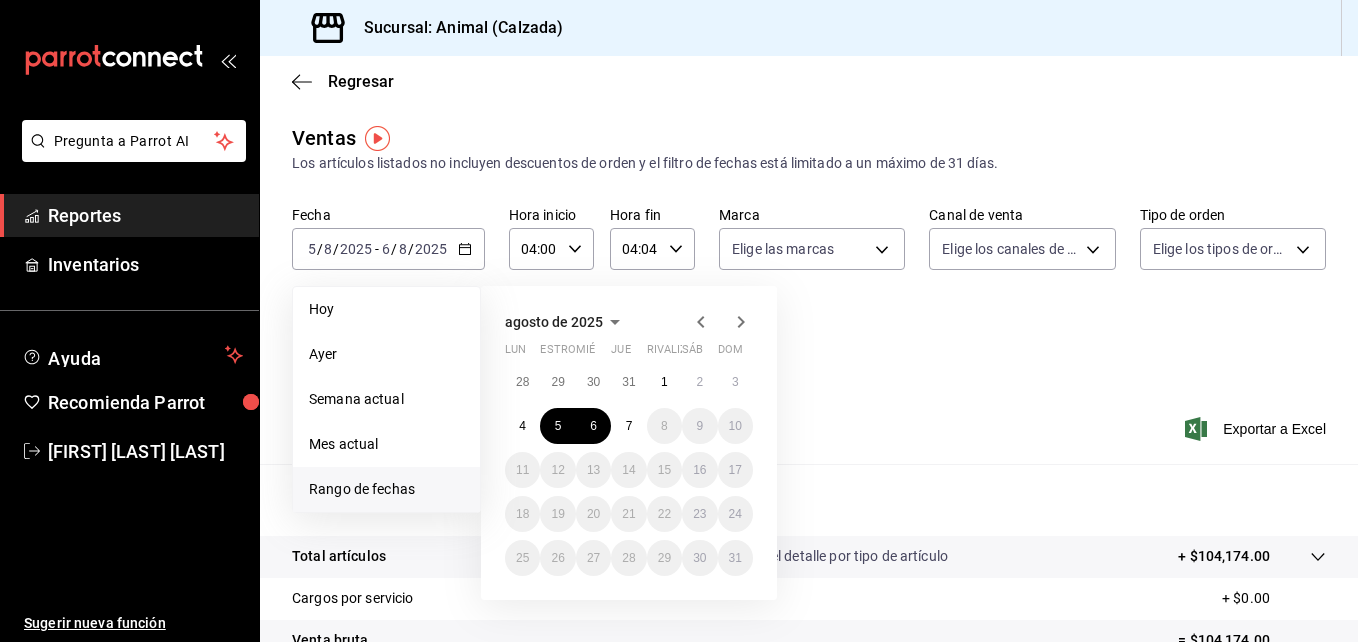 click on "Ver resumen Ver ventas Ver cargos Exportar a Excel" at bounding box center [809, 423] 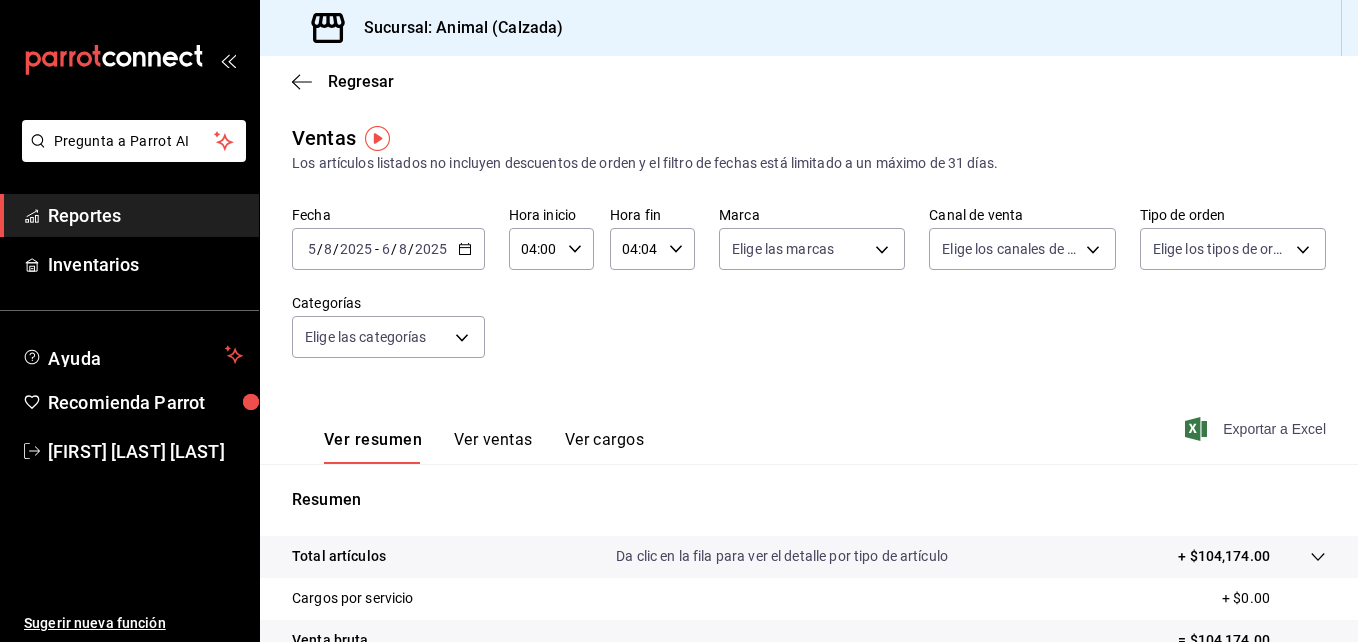click on "Exportar a Excel" at bounding box center (1274, 429) 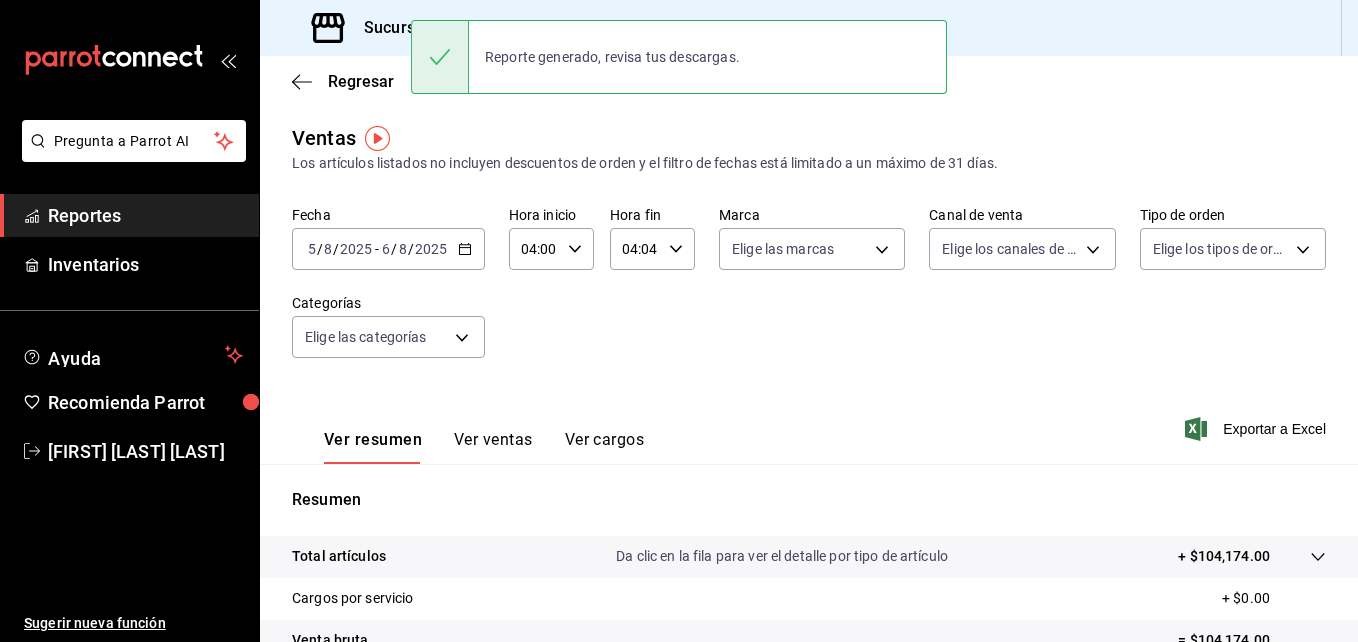 click 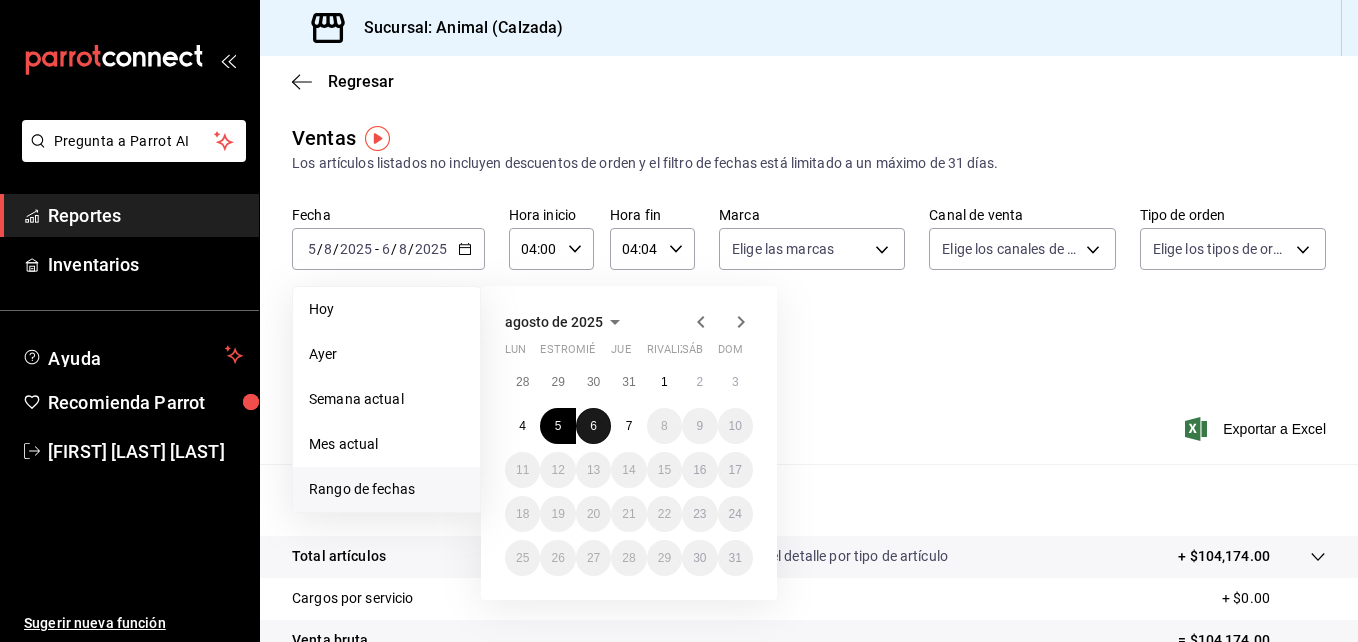 click on "6" at bounding box center (593, 426) 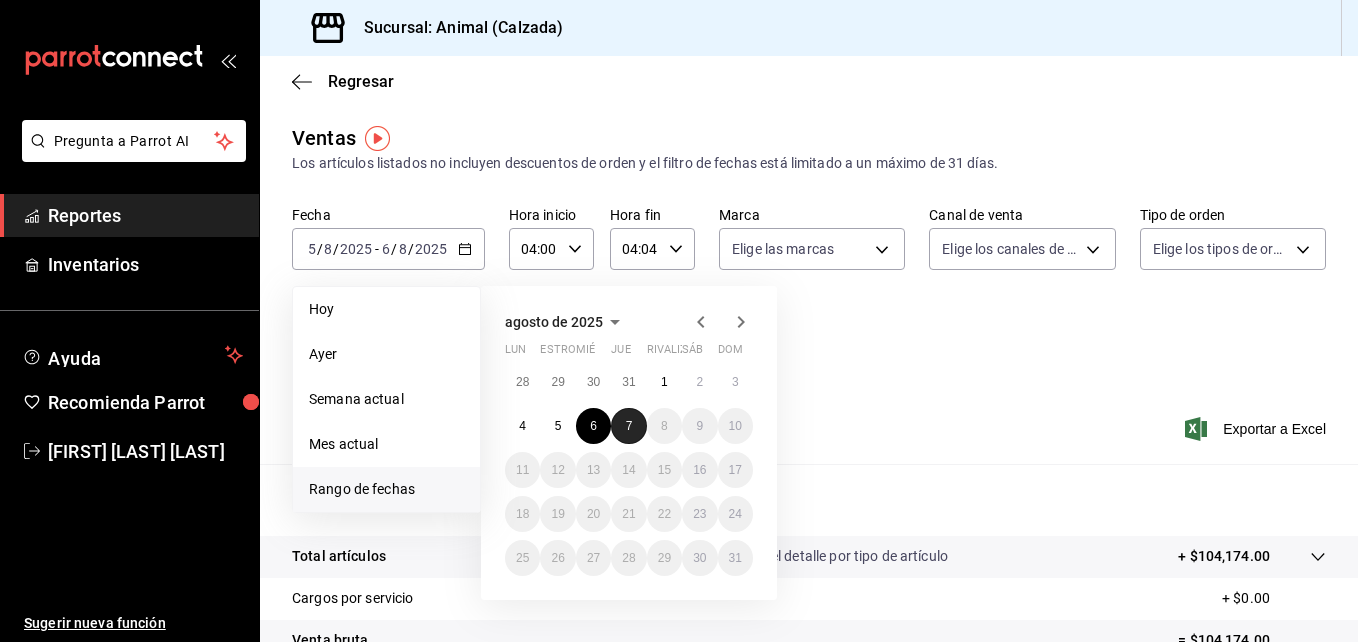 click on "7" at bounding box center [628, 426] 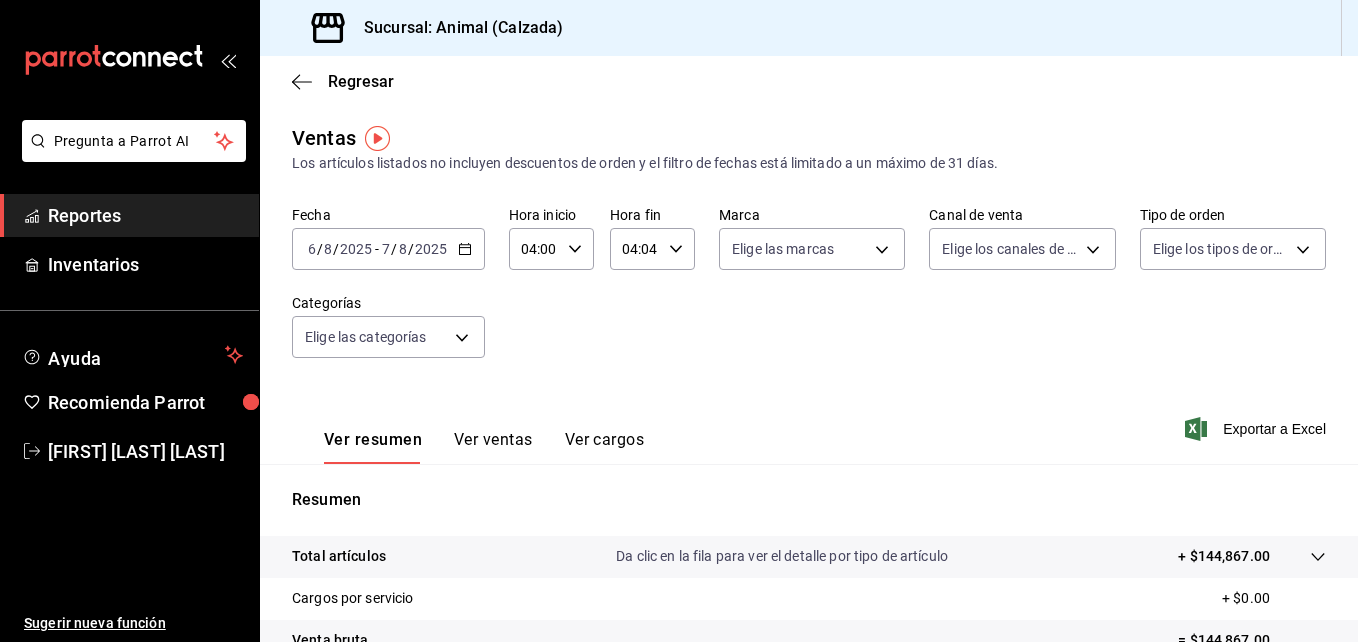 click 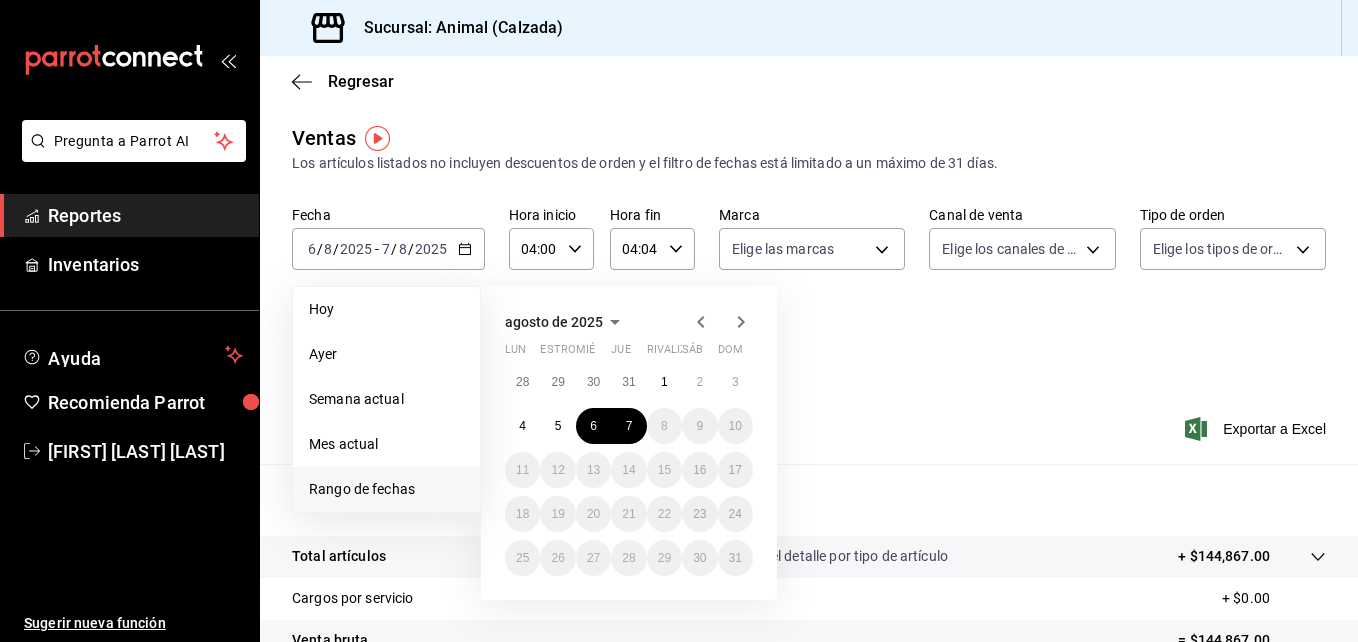 click on "Ver resumen Ver ventas Ver cargos Exportar a Excel" at bounding box center [809, 423] 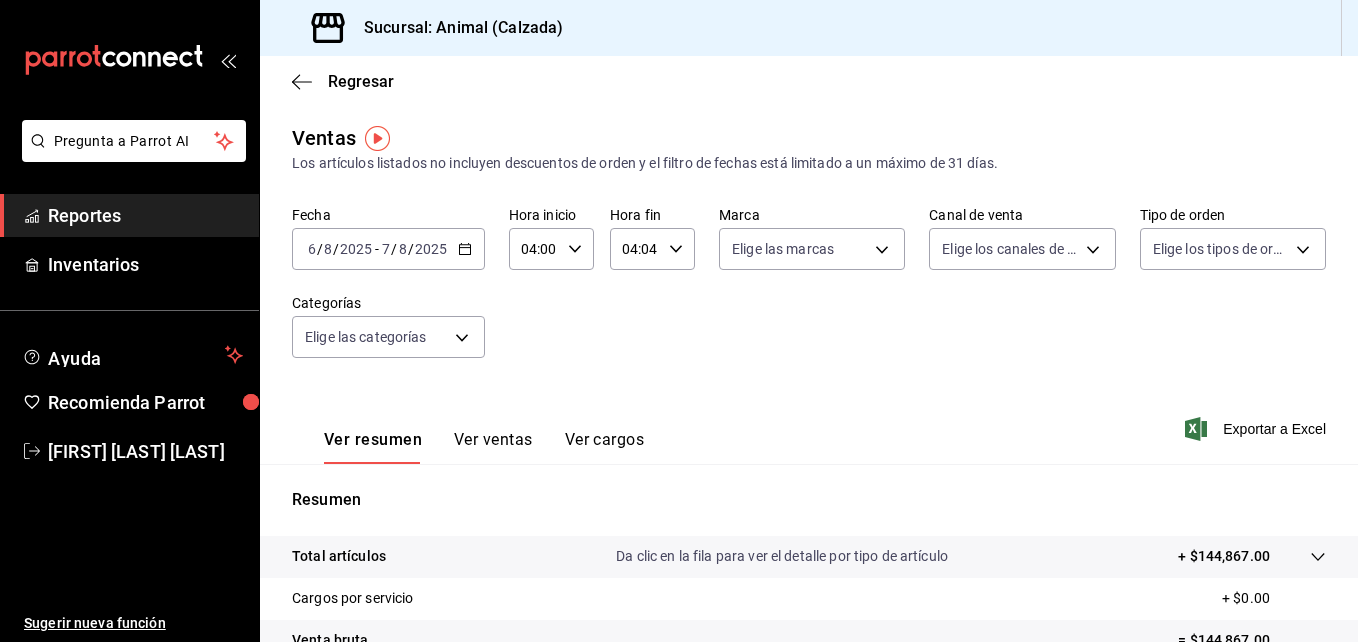 click 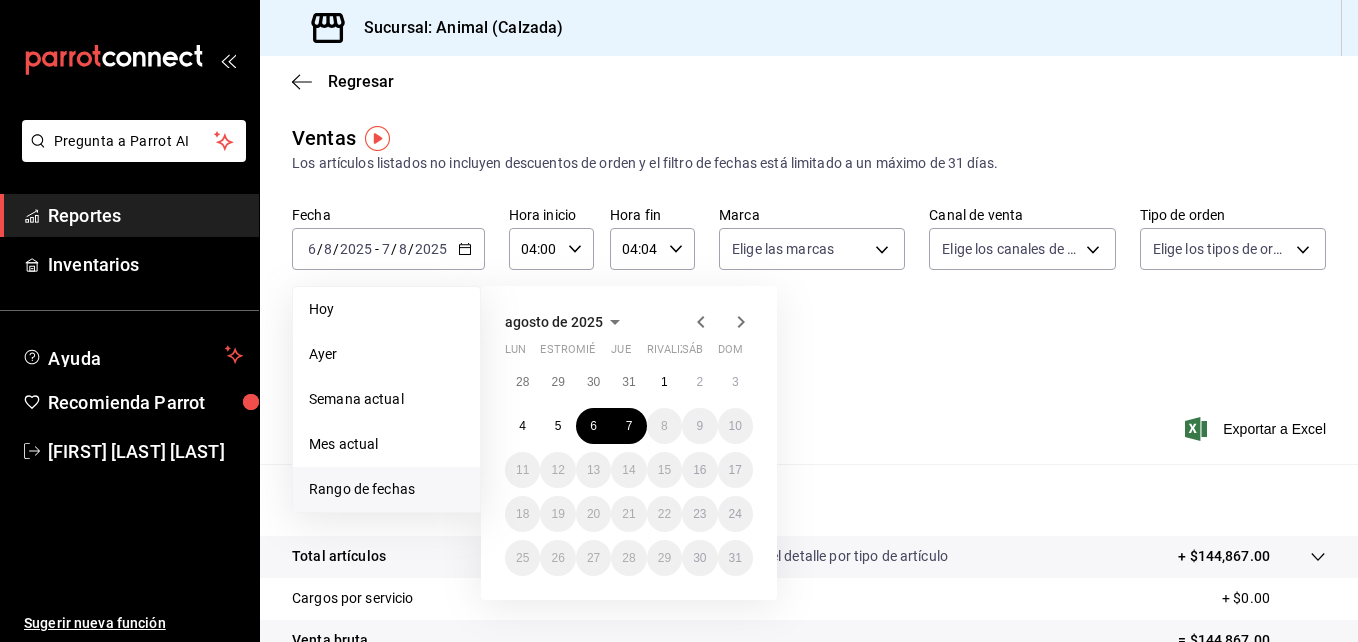 click on "Ver resumen Ver ventas Ver cargos Exportar a Excel" at bounding box center [809, 423] 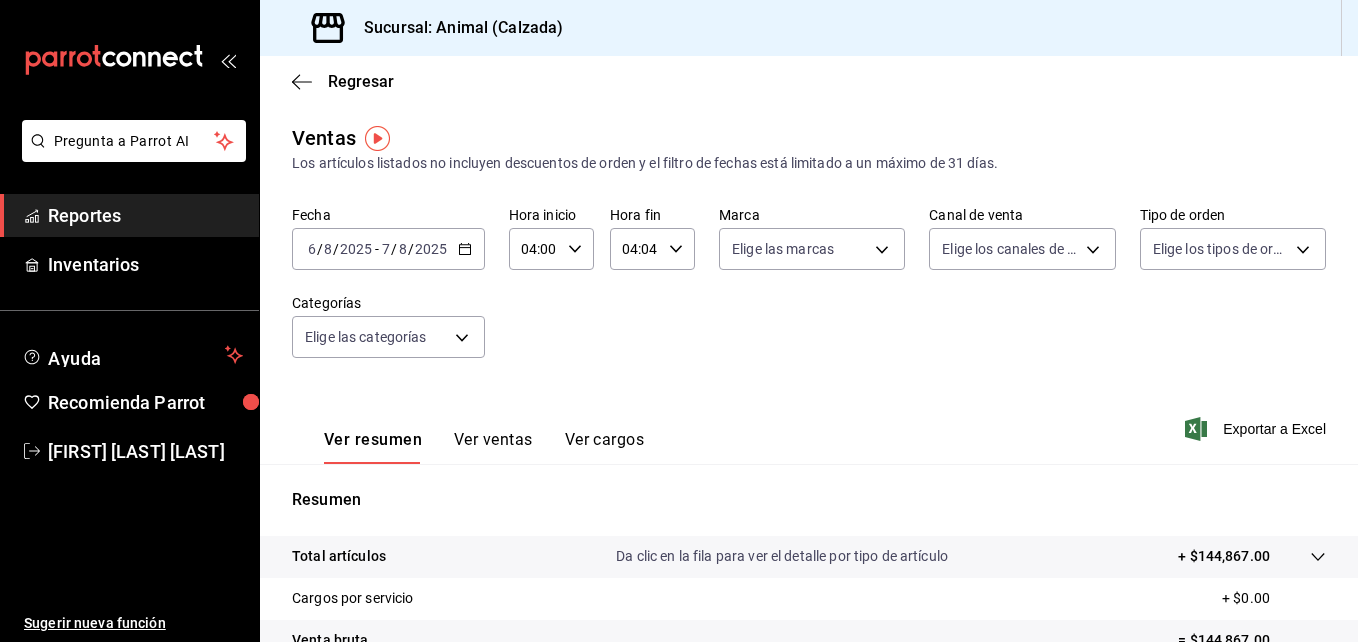 click 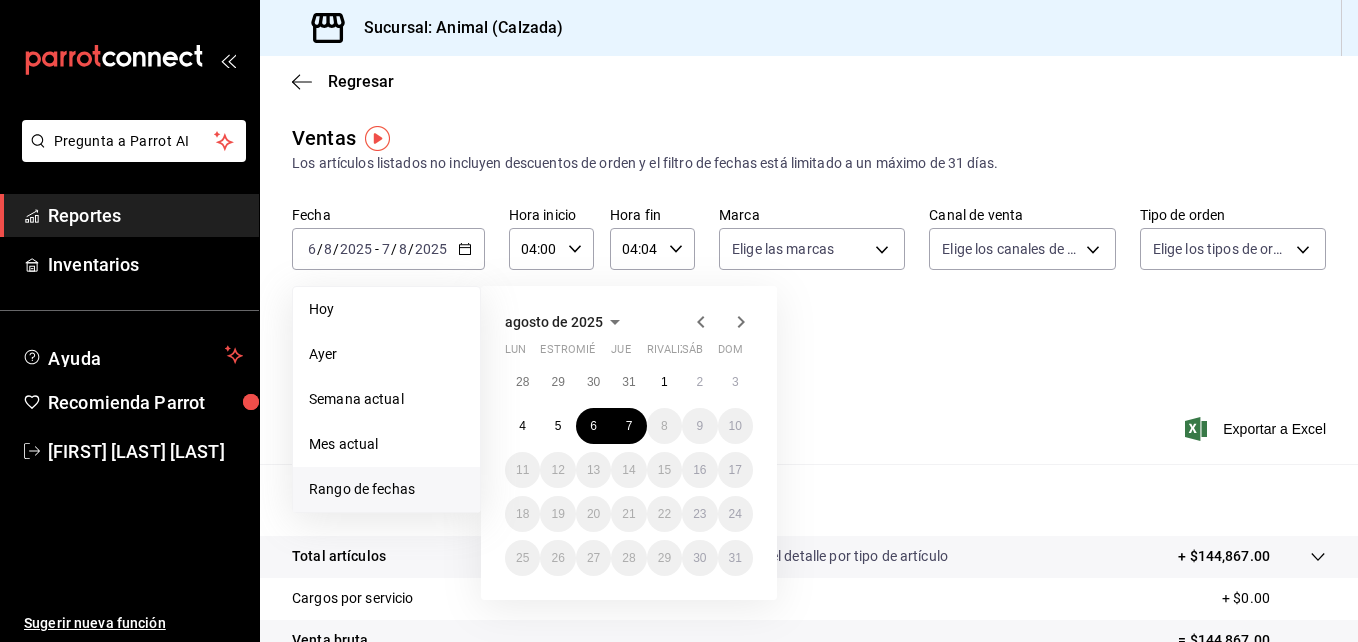 click on "Ver resumen Ver ventas Ver cargos Exportar a Excel" at bounding box center [809, 423] 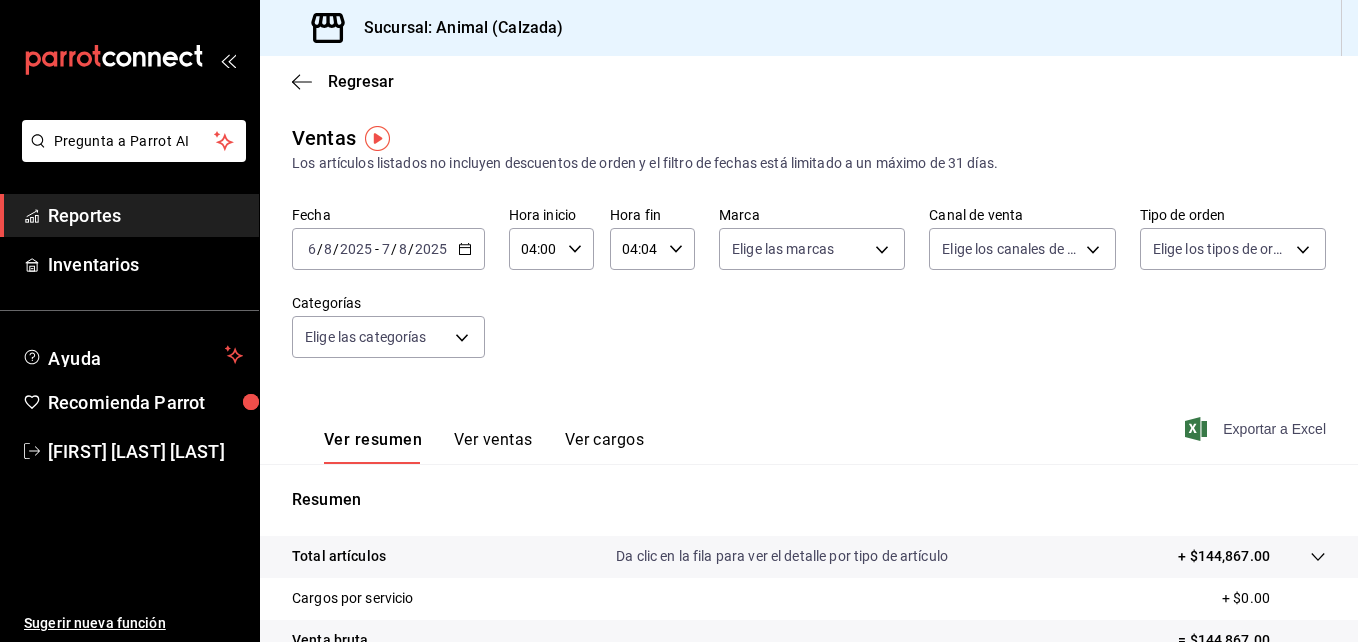 click on "Exportar a Excel" at bounding box center [1274, 429] 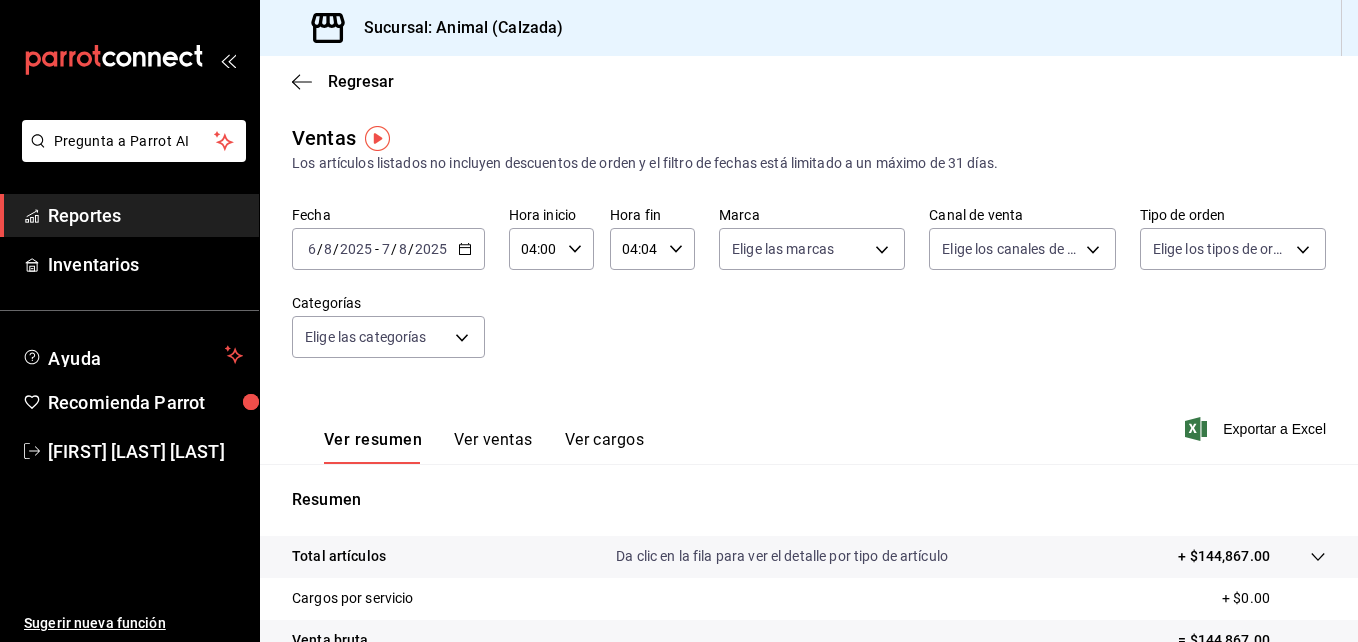 click 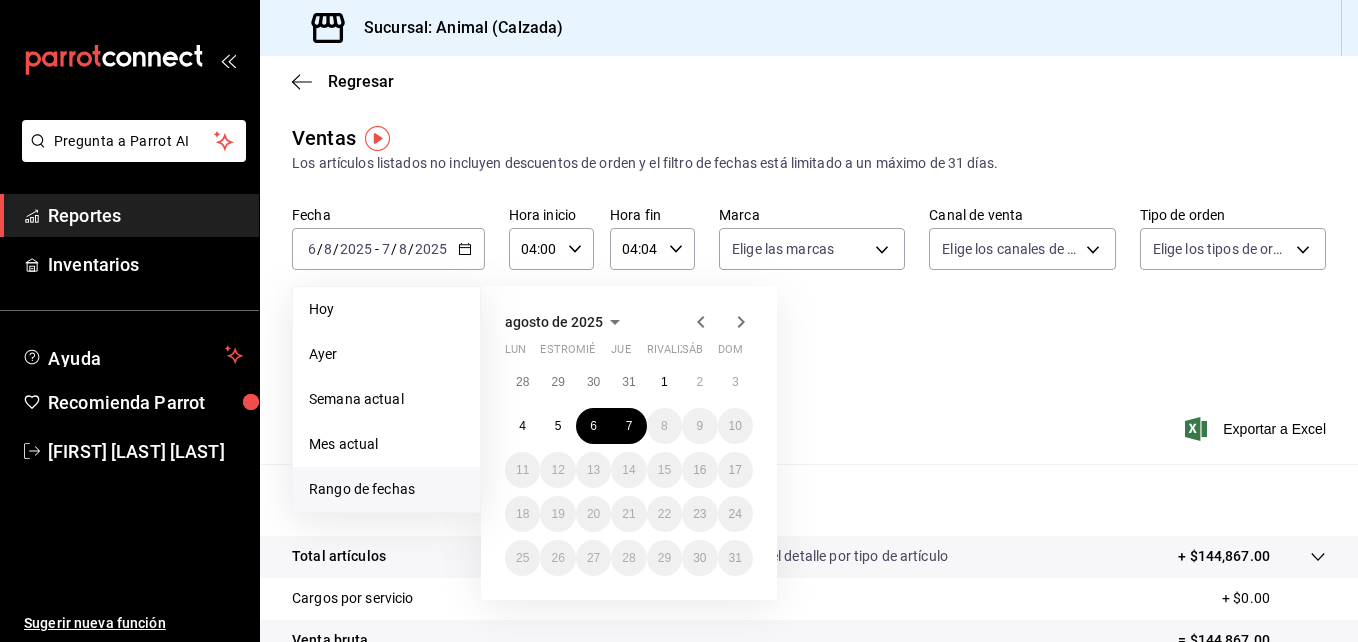 click on "Ver resumen Ver ventas Ver cargos Exportar a Excel" at bounding box center [809, 423] 